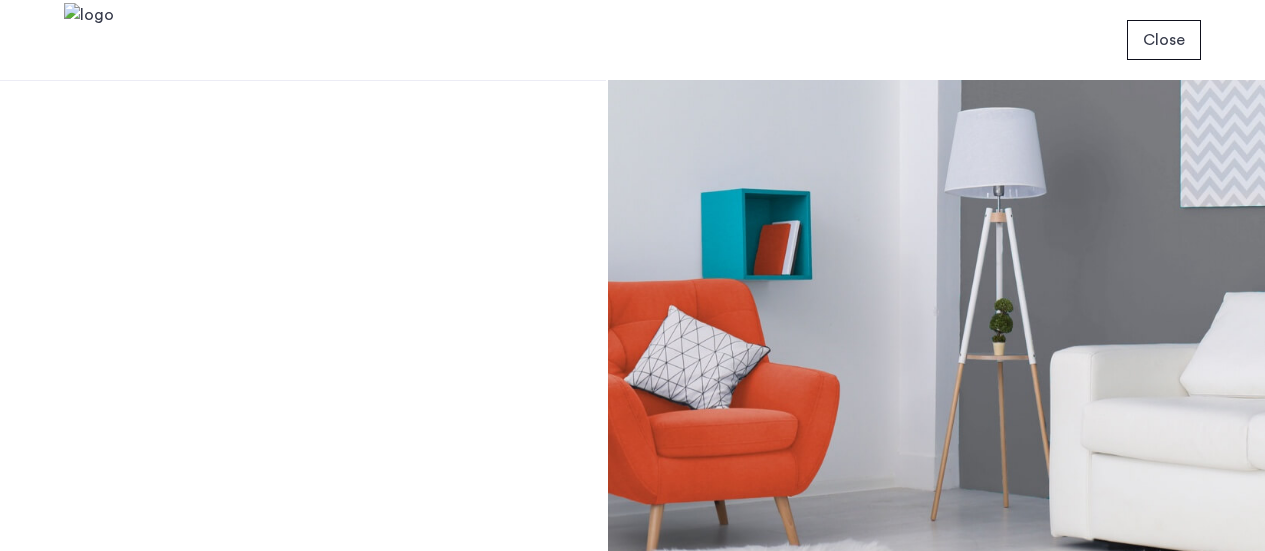 scroll, scrollTop: 0, scrollLeft: 0, axis: both 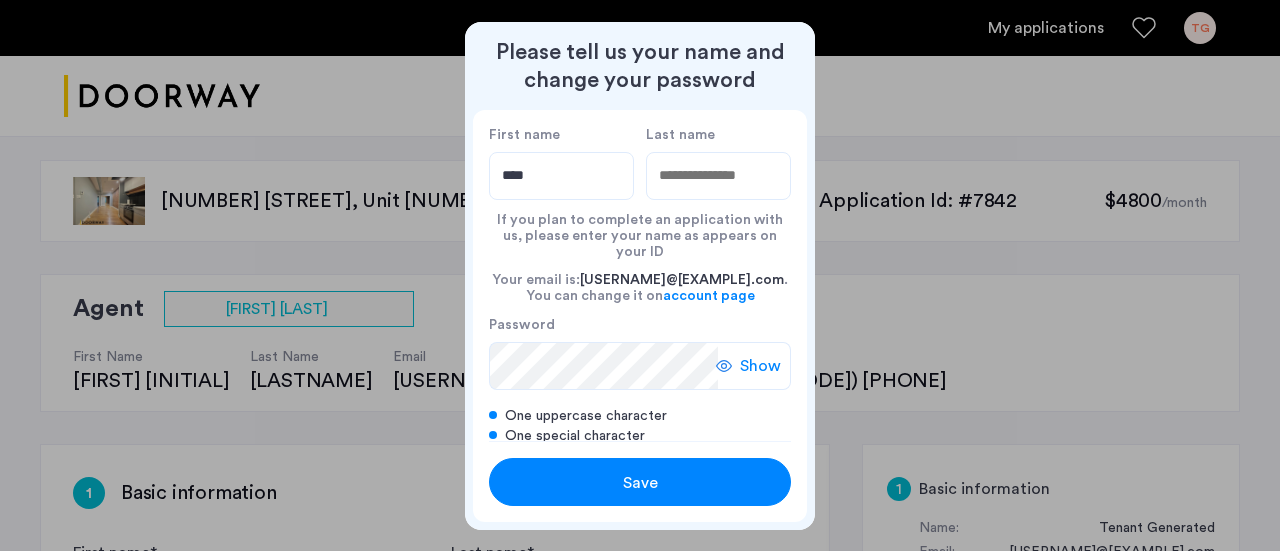 type on "****" 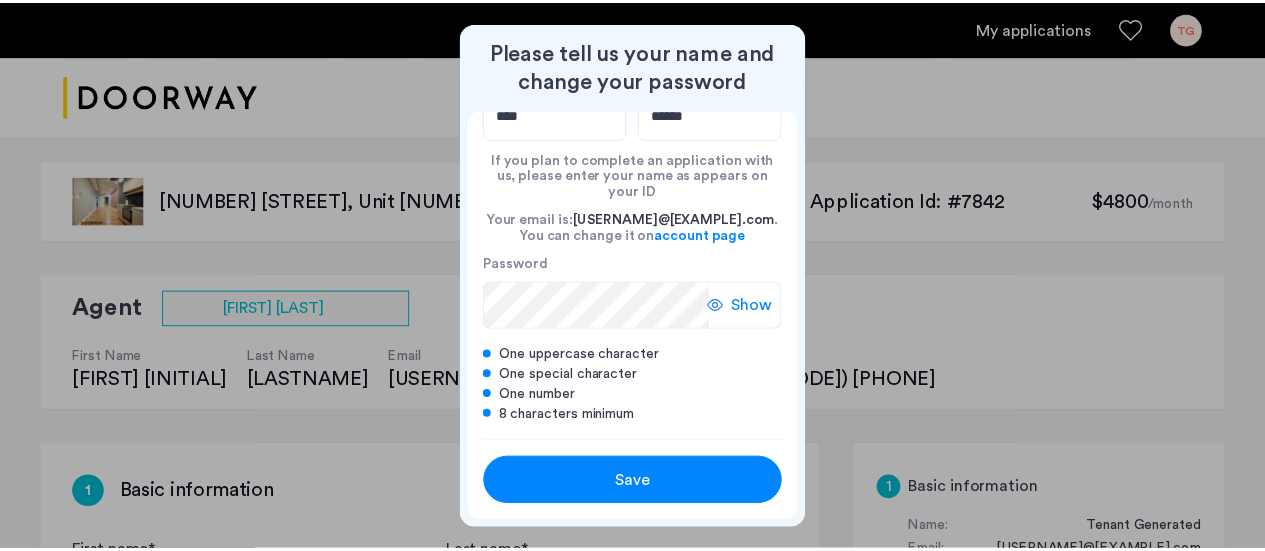 scroll, scrollTop: 0, scrollLeft: 0, axis: both 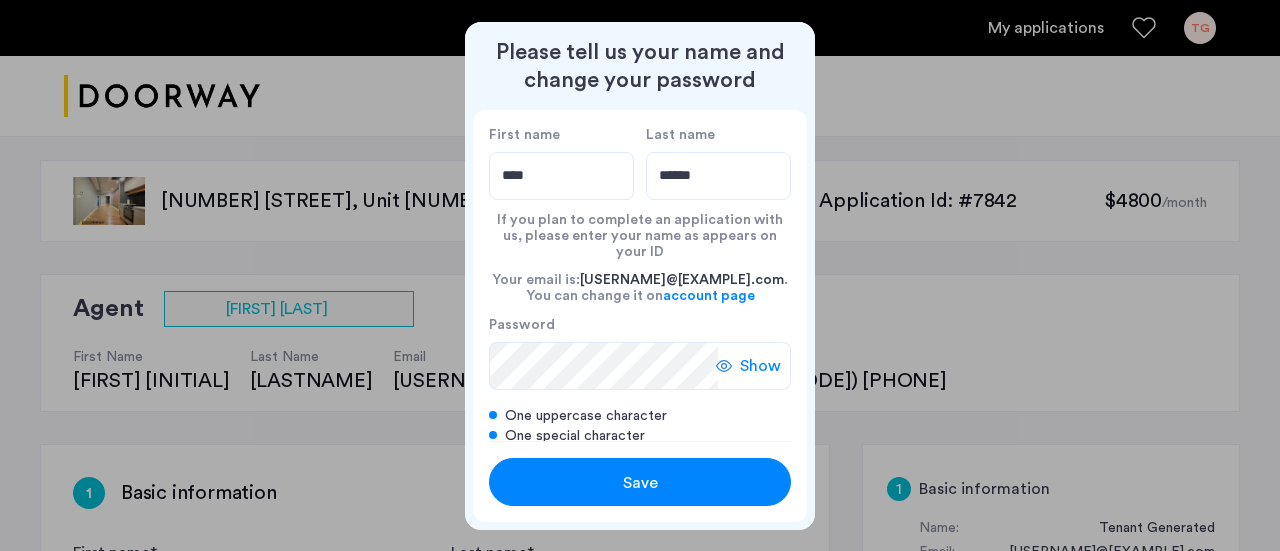 type on "******" 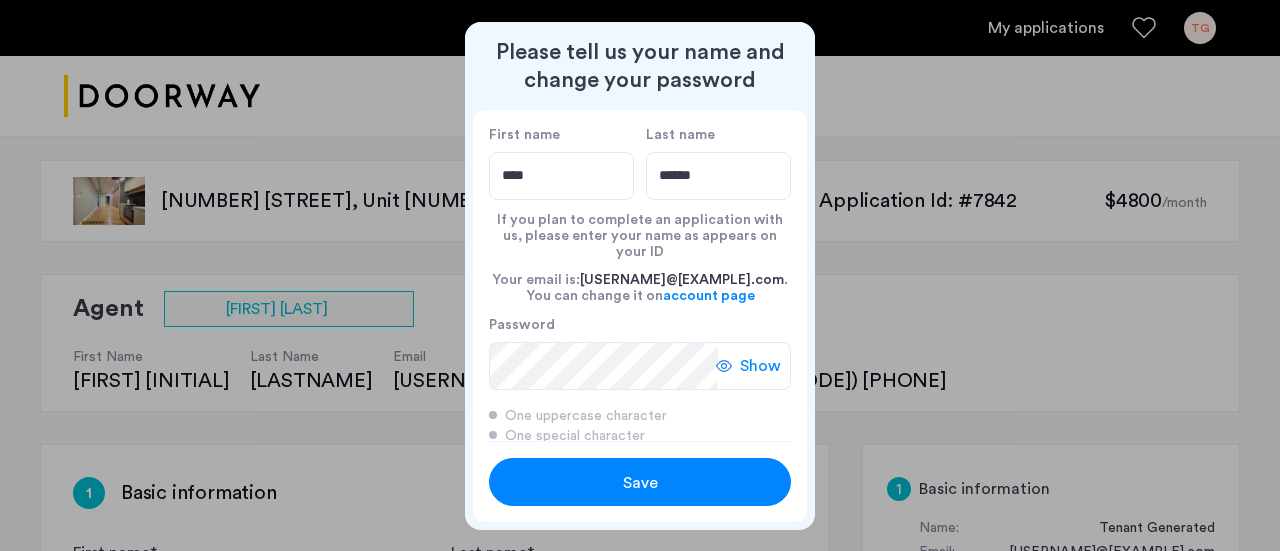 click on "Save" at bounding box center [640, 483] 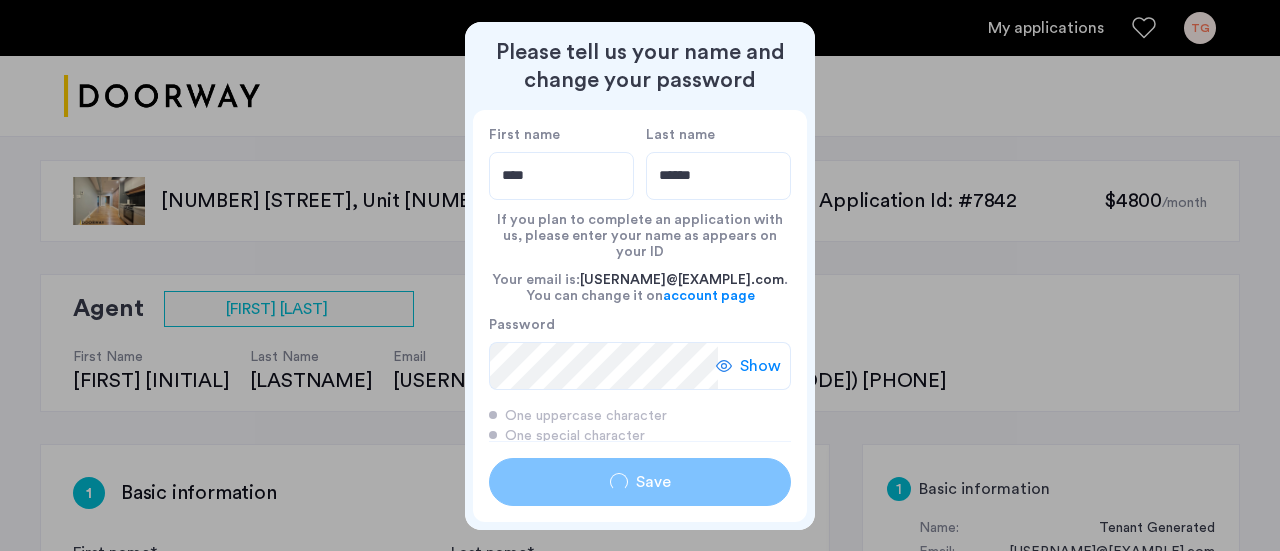 type on "****" 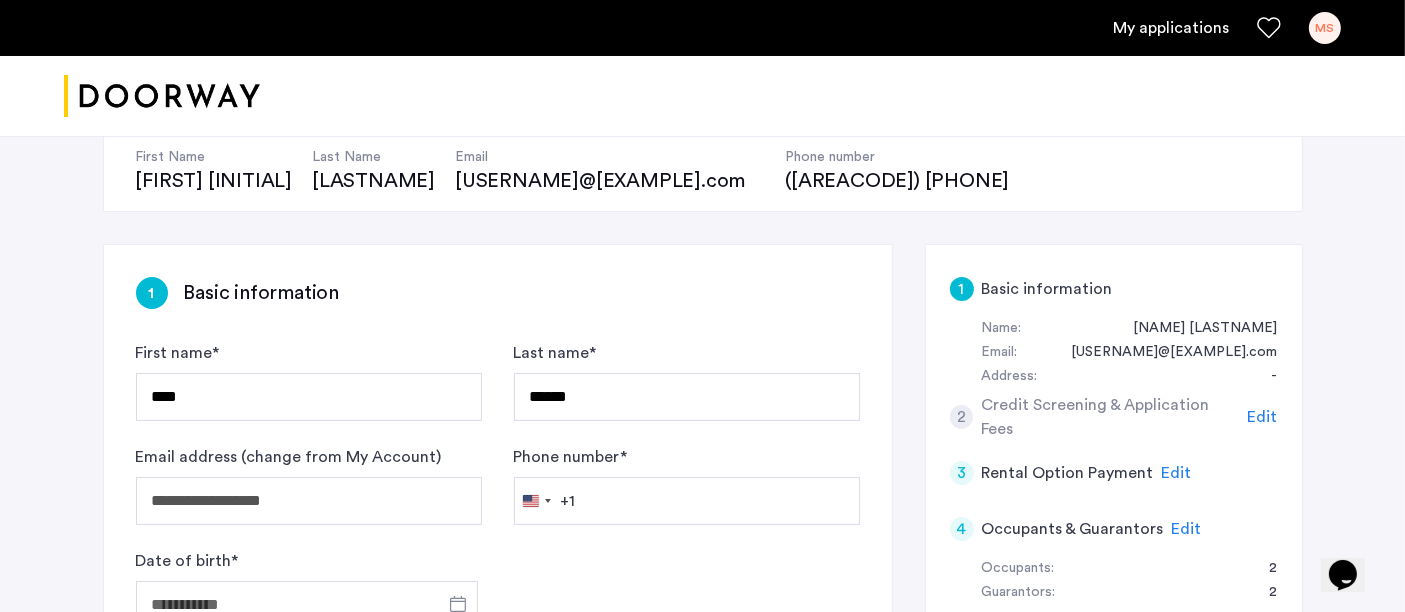 scroll, scrollTop: 311, scrollLeft: 0, axis: vertical 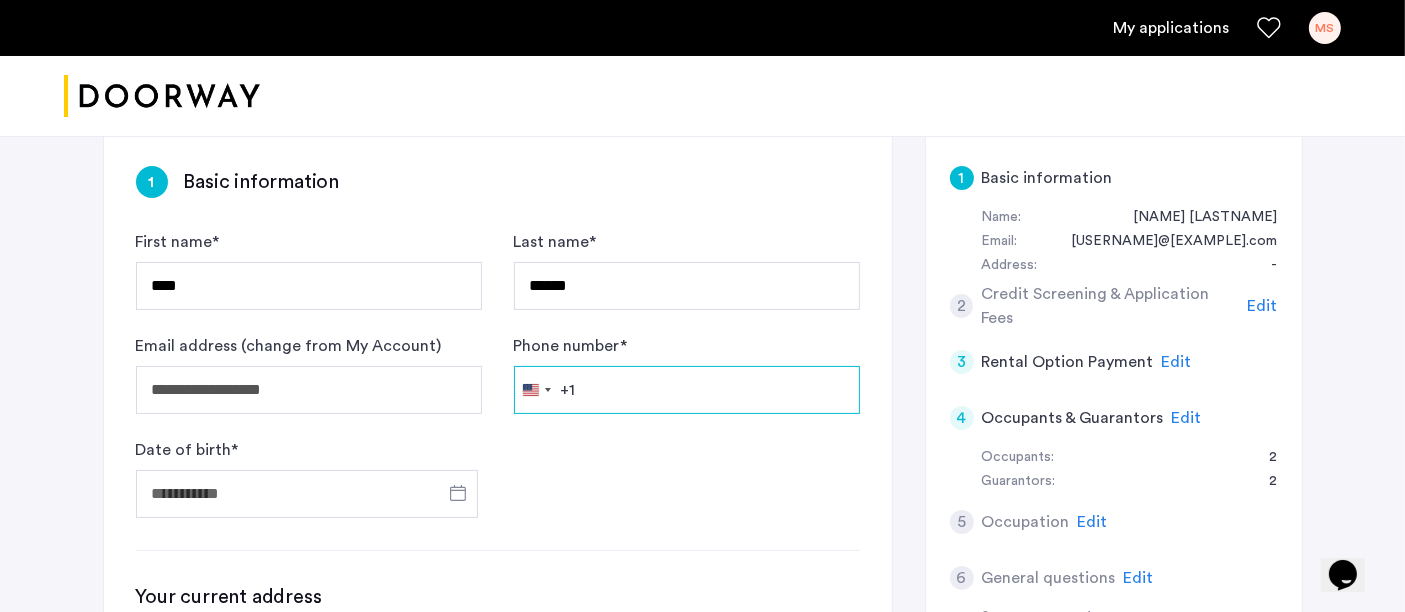 drag, startPoint x: 640, startPoint y: 391, endPoint x: 656, endPoint y: 384, distance: 17.464249 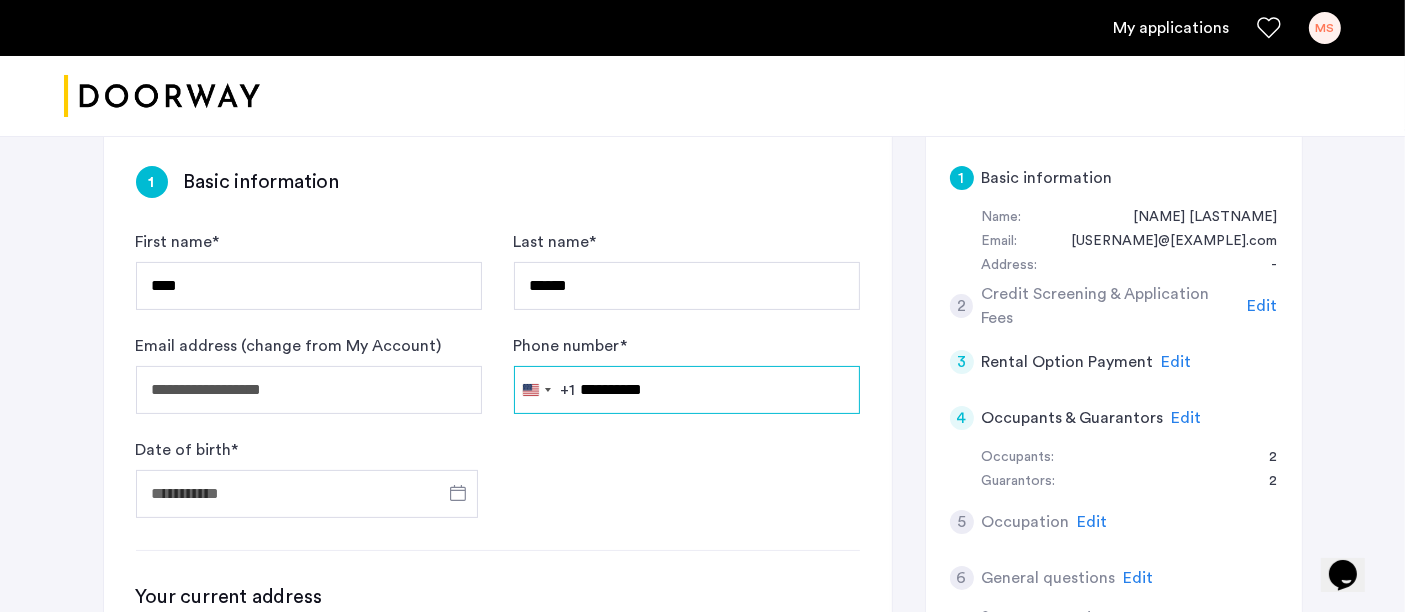 type on "**********" 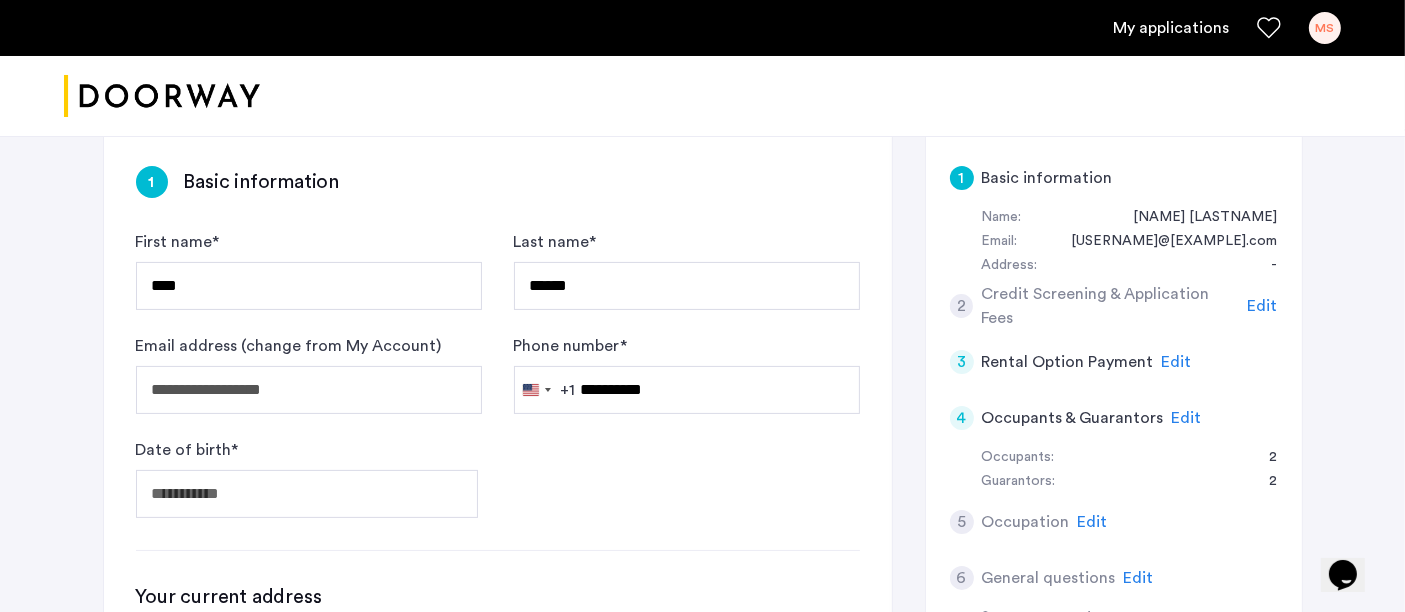 type 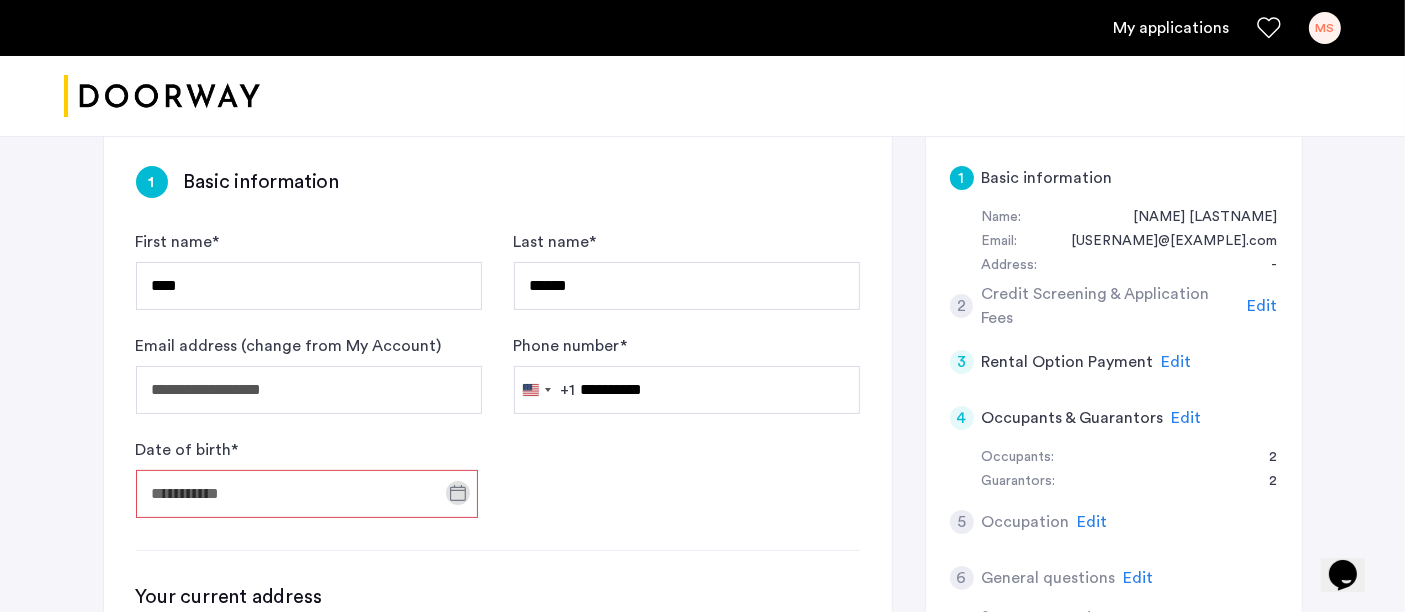 click on "Date of birth  *" at bounding box center [307, 494] 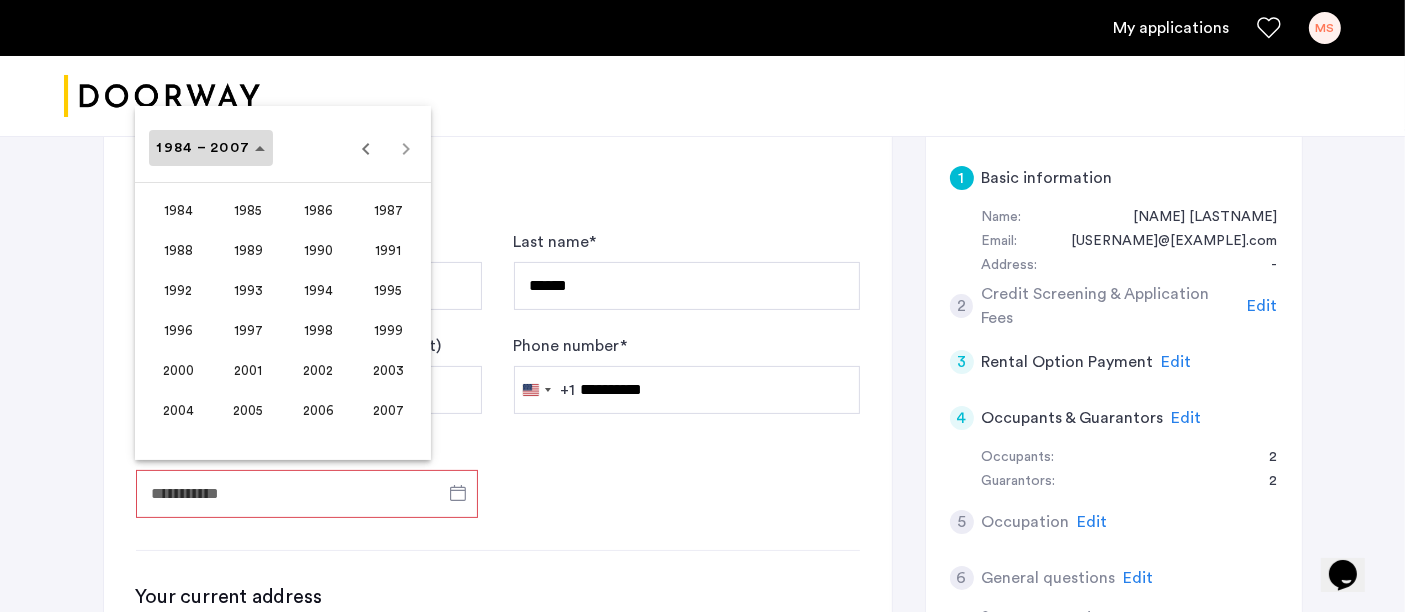 click at bounding box center [211, 148] 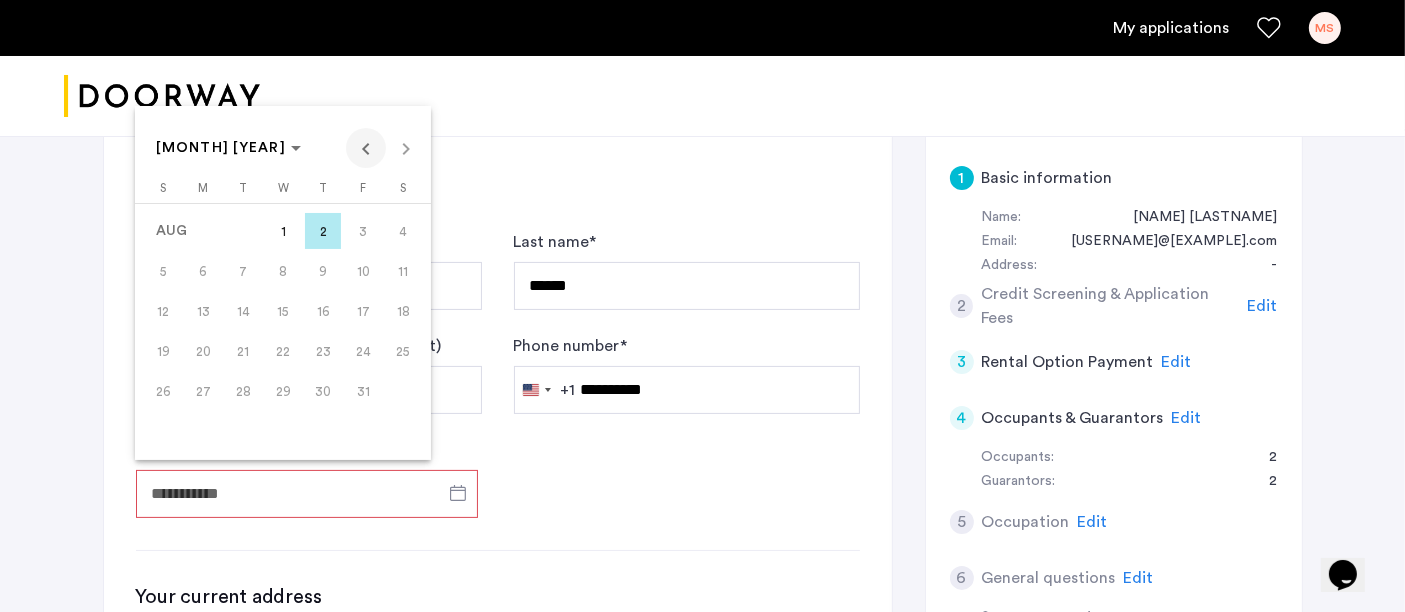 click at bounding box center [366, 148] 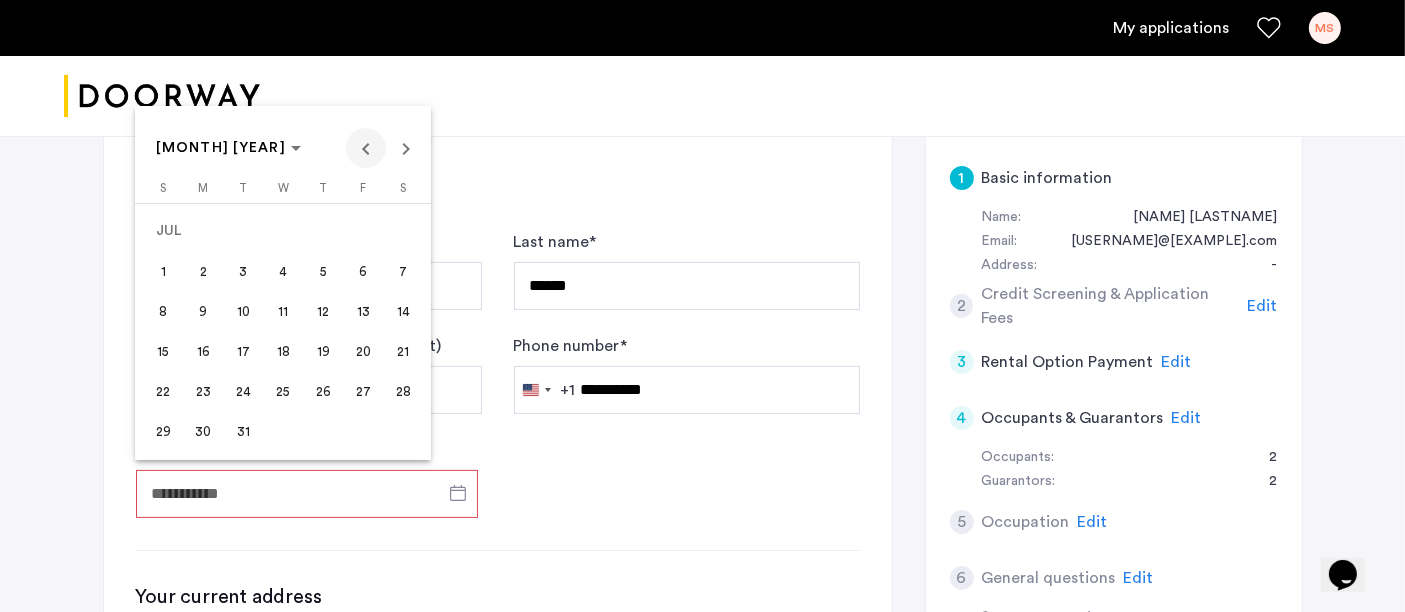 click at bounding box center (366, 148) 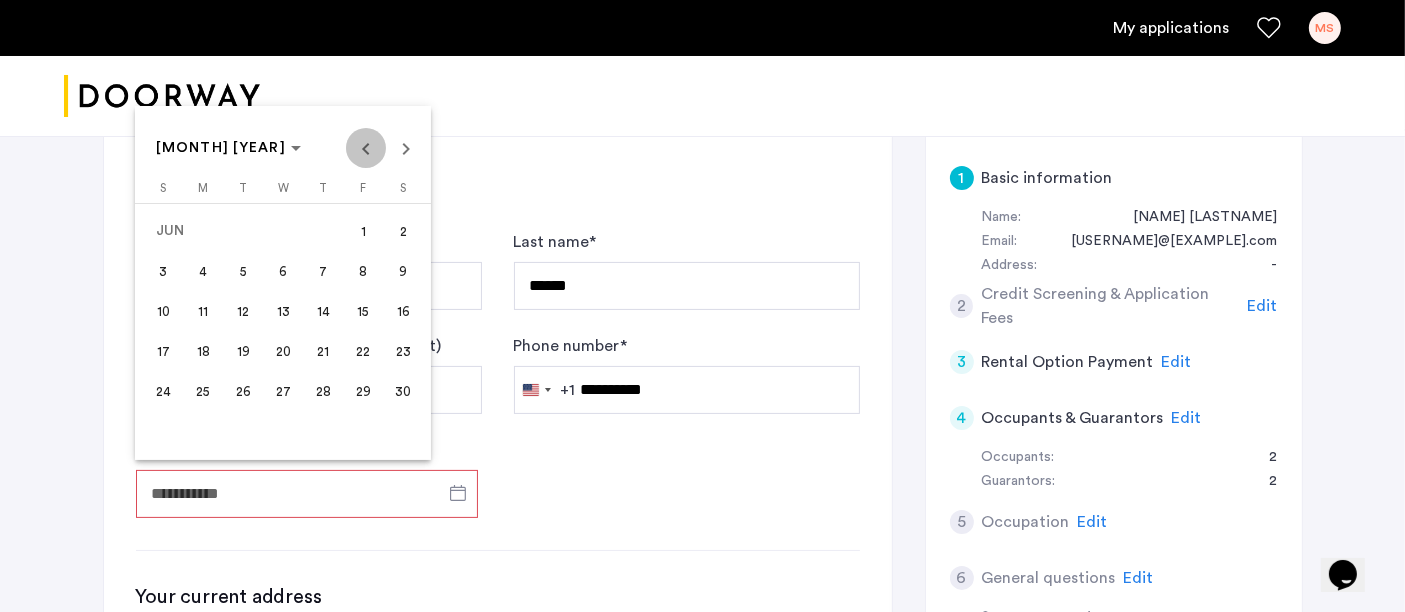 click at bounding box center [366, 148] 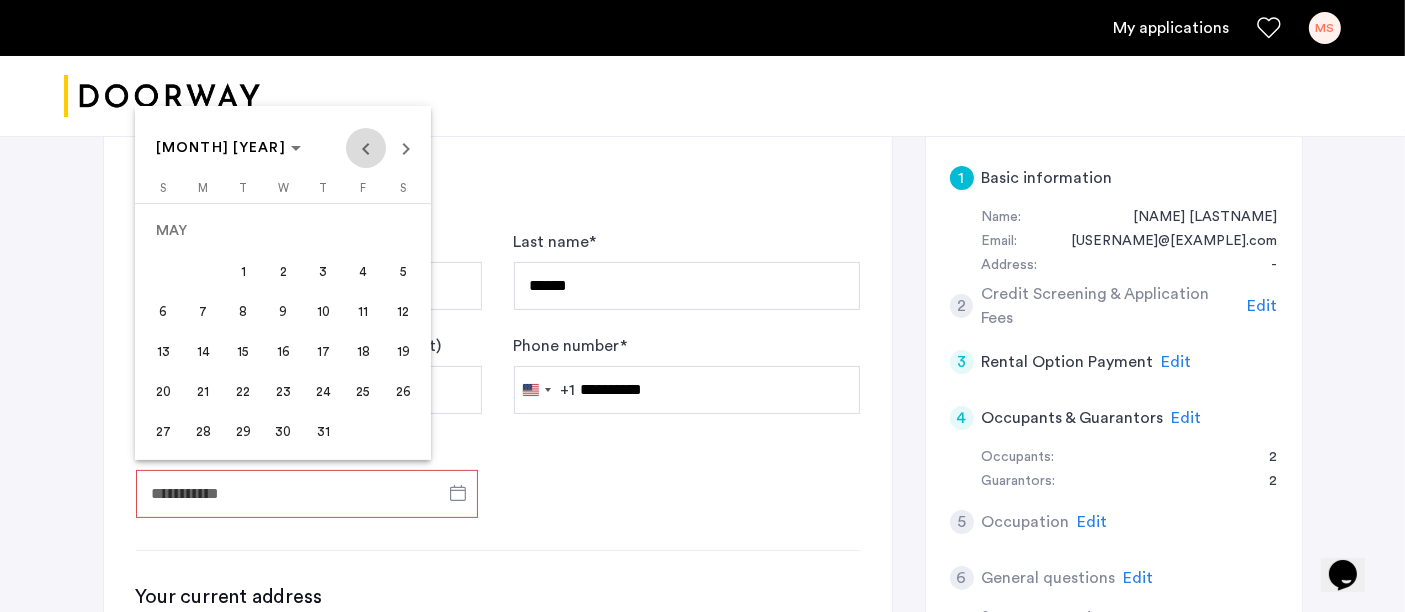 click at bounding box center [366, 148] 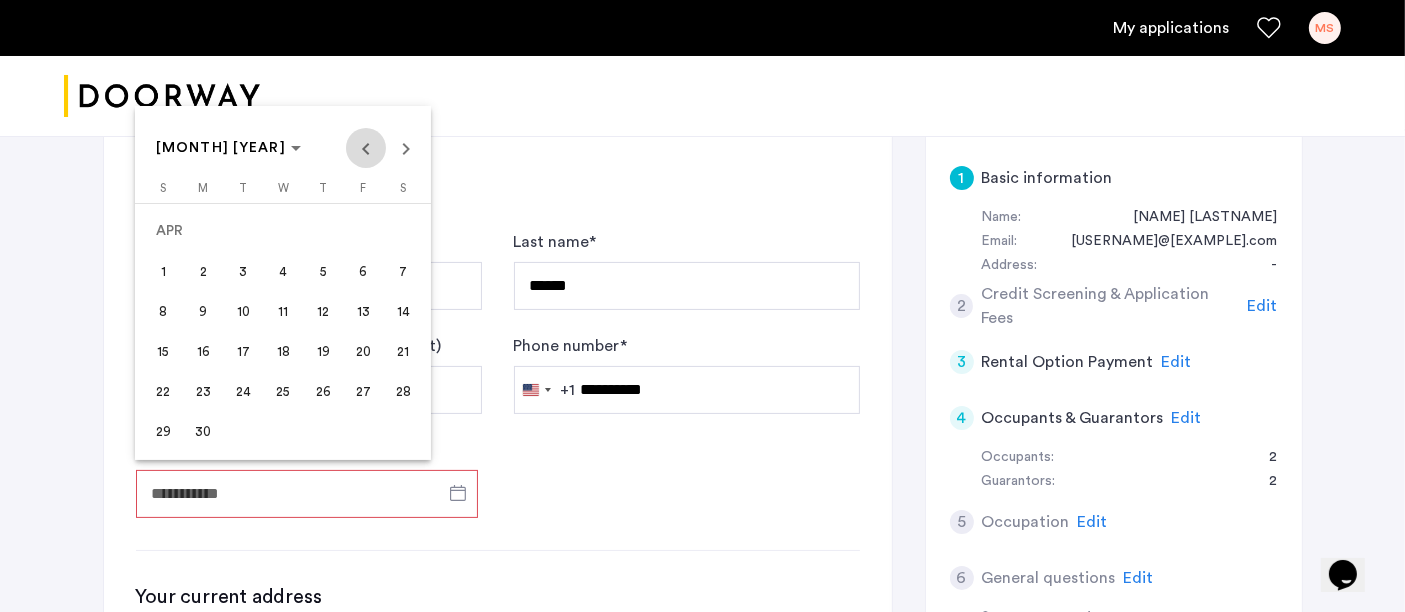 click at bounding box center (366, 148) 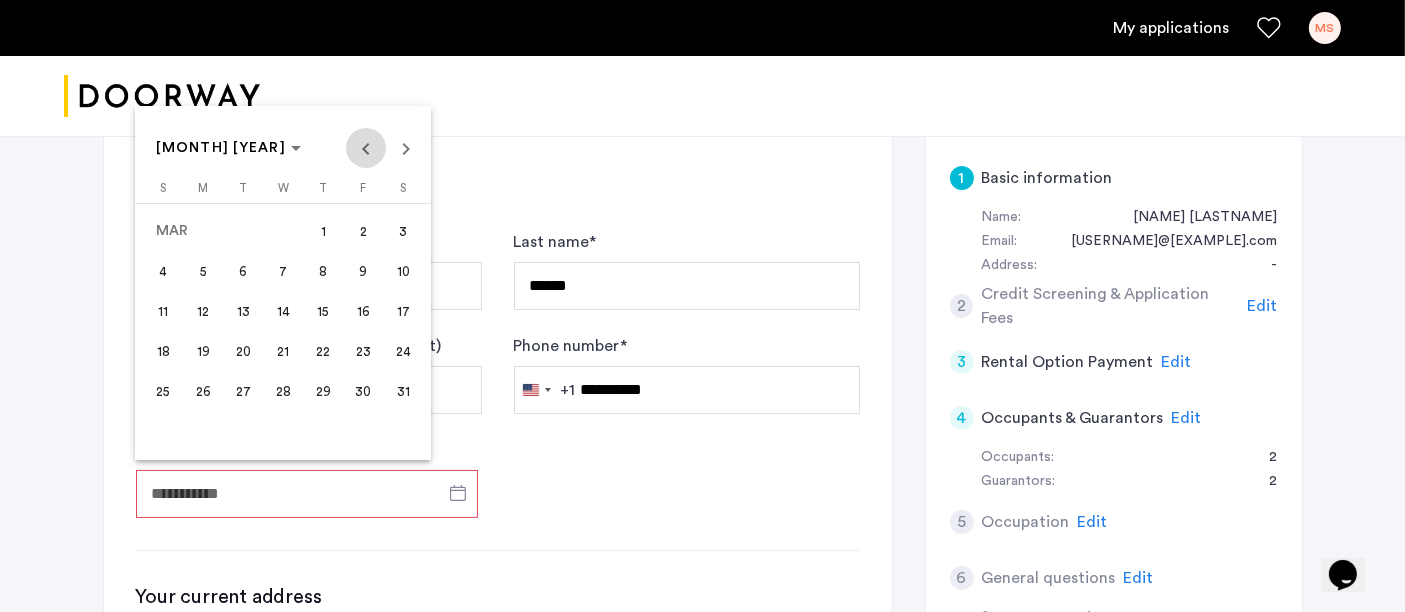 click at bounding box center [366, 148] 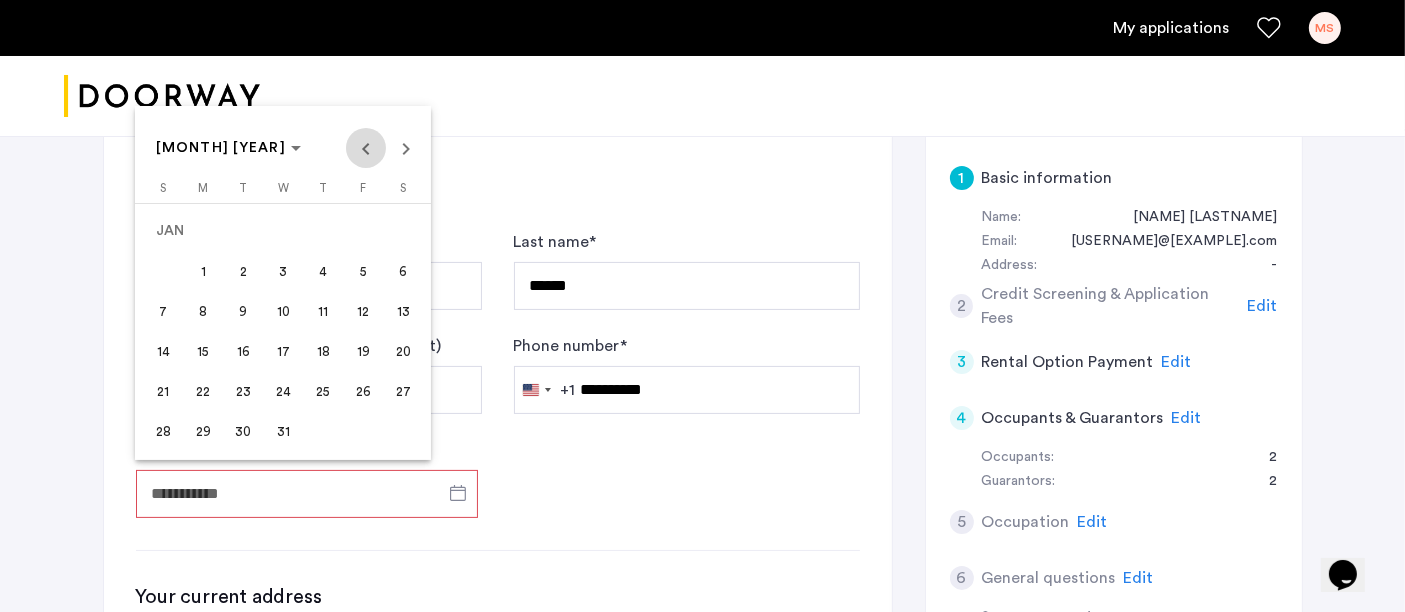 click at bounding box center (366, 148) 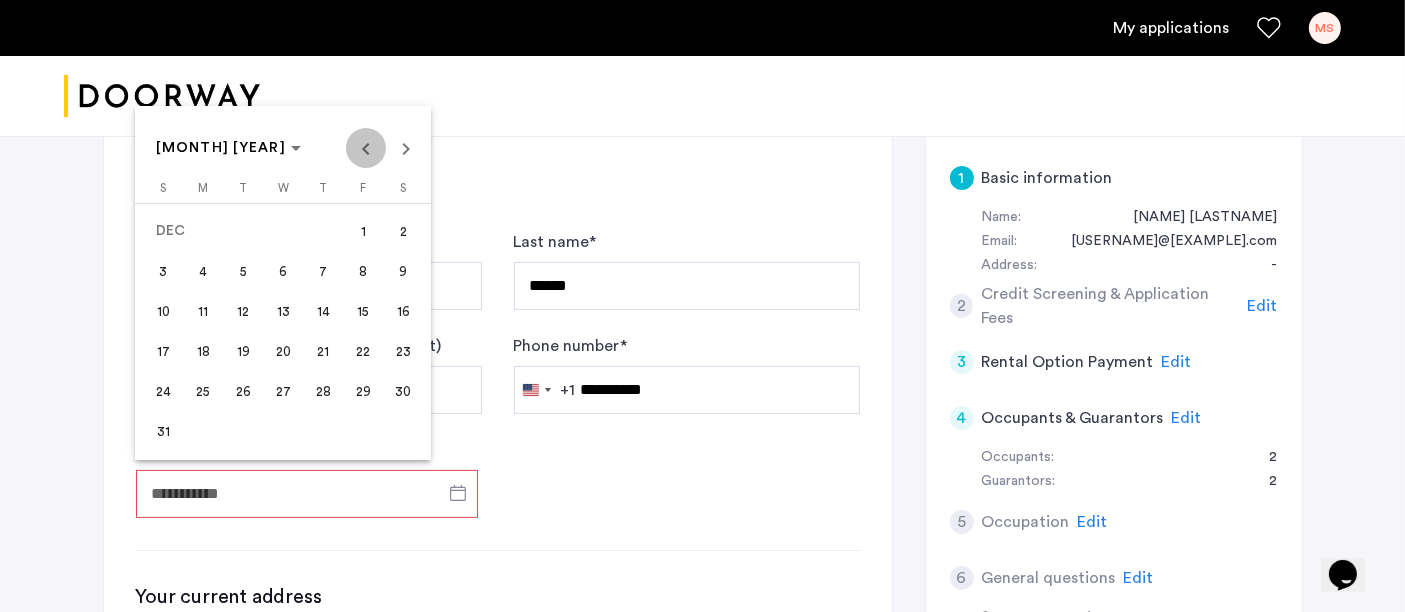click at bounding box center [366, 148] 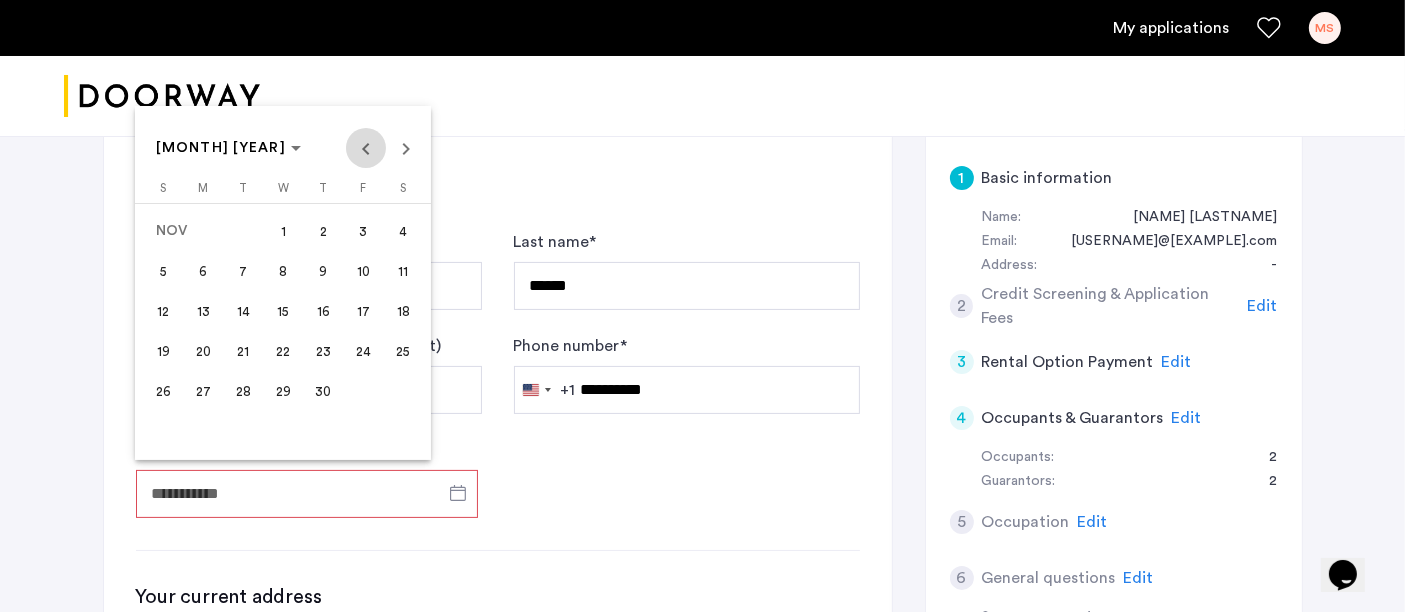 click at bounding box center (366, 148) 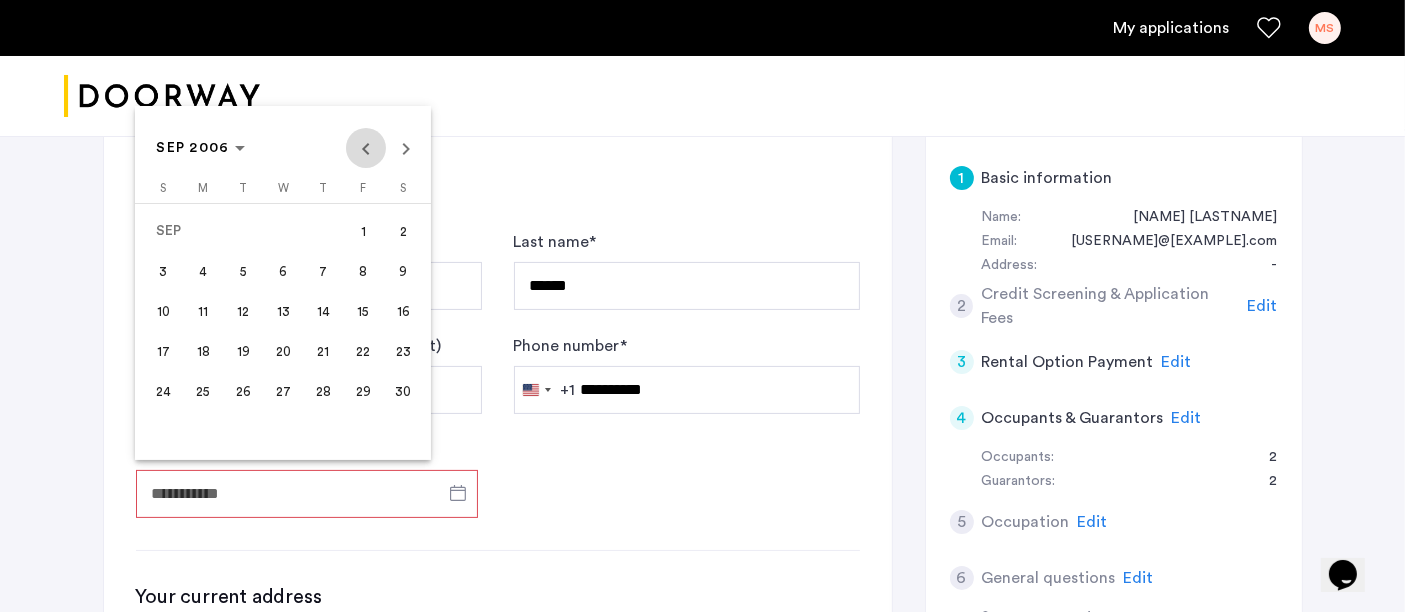 click at bounding box center (366, 148) 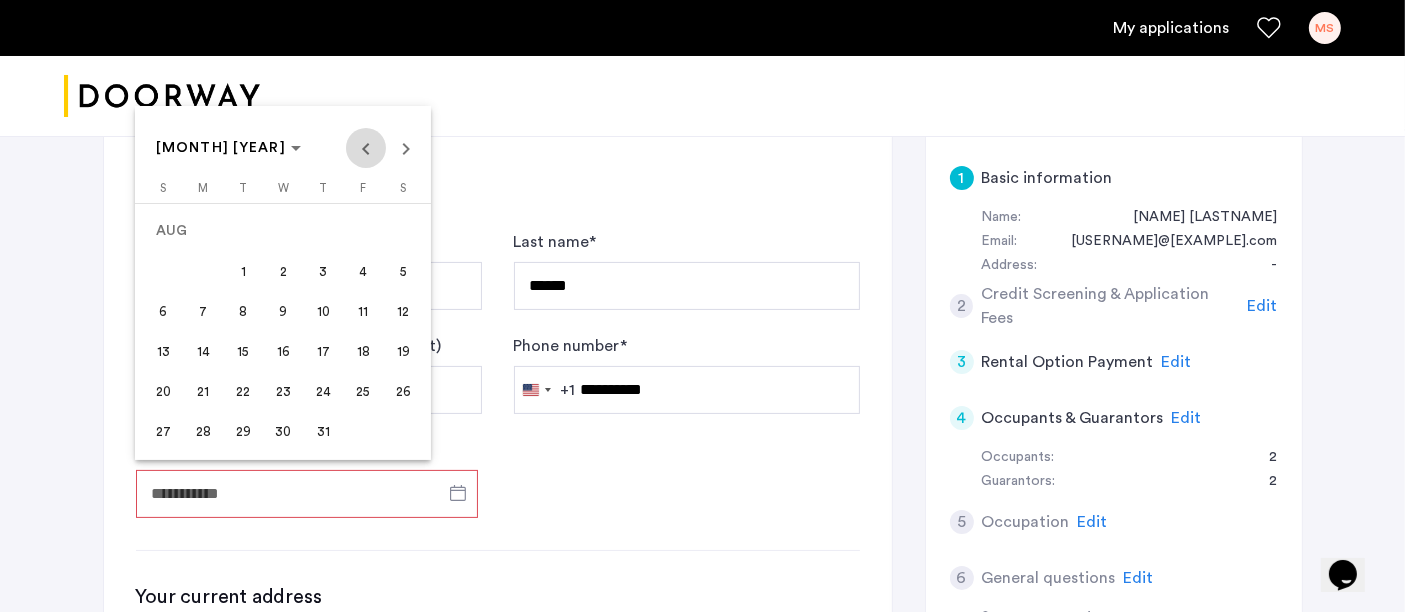 click at bounding box center [366, 148] 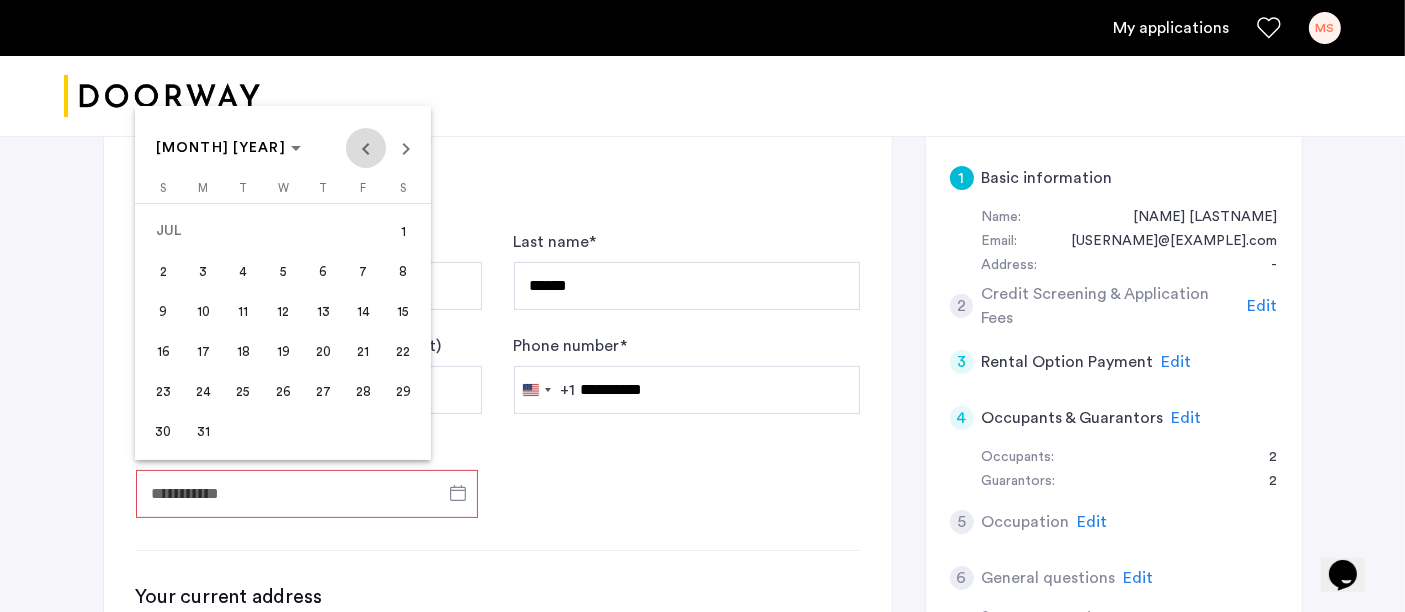 click at bounding box center [366, 148] 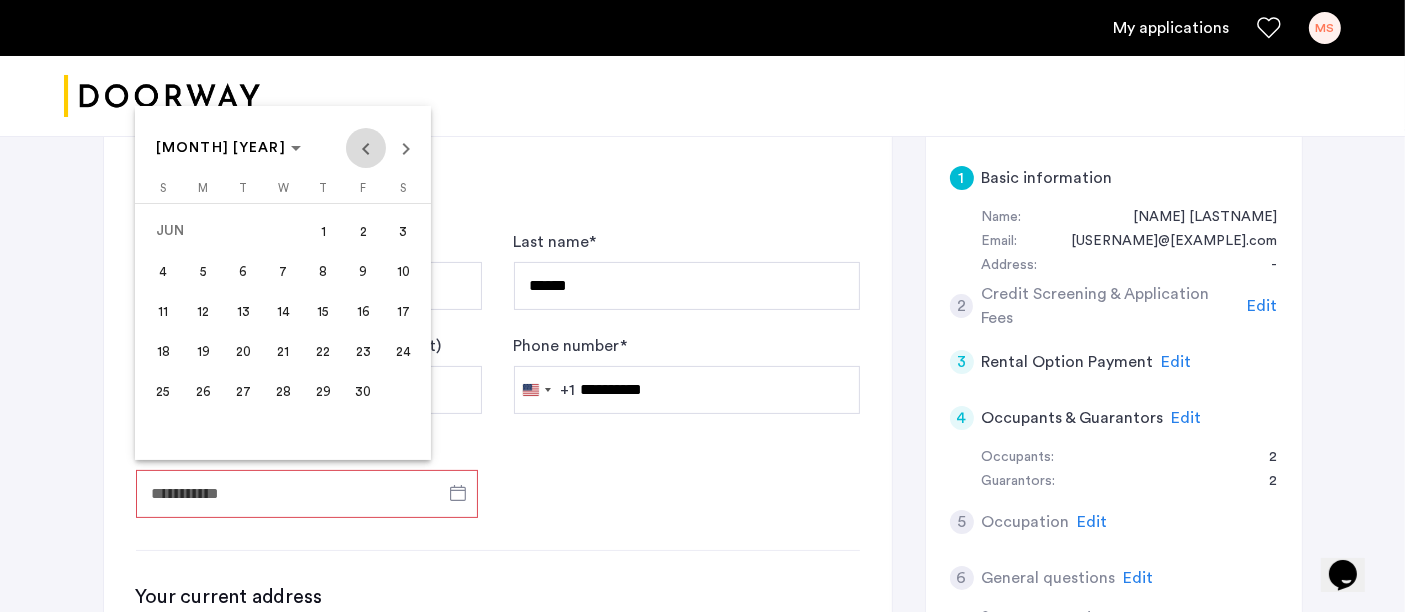 click at bounding box center [366, 148] 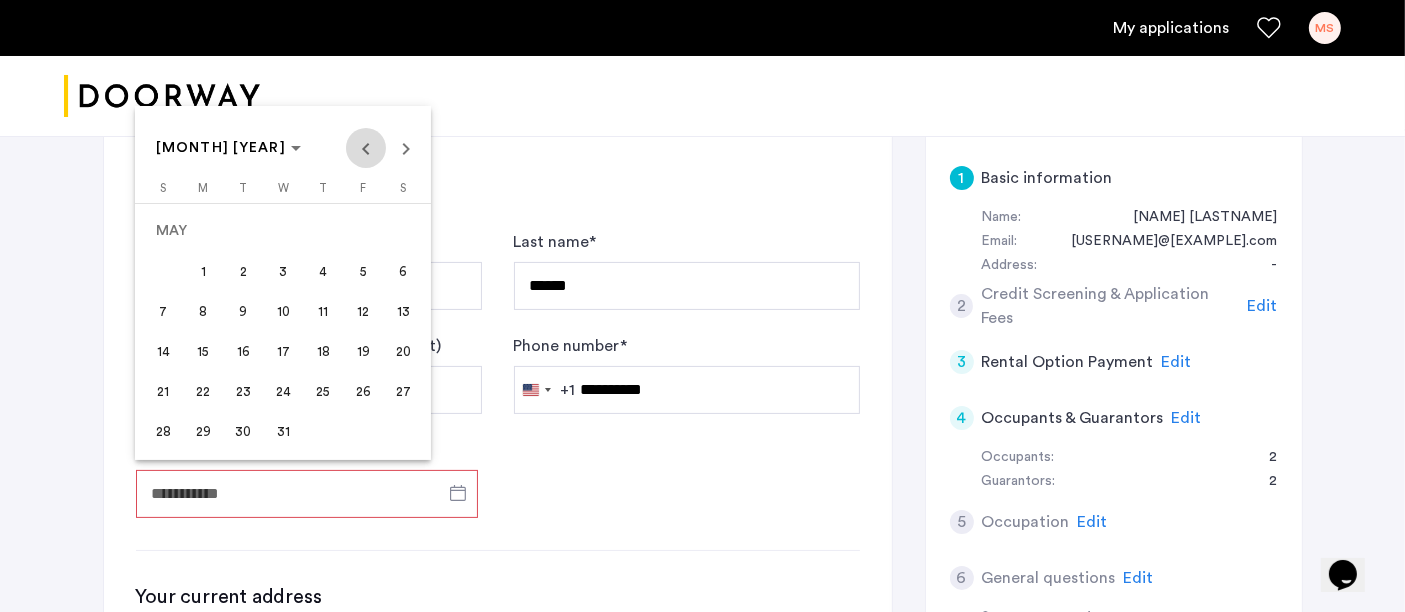 click at bounding box center (366, 148) 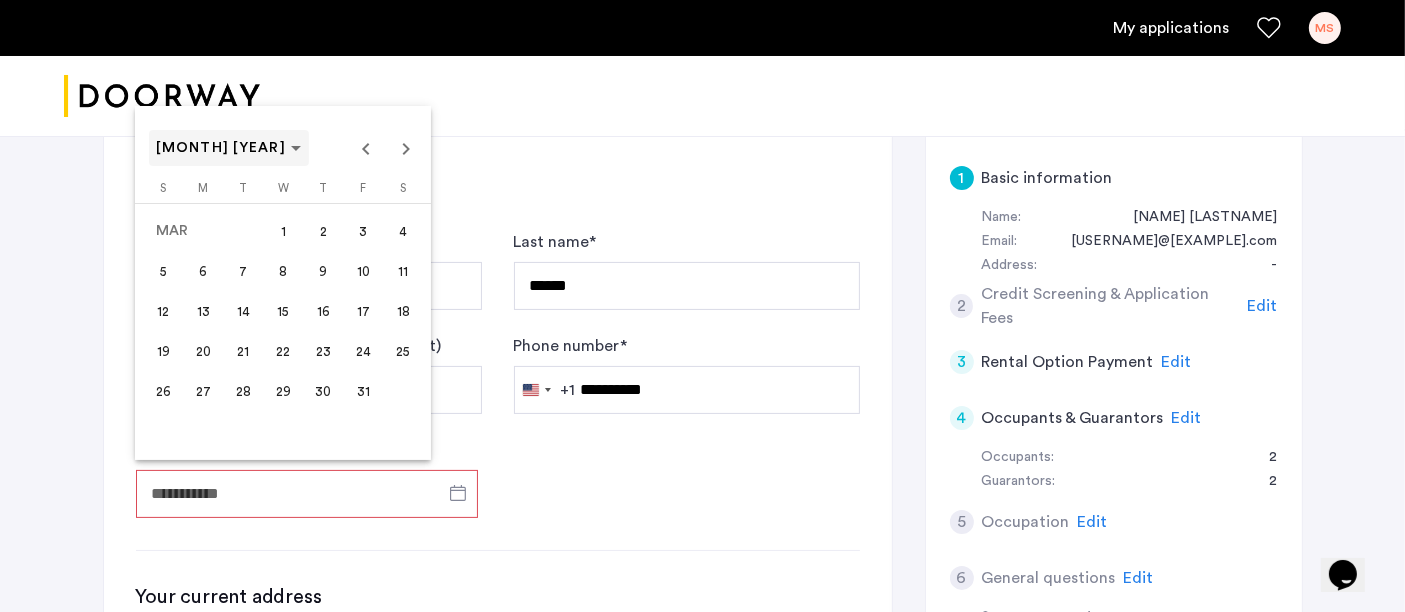 click on "[MONTH] [YEAR]" at bounding box center (229, 148) 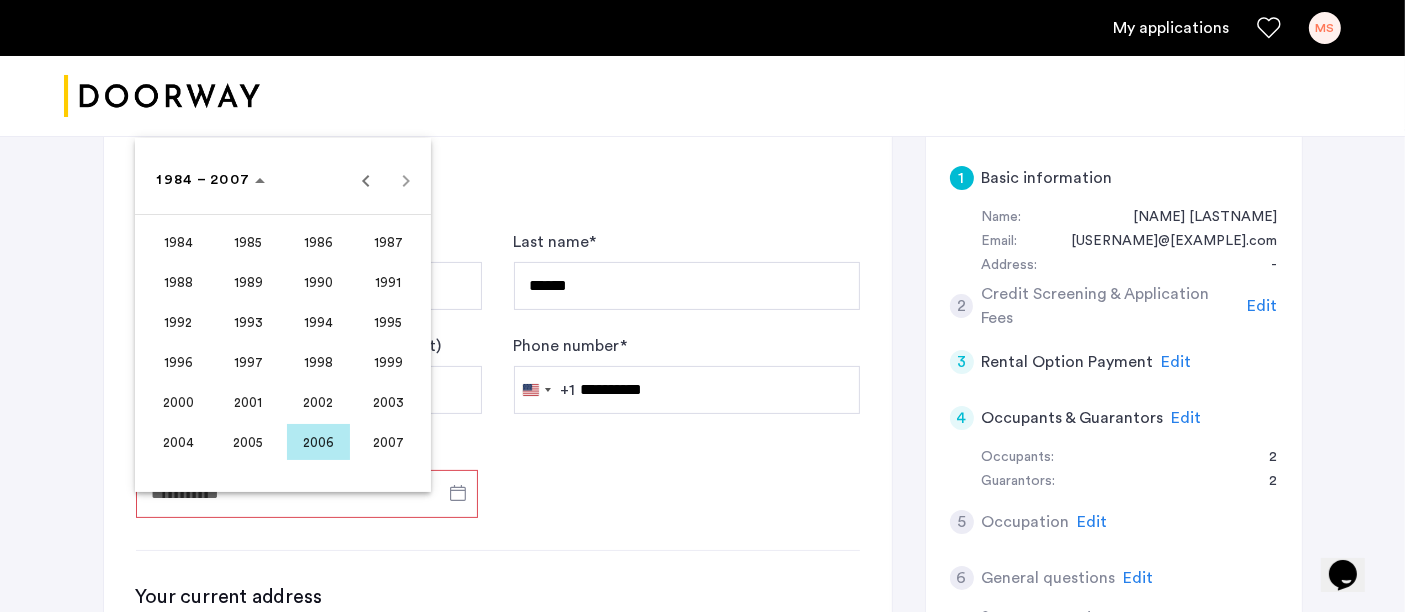 scroll, scrollTop: 0, scrollLeft: 0, axis: both 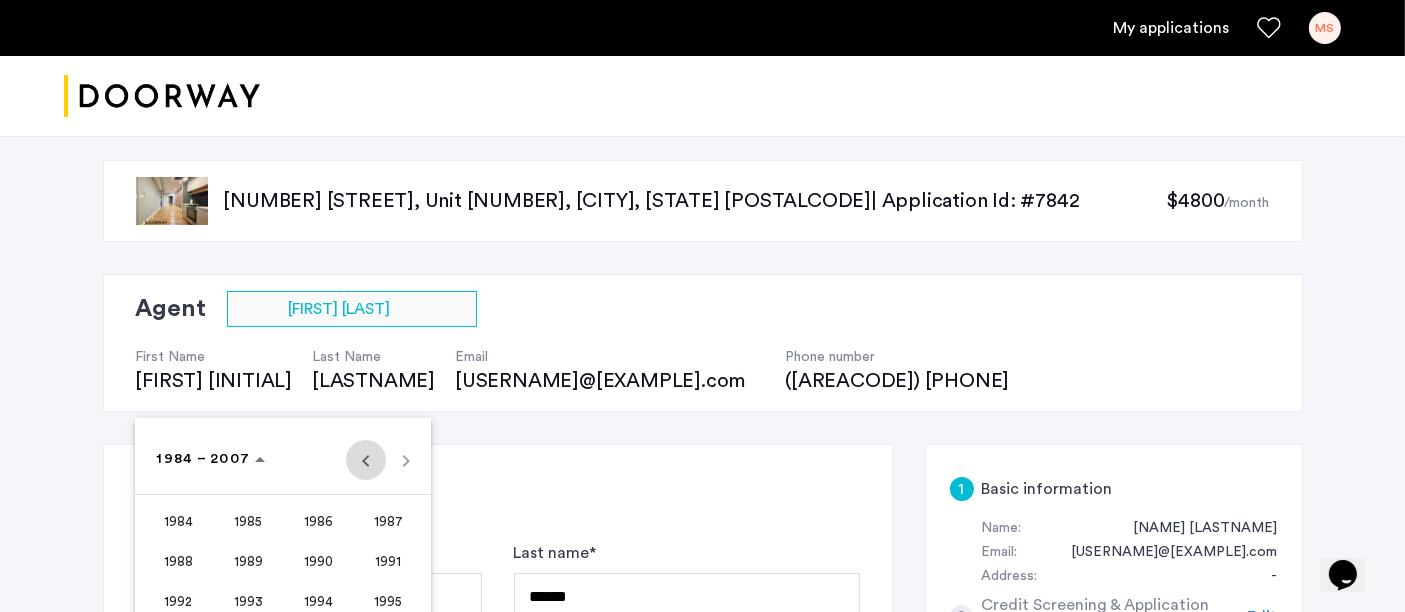 click at bounding box center (366, 460) 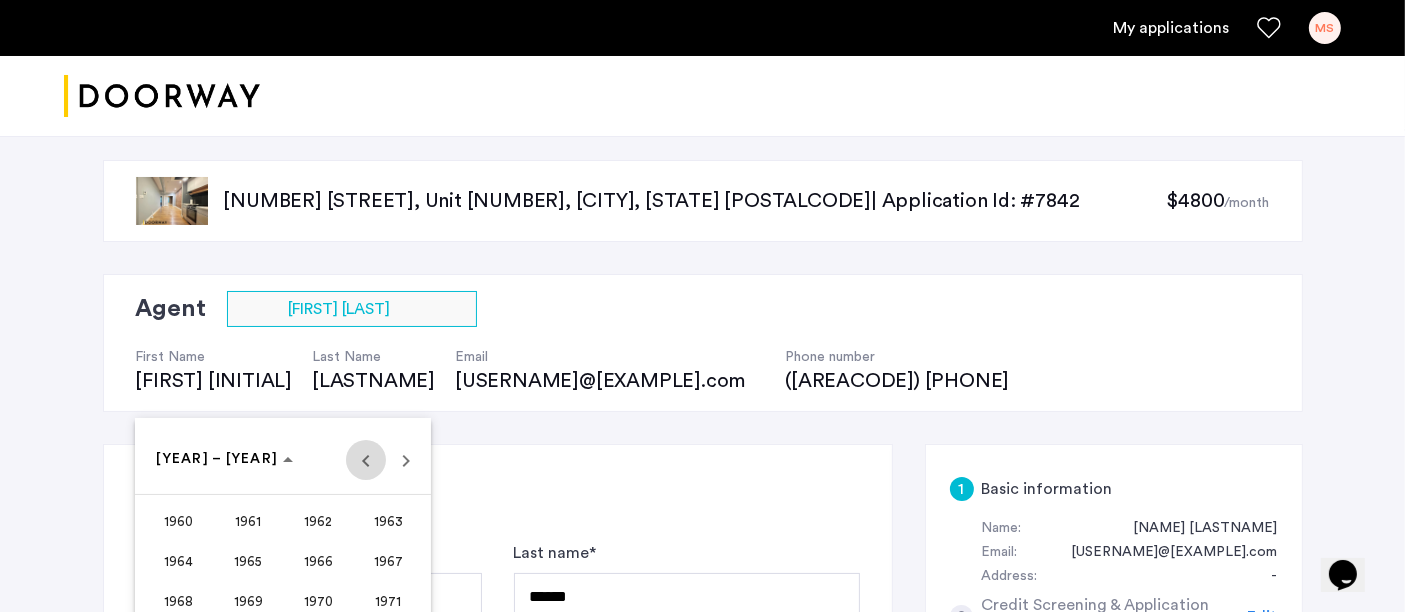 click at bounding box center (366, 460) 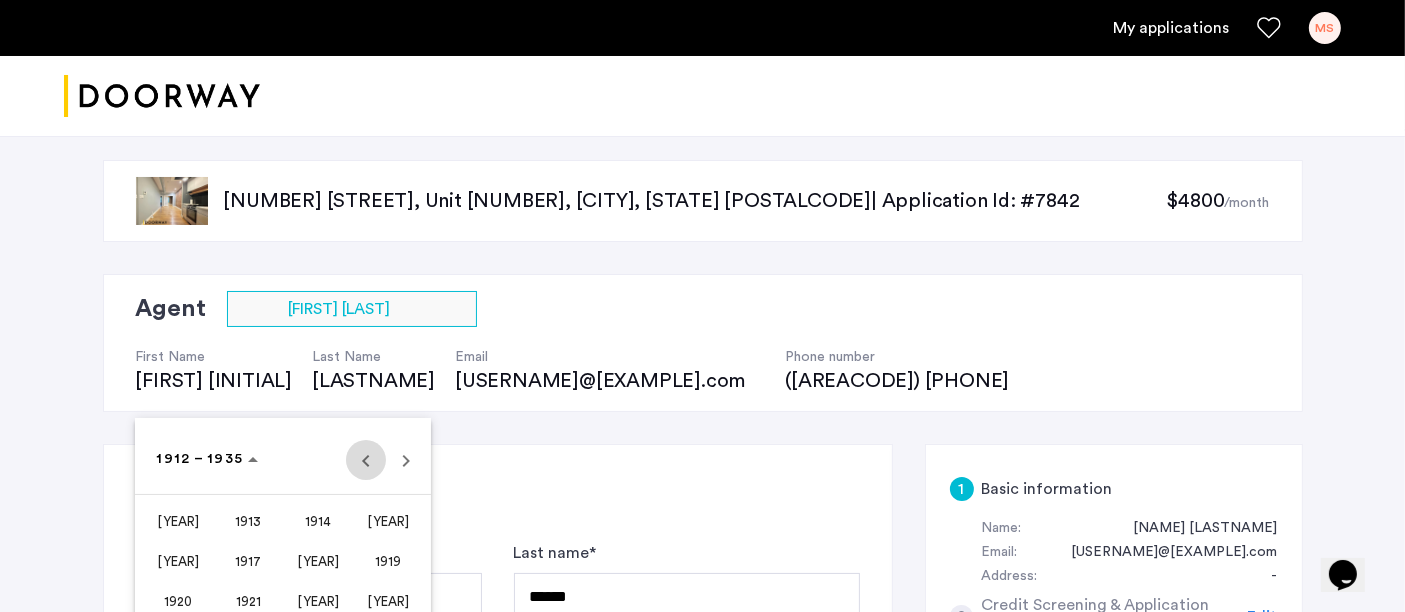 click at bounding box center (366, 460) 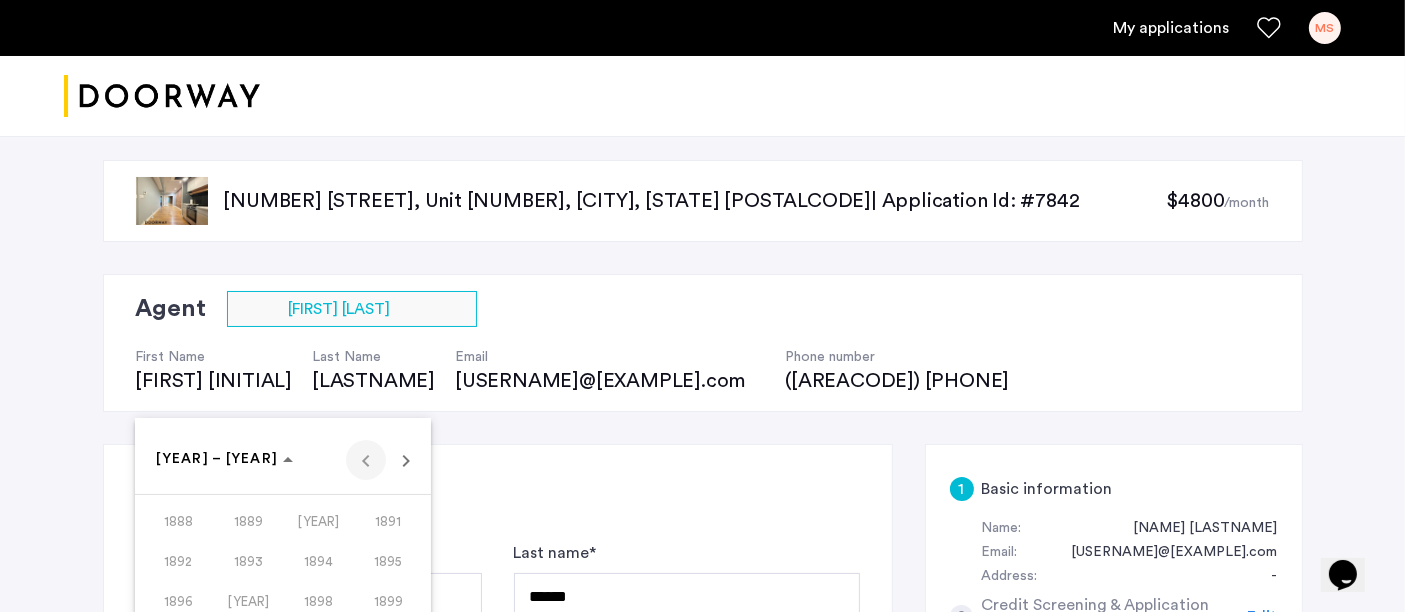 click on "[YEAR] to [YEAR] [YEAR] – [YEAR]" at bounding box center (284, 460) 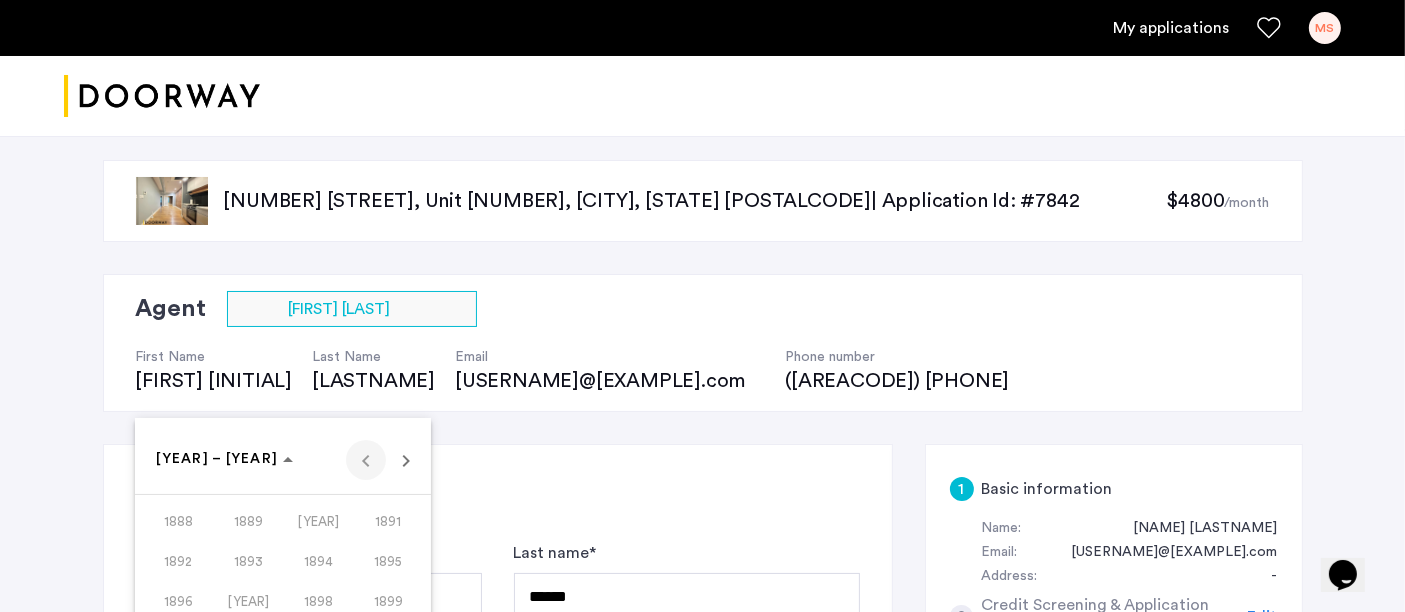 click on "[YEAR] to [YEAR] [YEAR] – [YEAR]" at bounding box center (284, 460) 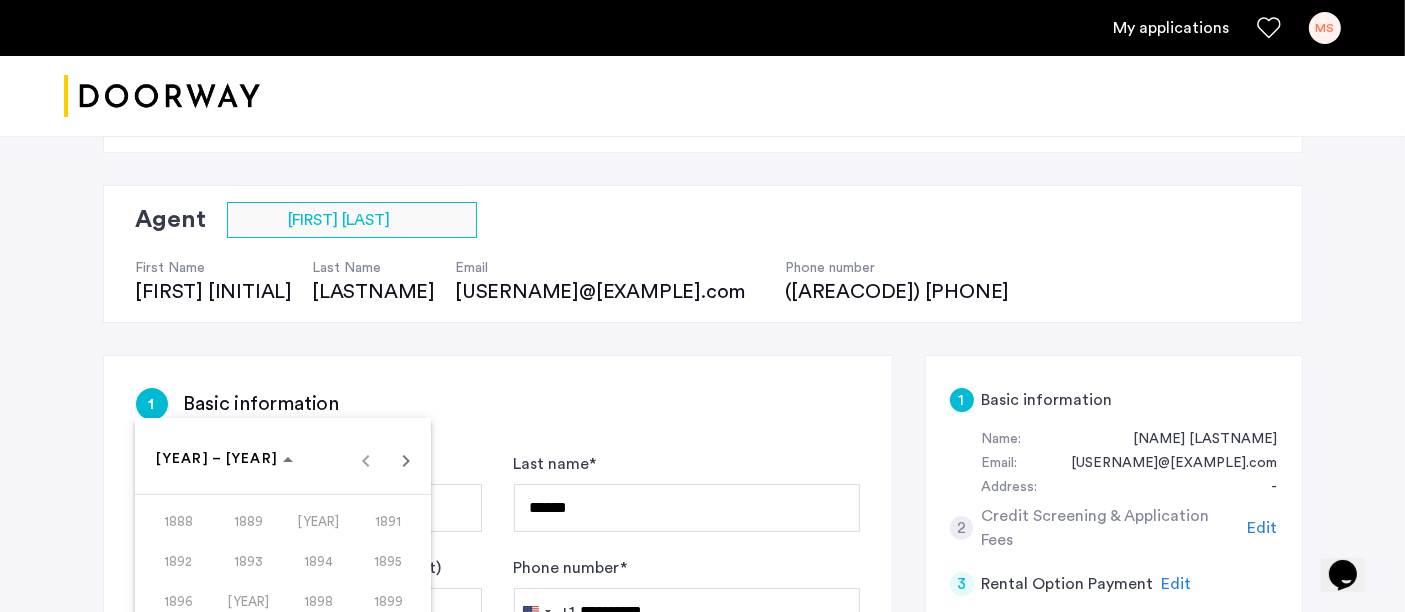scroll, scrollTop: 222, scrollLeft: 0, axis: vertical 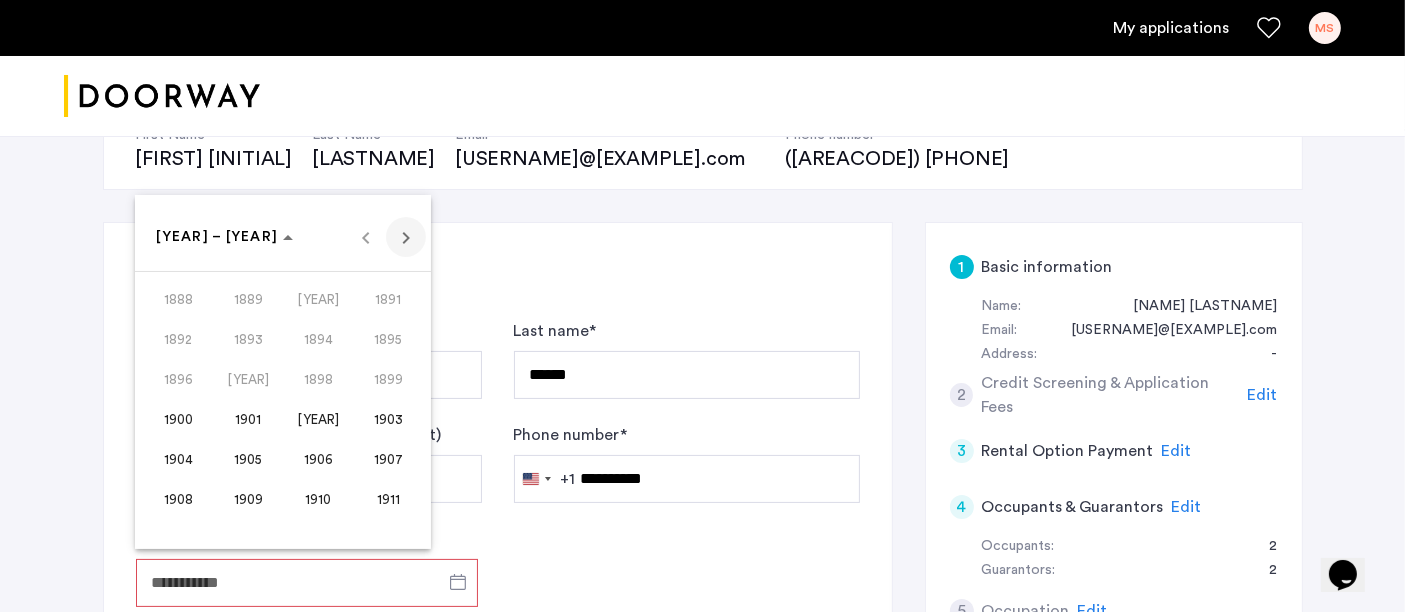 click at bounding box center [406, 237] 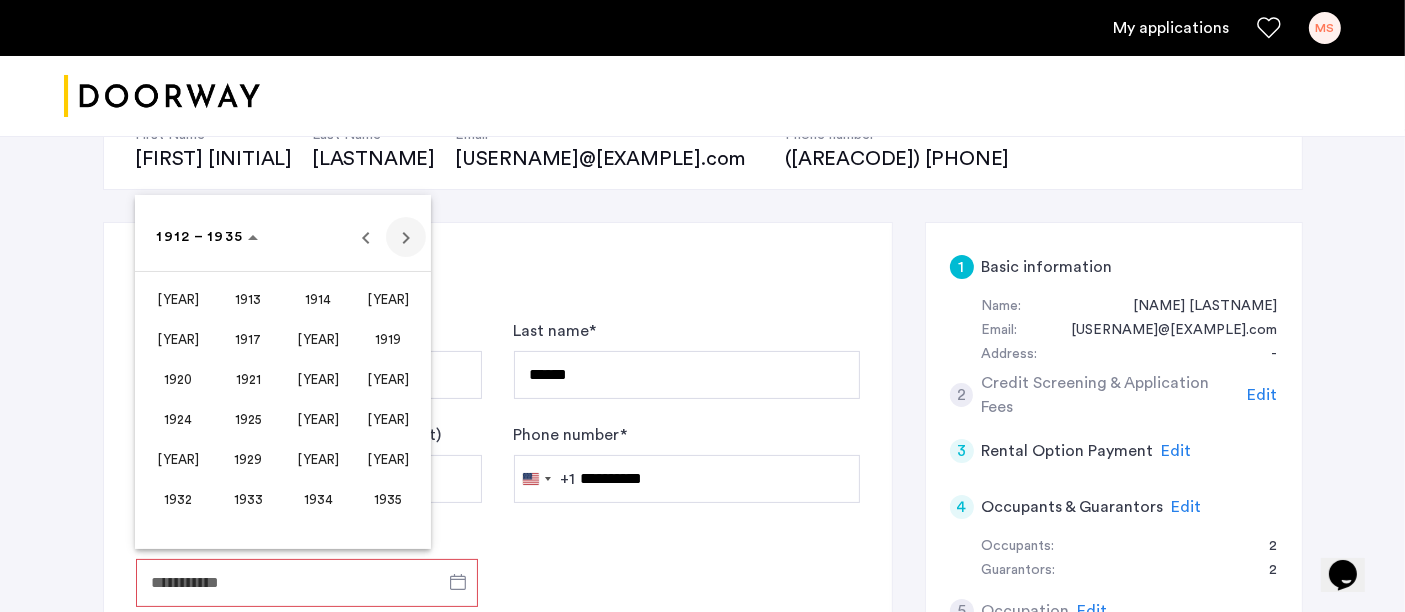 click at bounding box center [406, 237] 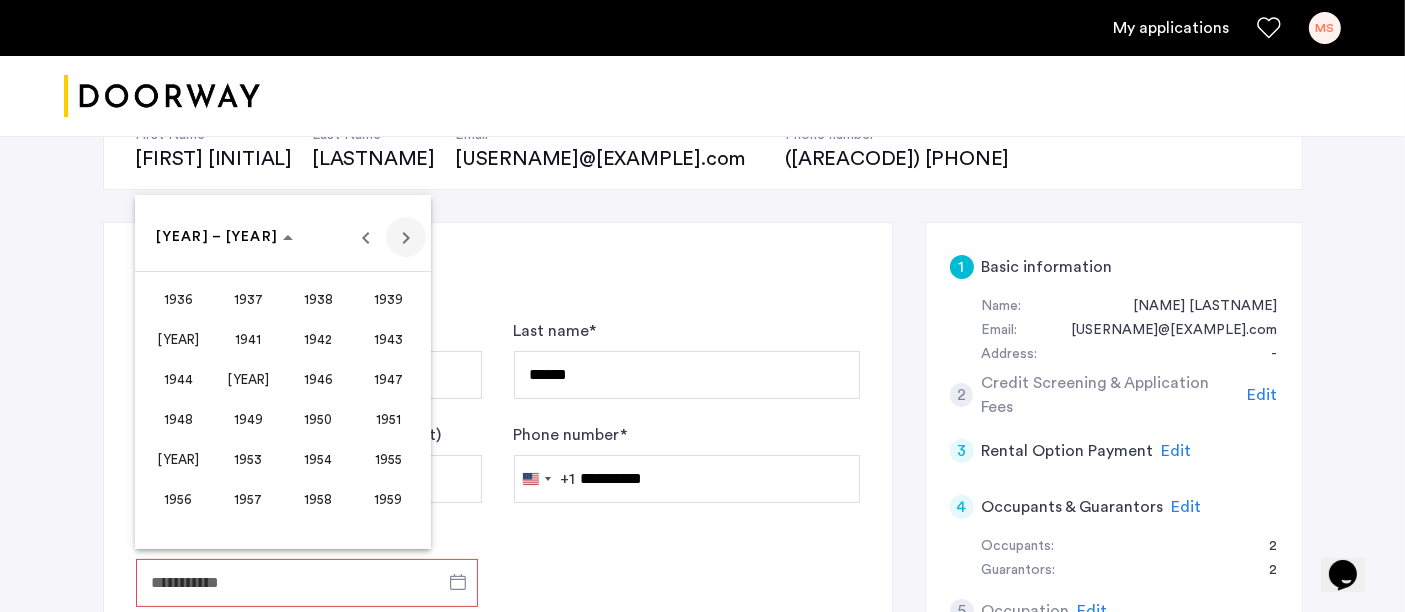 click at bounding box center [406, 237] 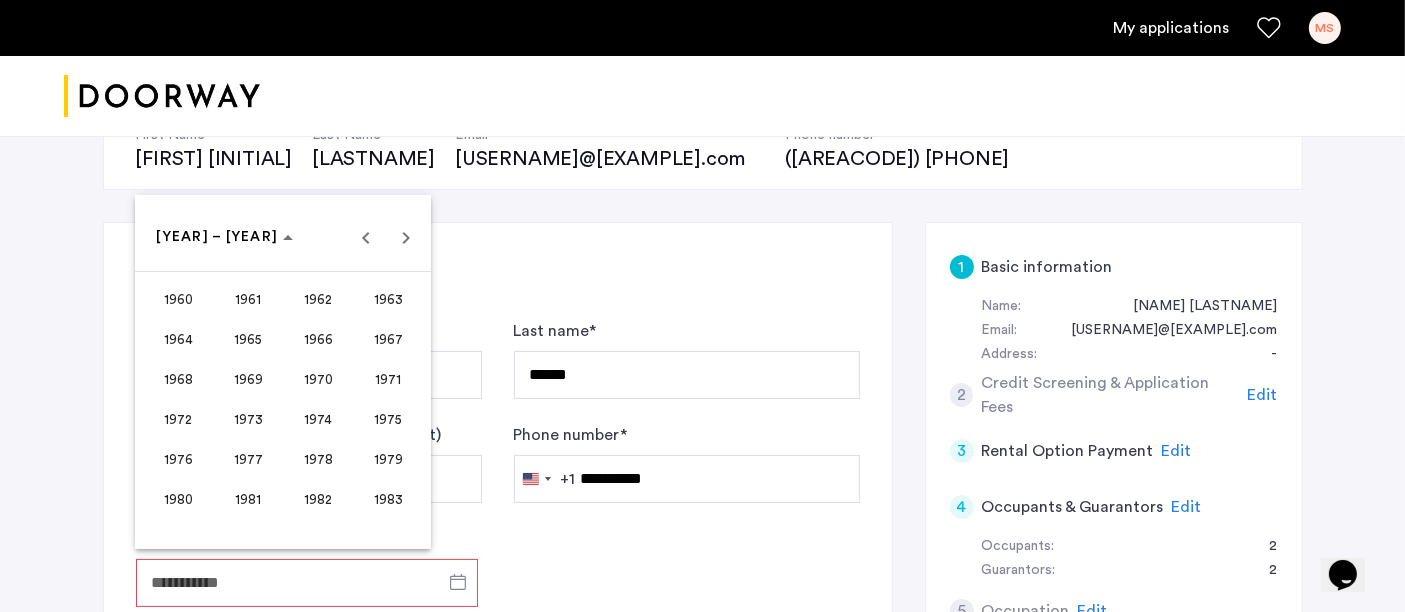 click on "1969" at bounding box center [248, 379] 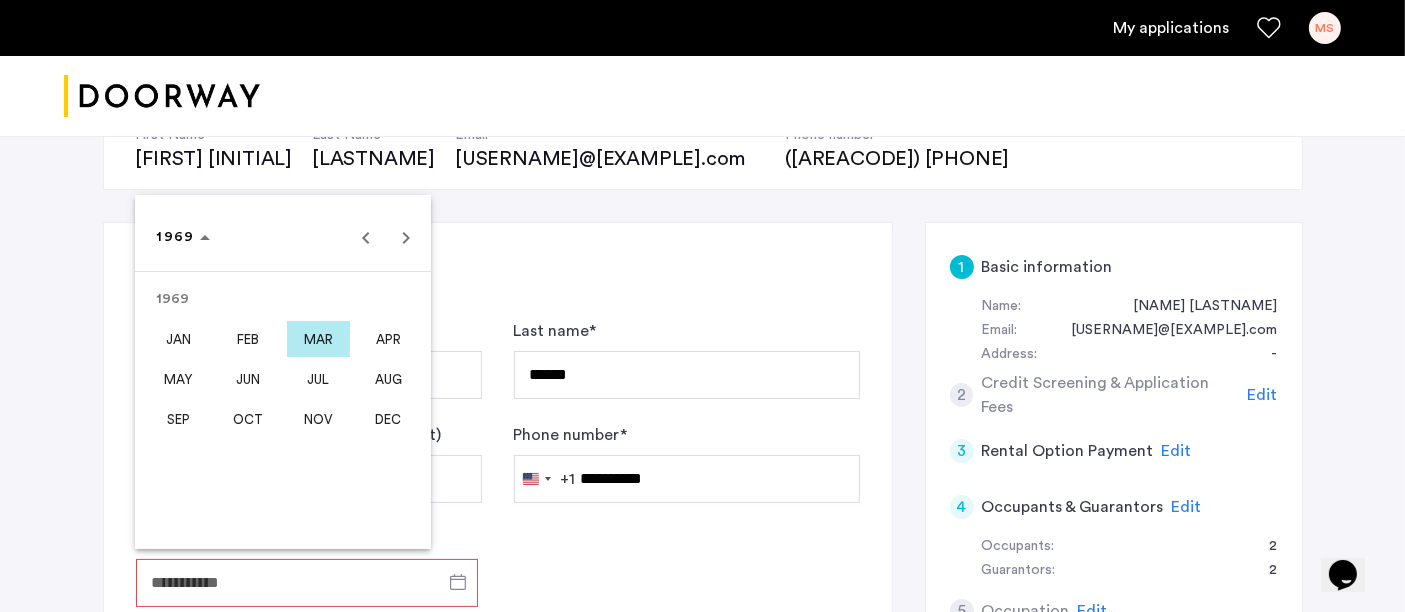 click on "AUG" at bounding box center (388, 379) 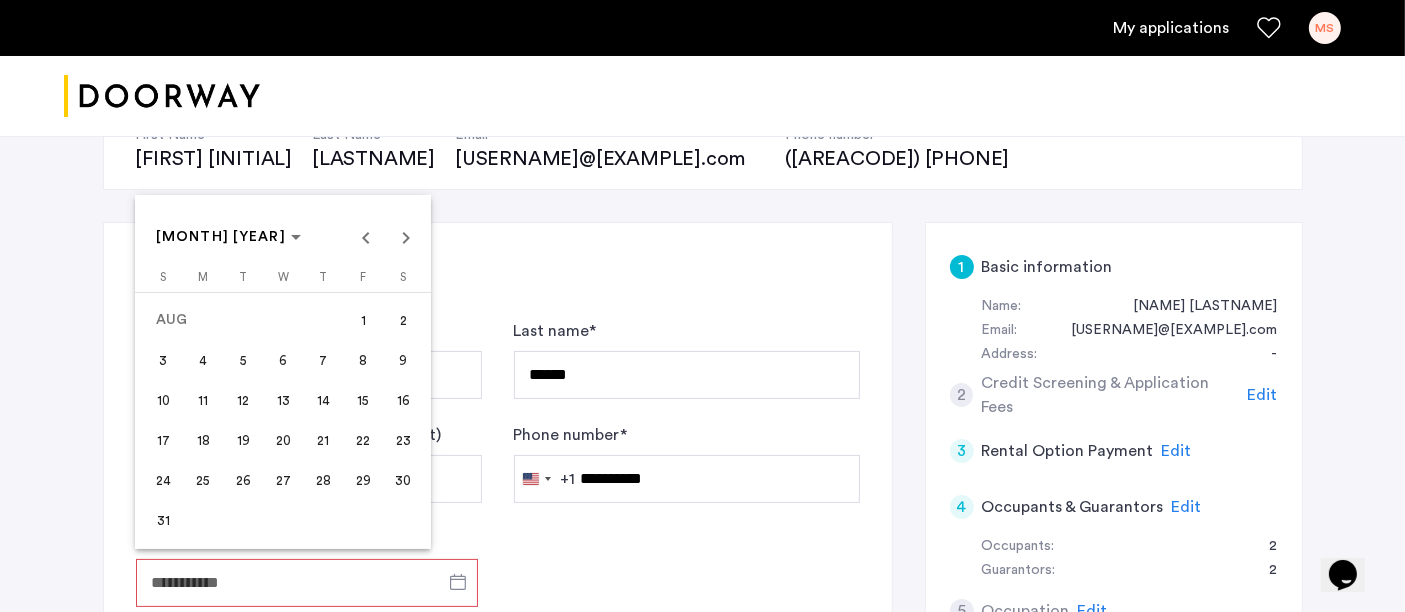 click on "11" at bounding box center [203, 400] 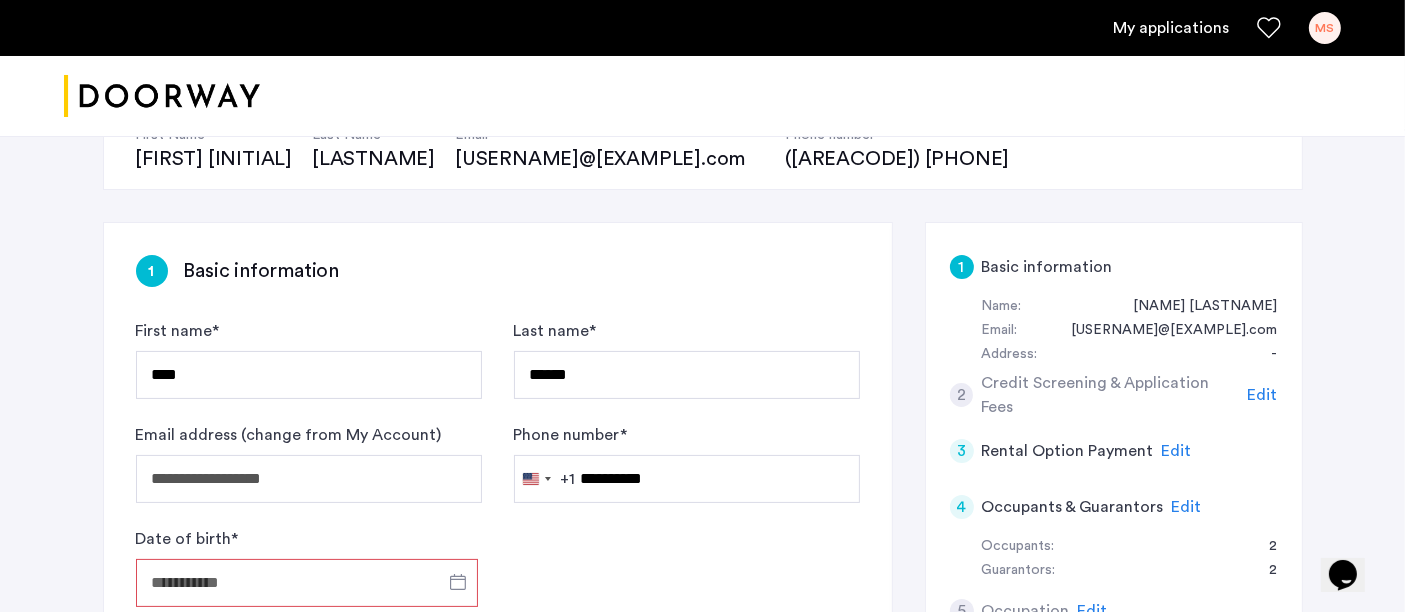 type on "**********" 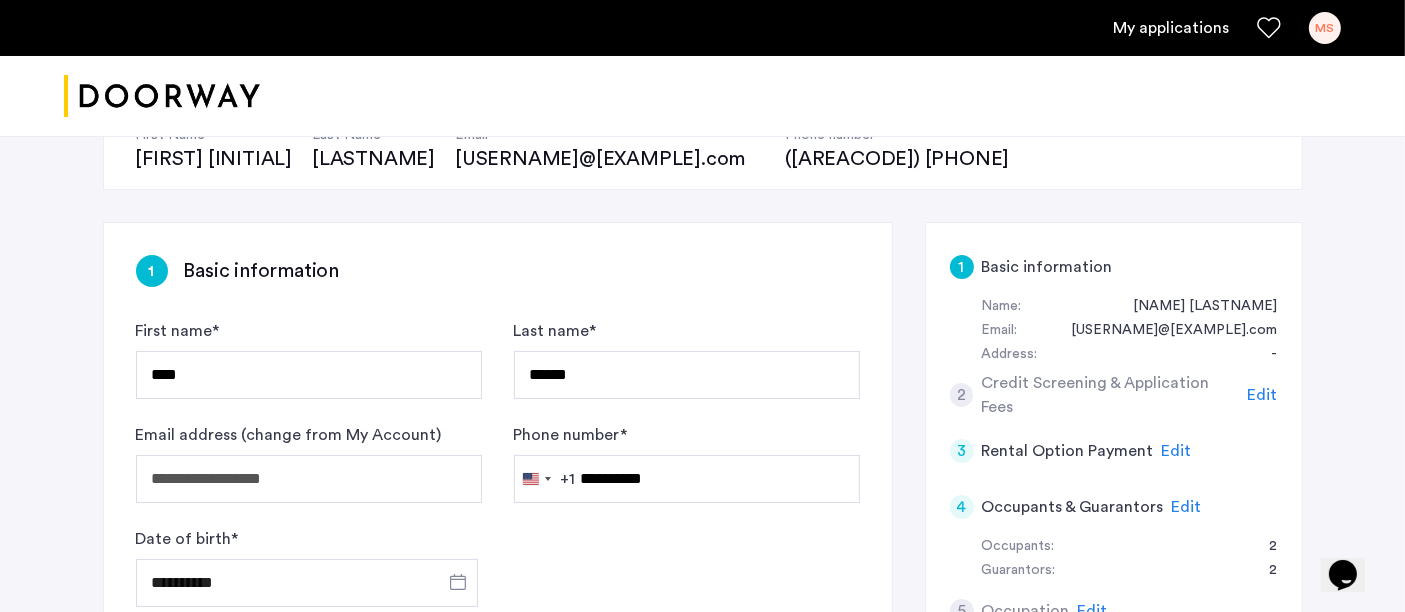 click on "**********" 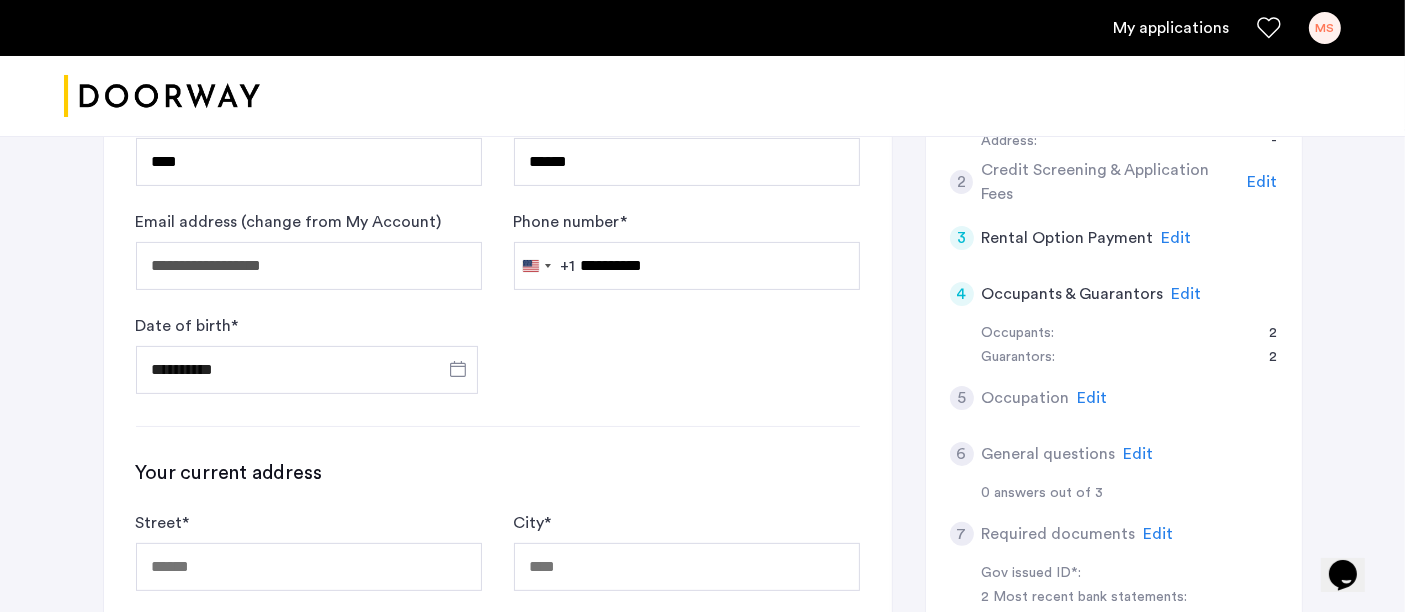 scroll, scrollTop: 555, scrollLeft: 0, axis: vertical 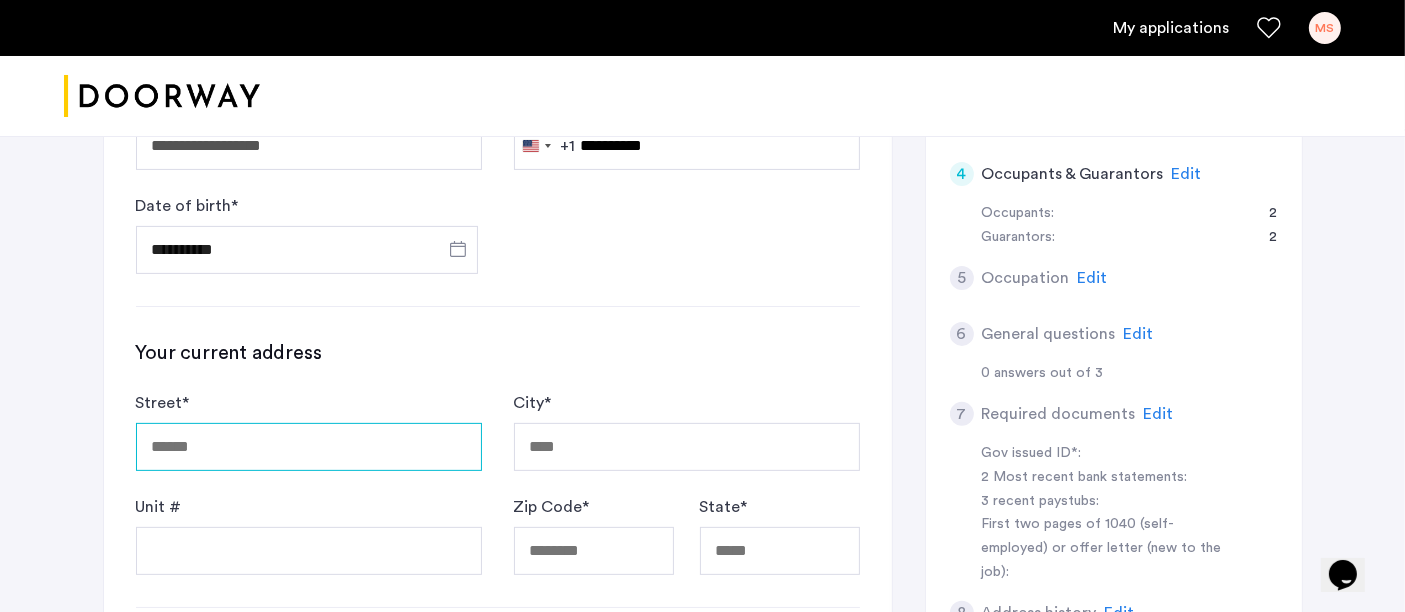 click on "Street  *" at bounding box center [309, 447] 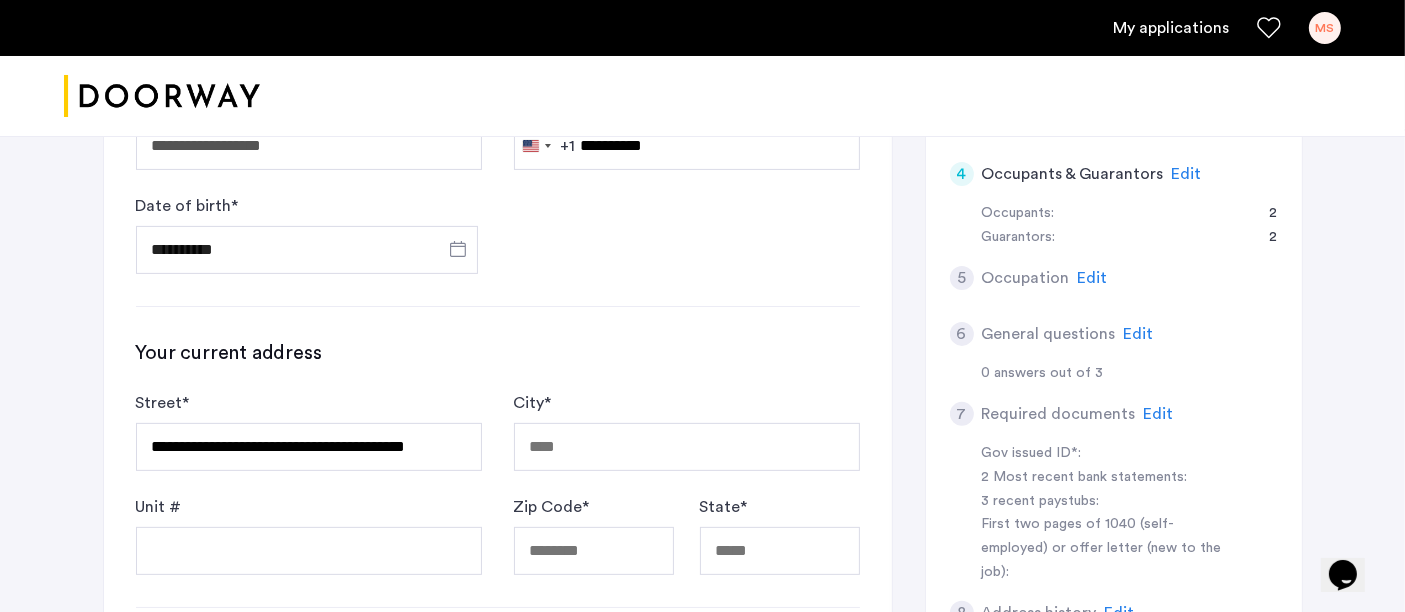 type on "**********" 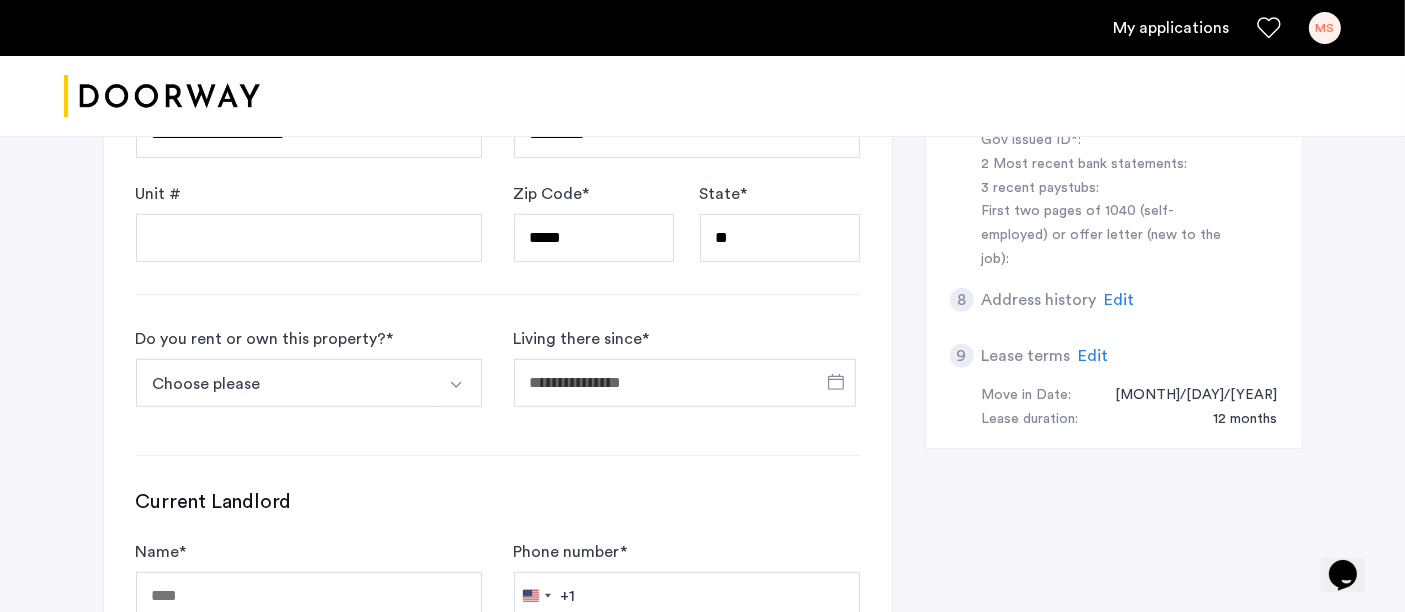 scroll, scrollTop: 888, scrollLeft: 0, axis: vertical 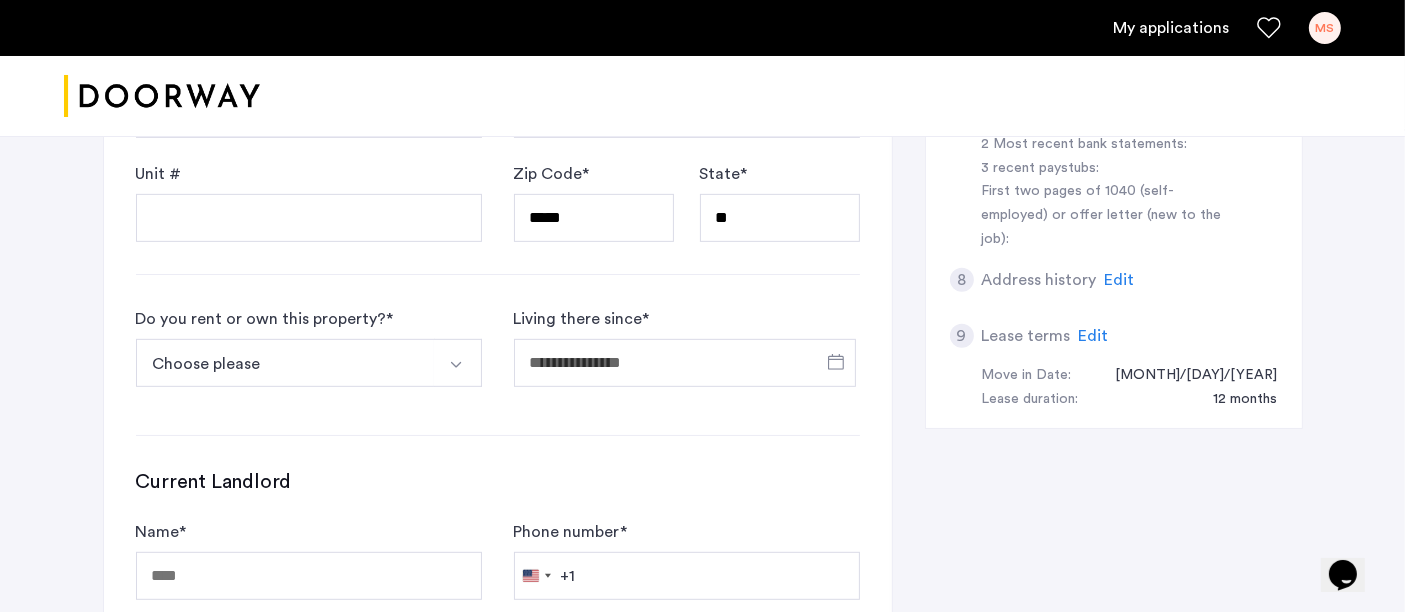 click on "Choose please" at bounding box center (285, 363) 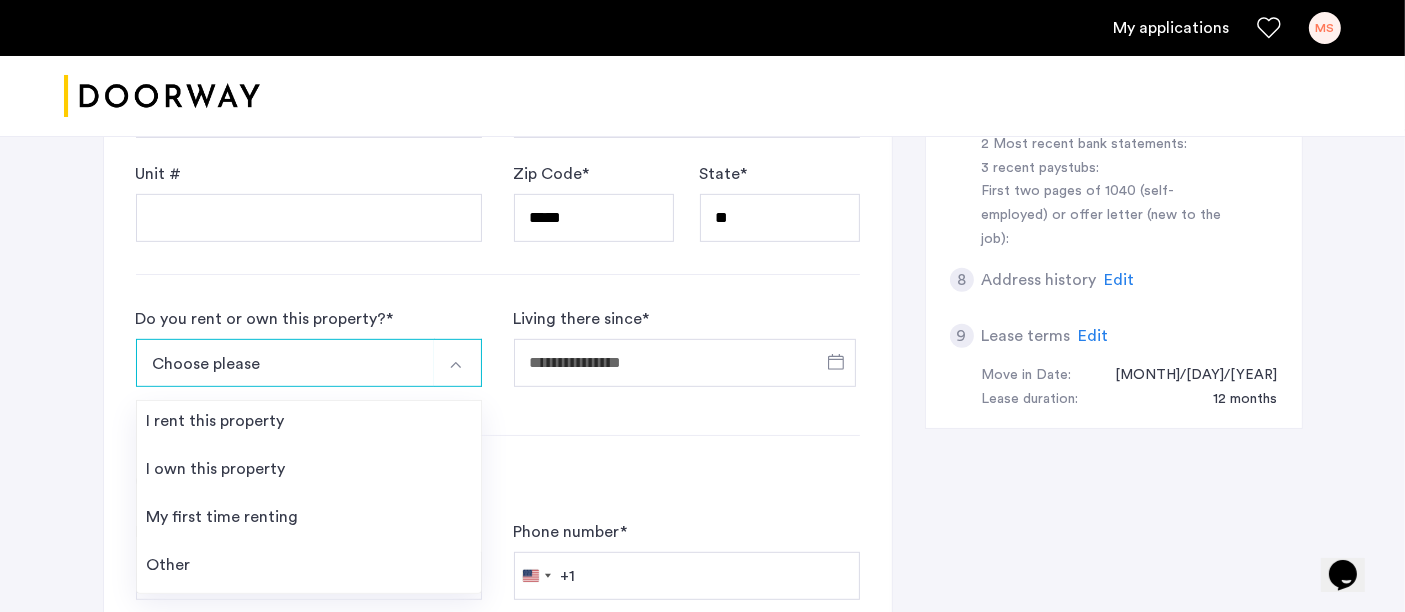 click on "I own this property" at bounding box center [216, 469] 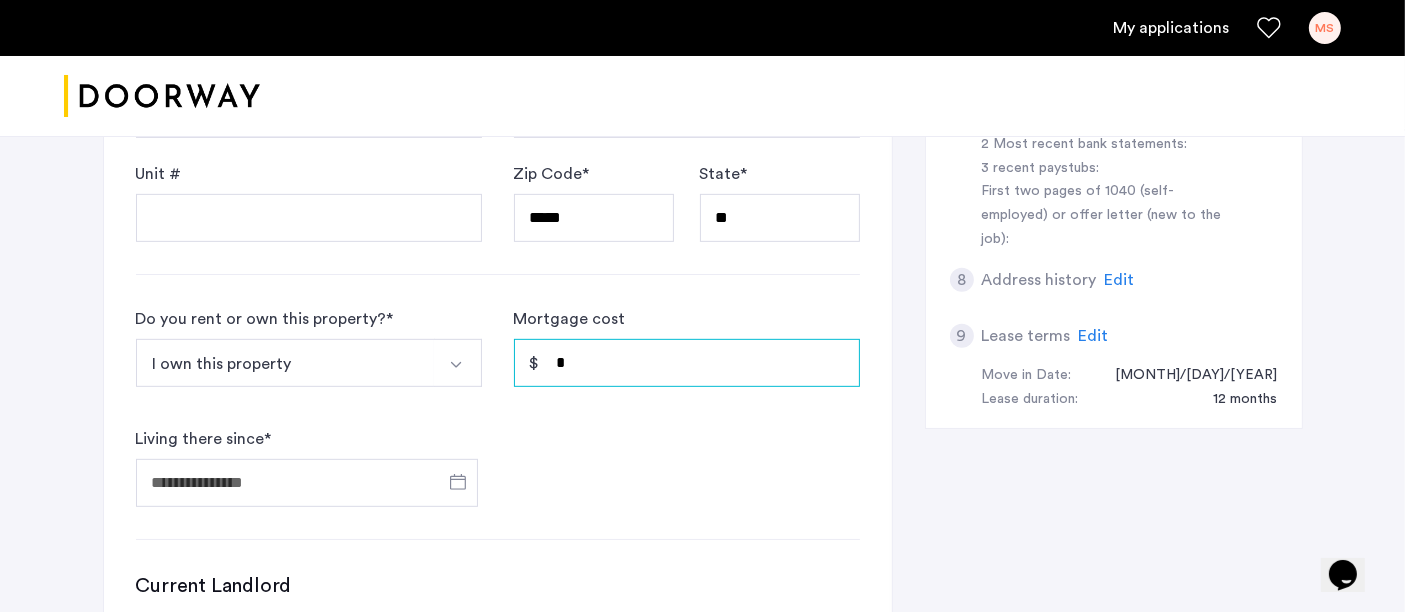 click on "*" at bounding box center (687, 363) 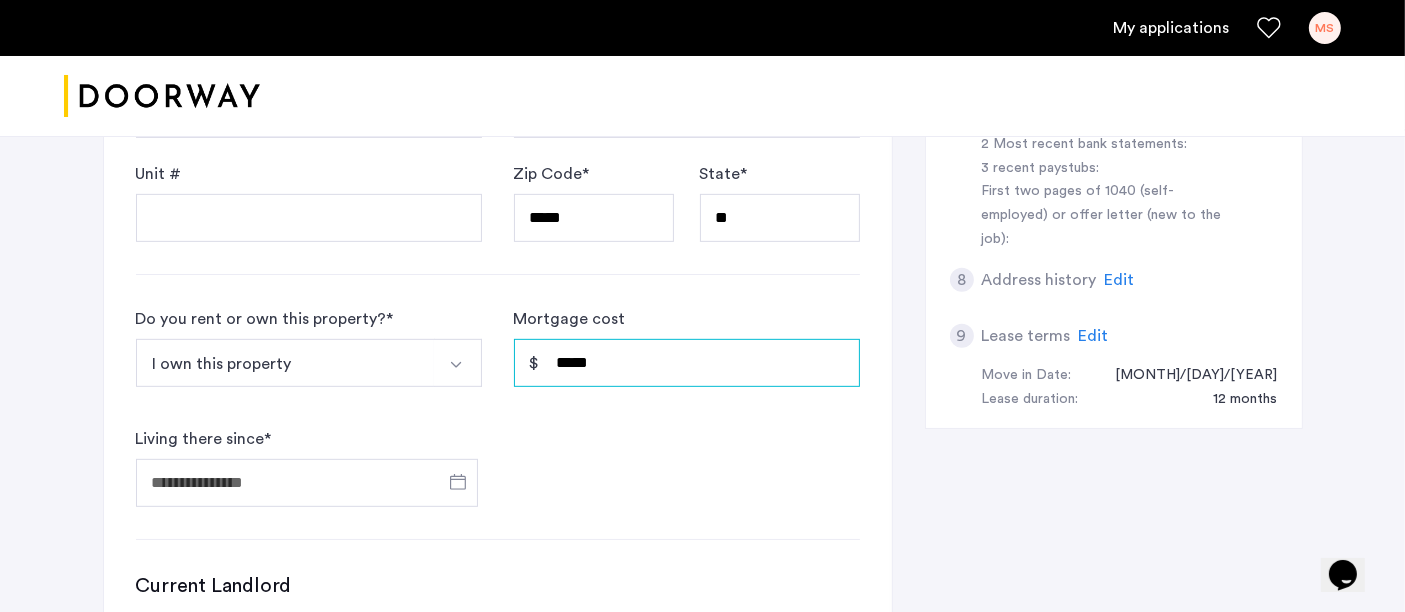 type on "*****" 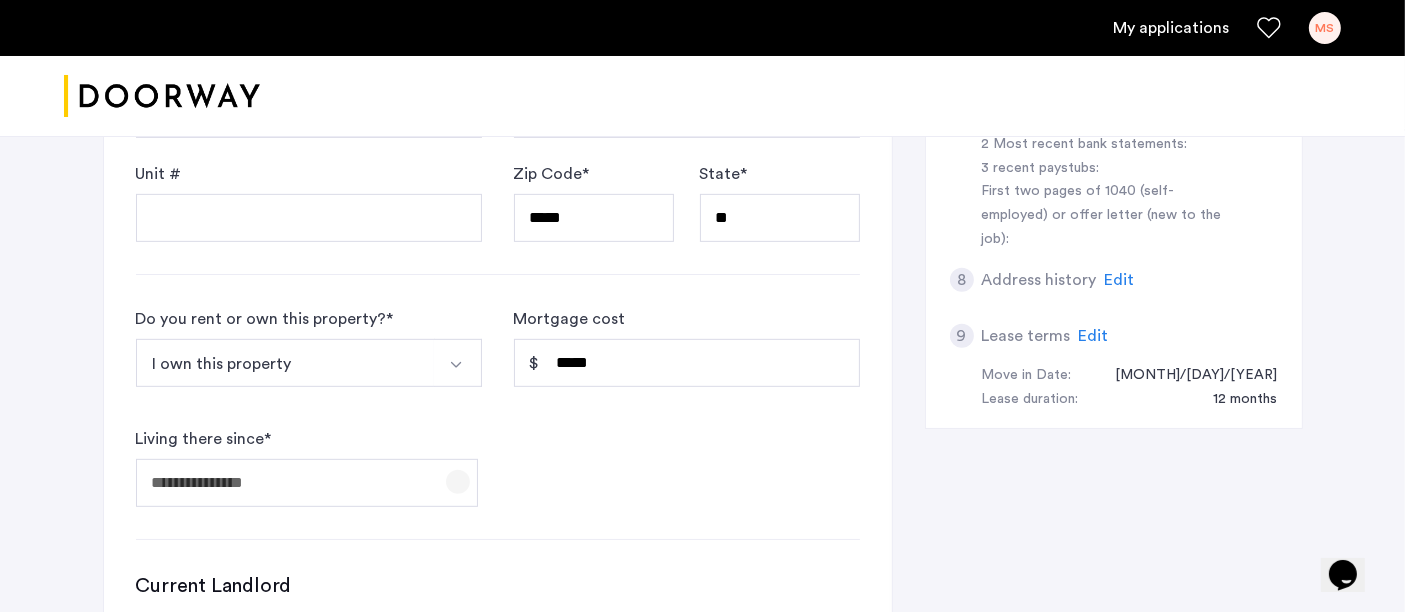 click 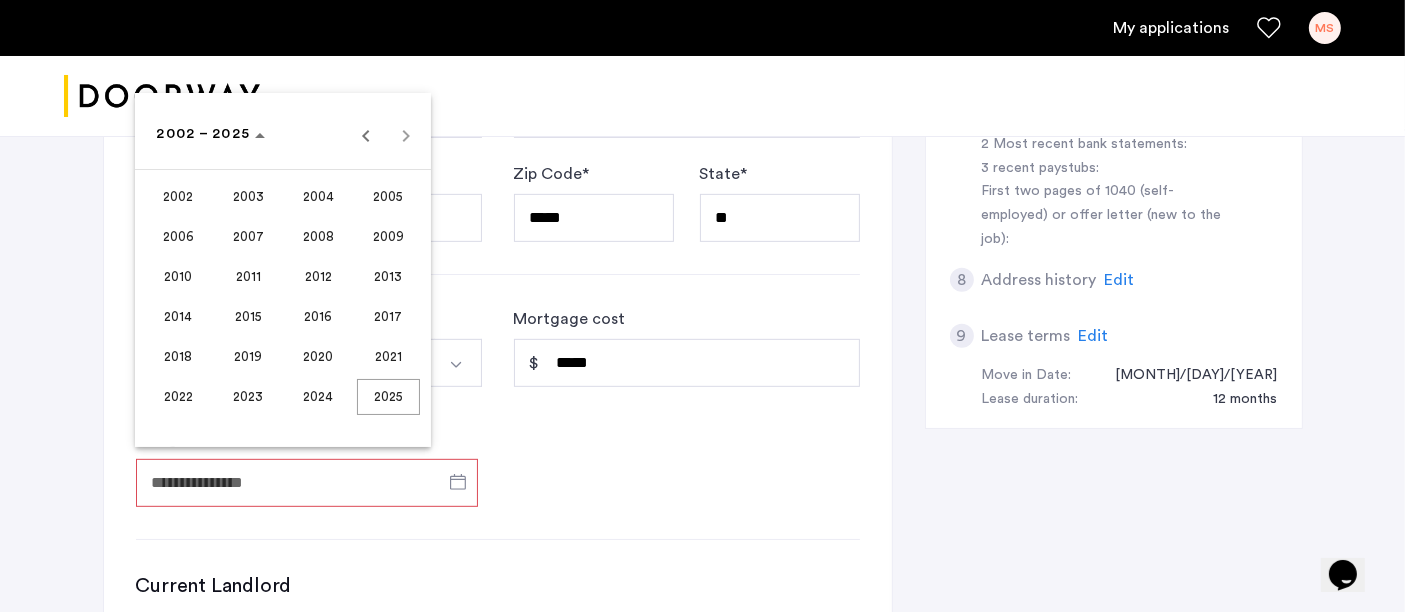 click on "2016" at bounding box center (318, 317) 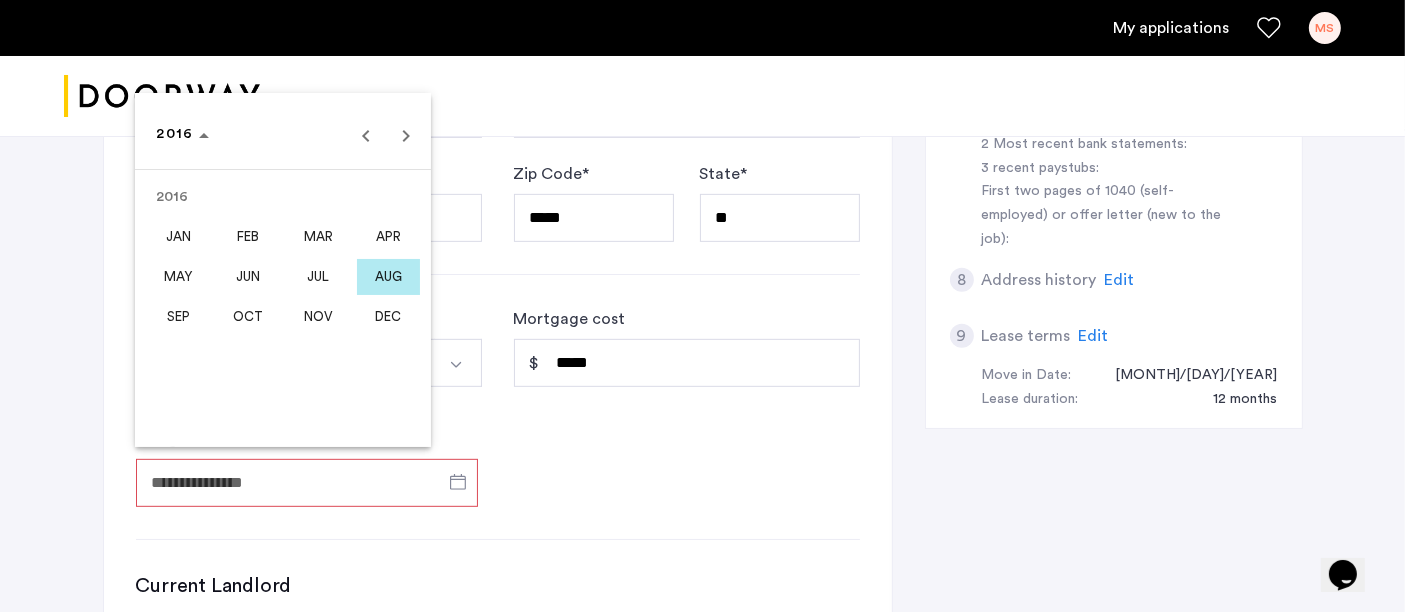 click on "JUL" at bounding box center [318, 277] 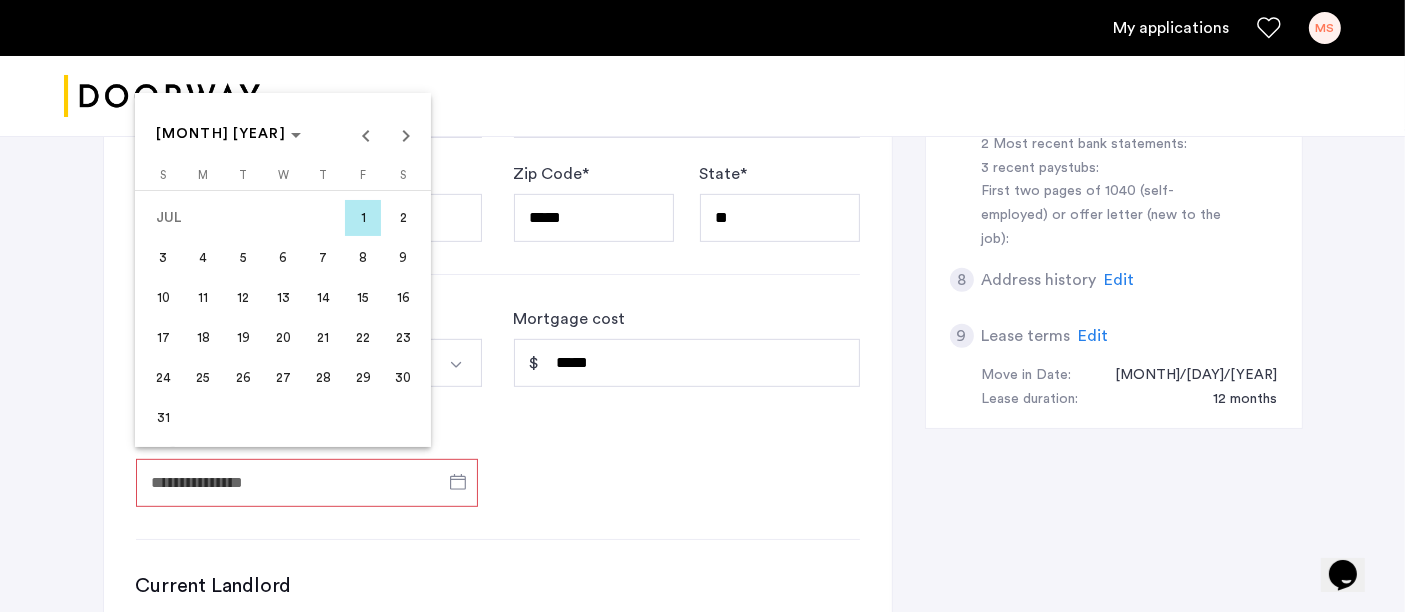 click on "1" at bounding box center [363, 218] 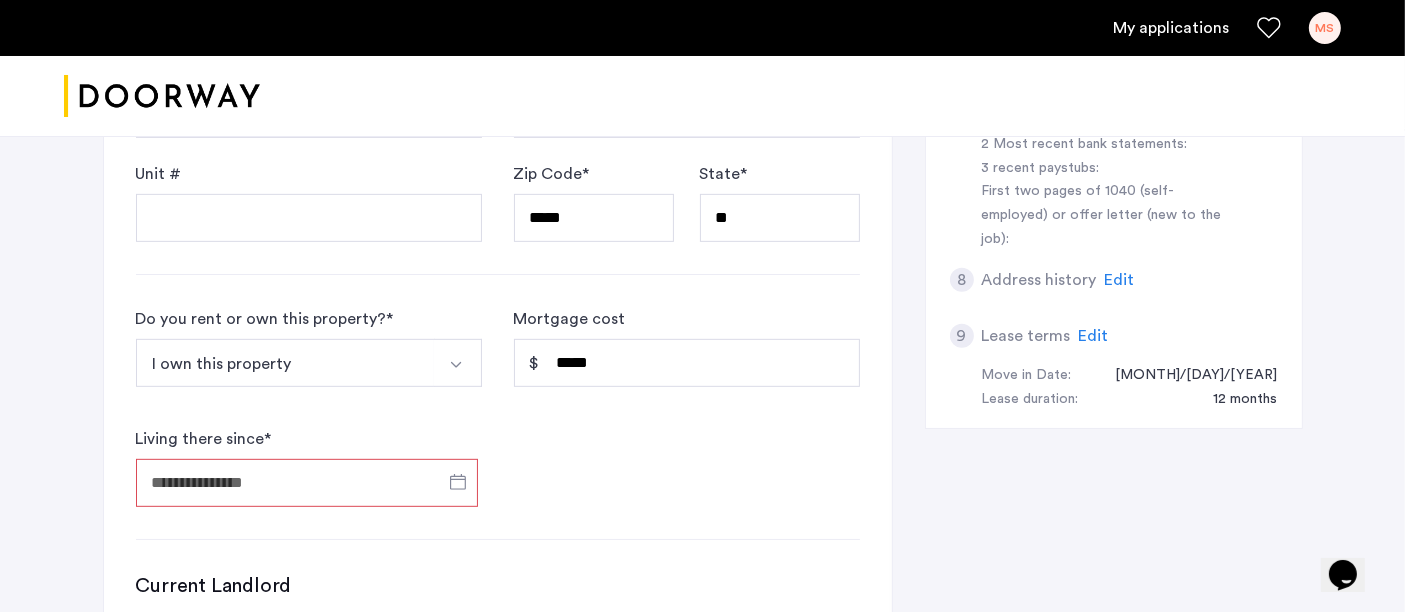 type on "**********" 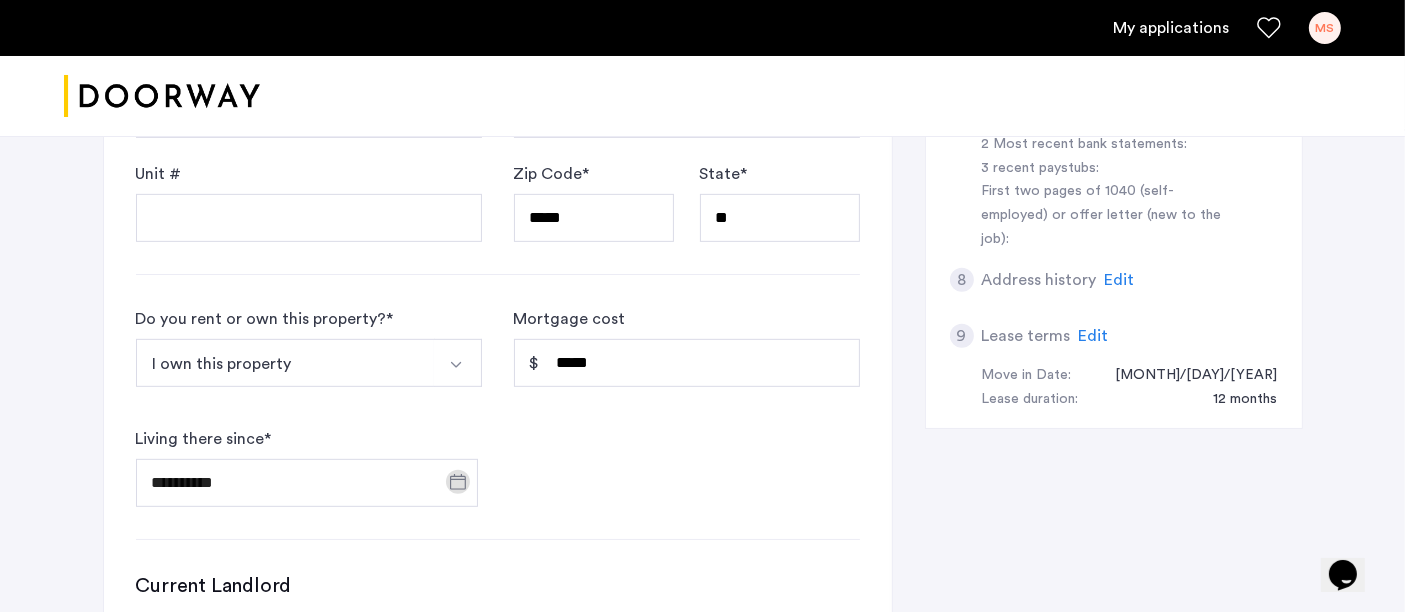 click on "**********" 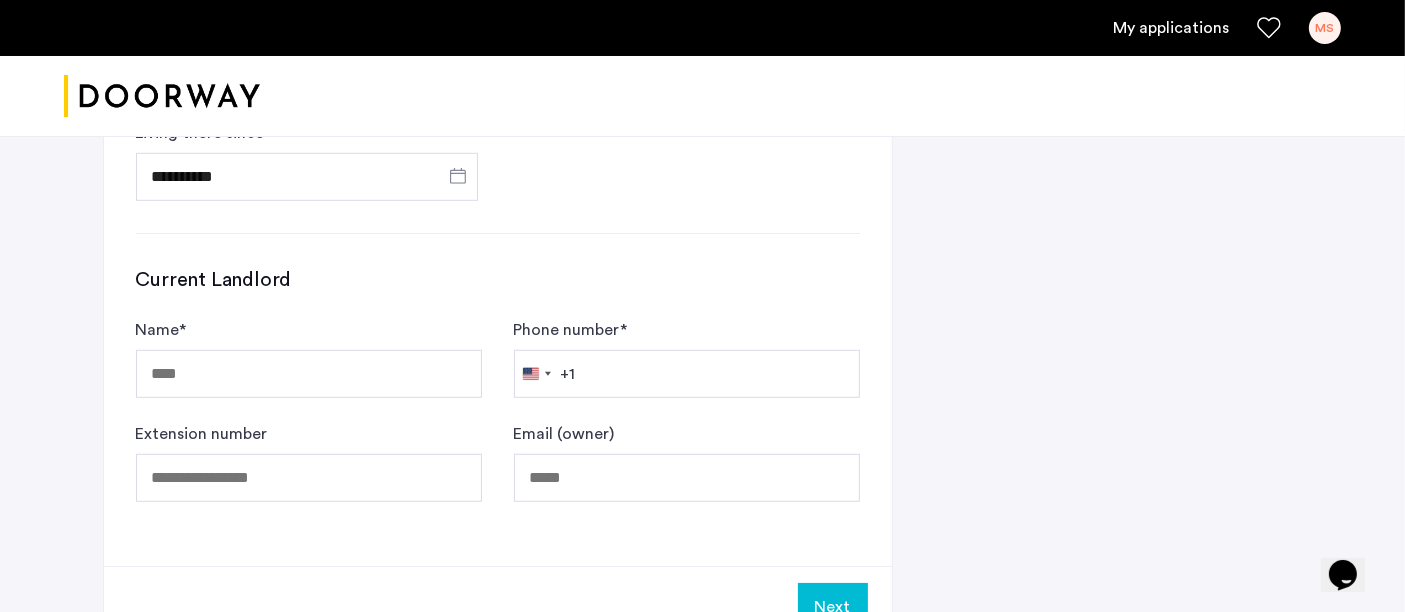 scroll, scrollTop: 1222, scrollLeft: 0, axis: vertical 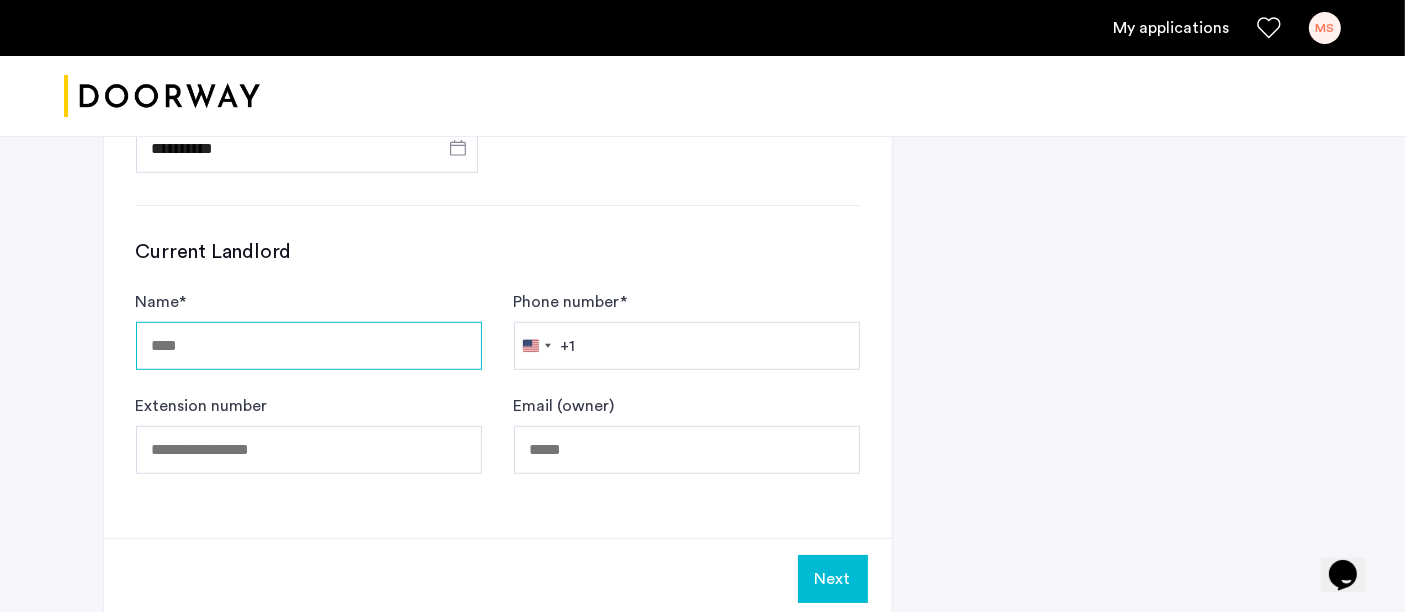 click on "Name  *" at bounding box center [309, 346] 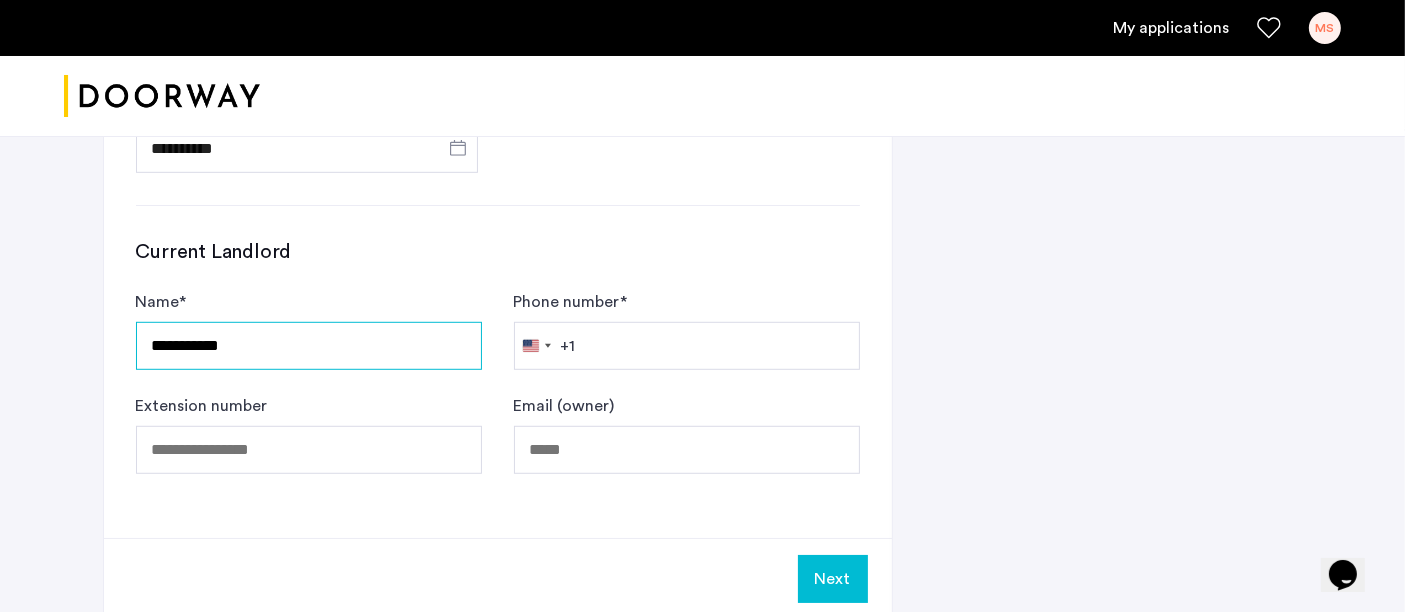 type on "**********" 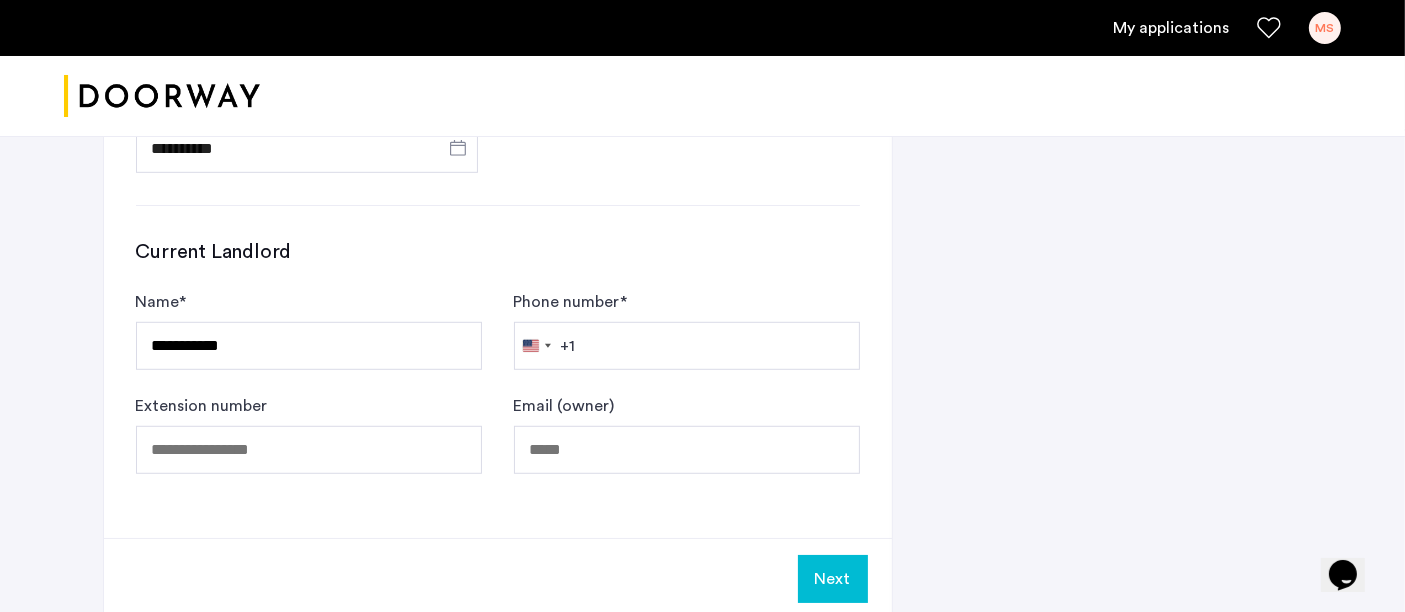 type 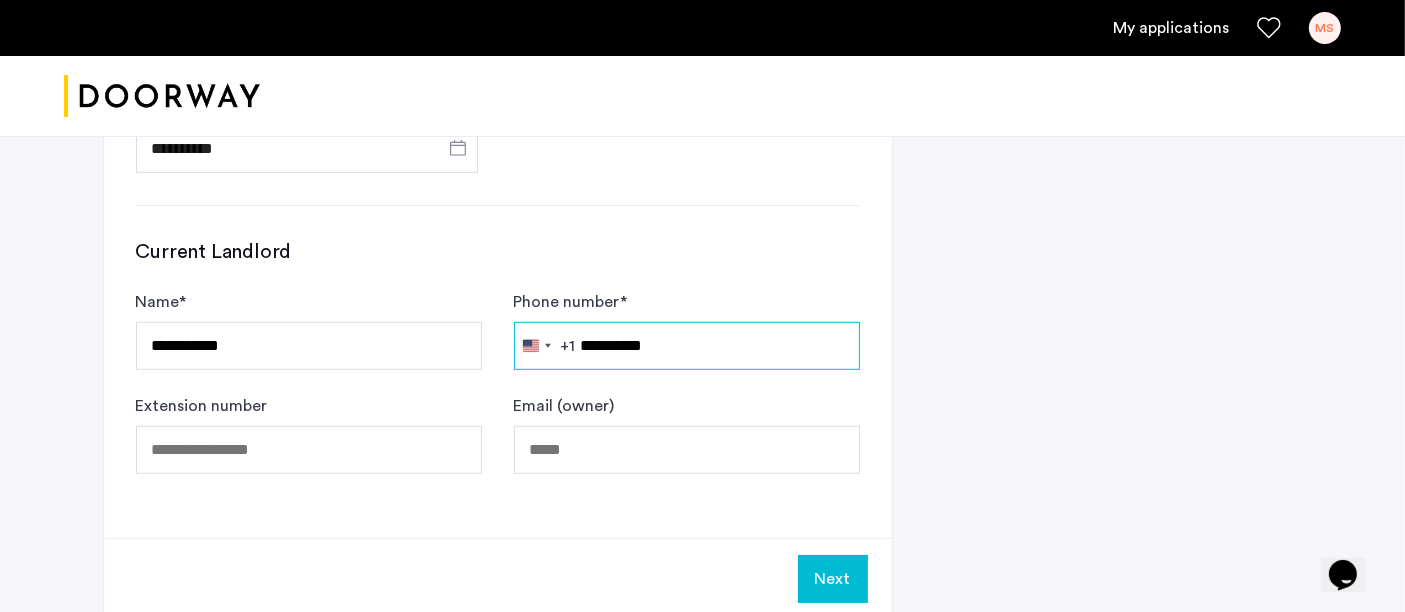 type on "**********" 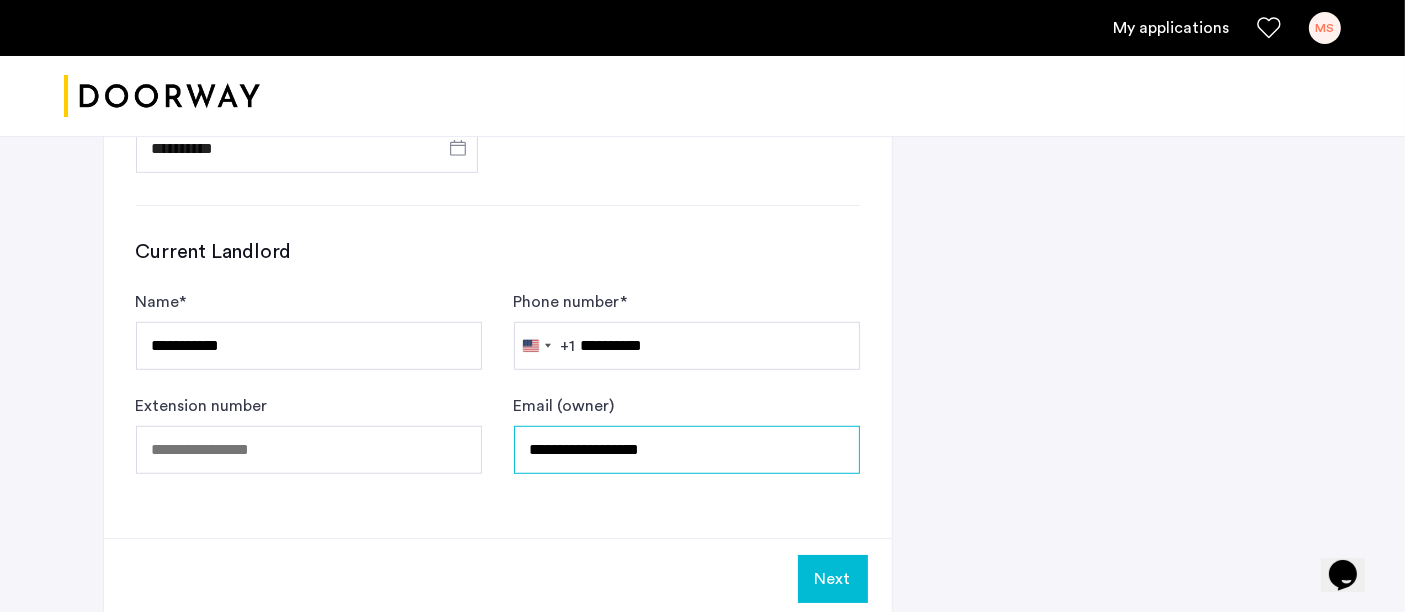 type on "**********" 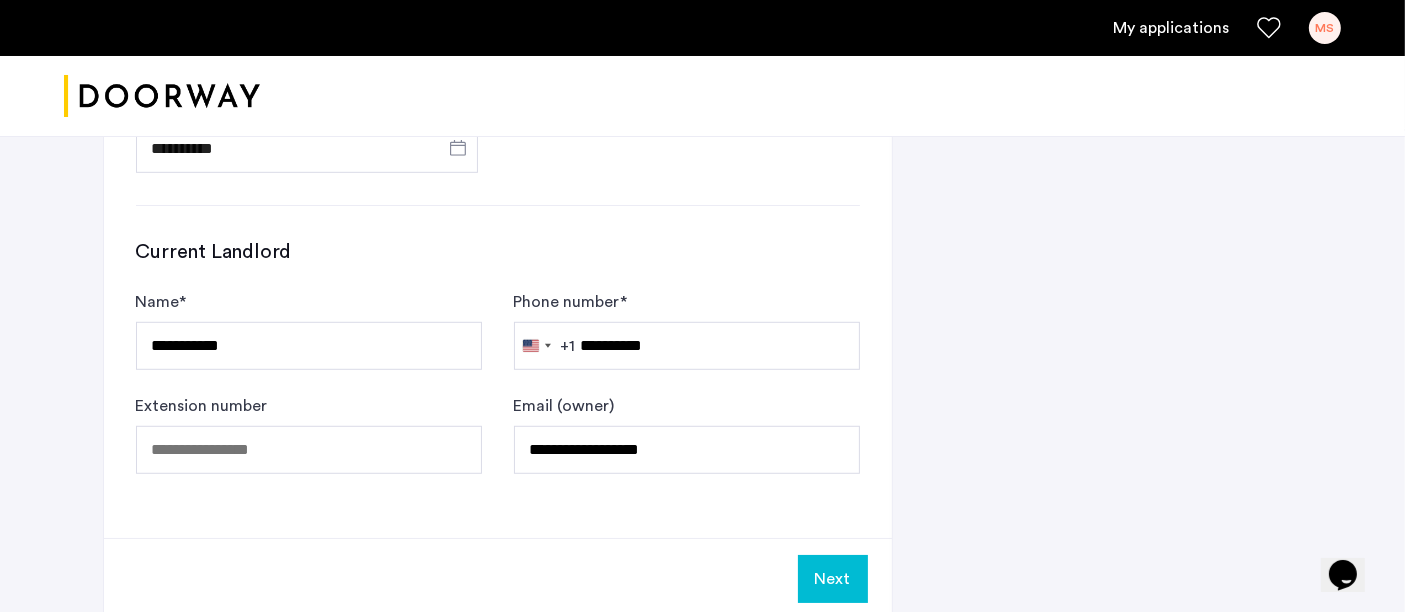 click on "Next" 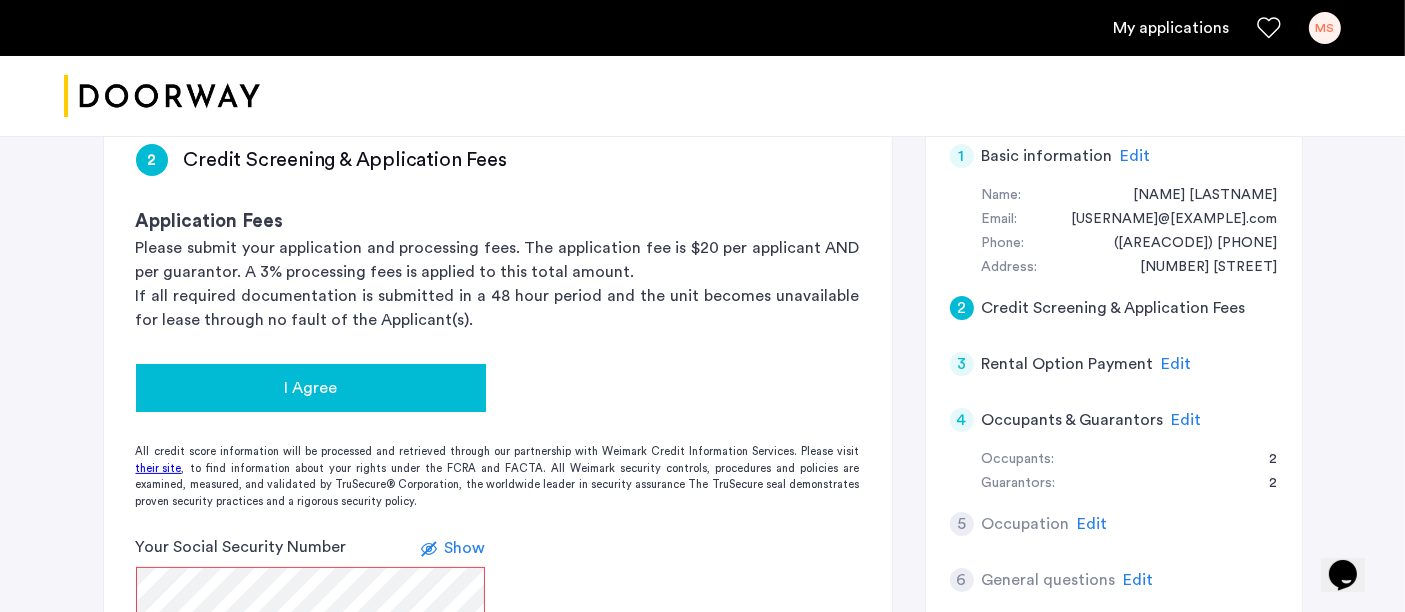 scroll, scrollTop: 555, scrollLeft: 0, axis: vertical 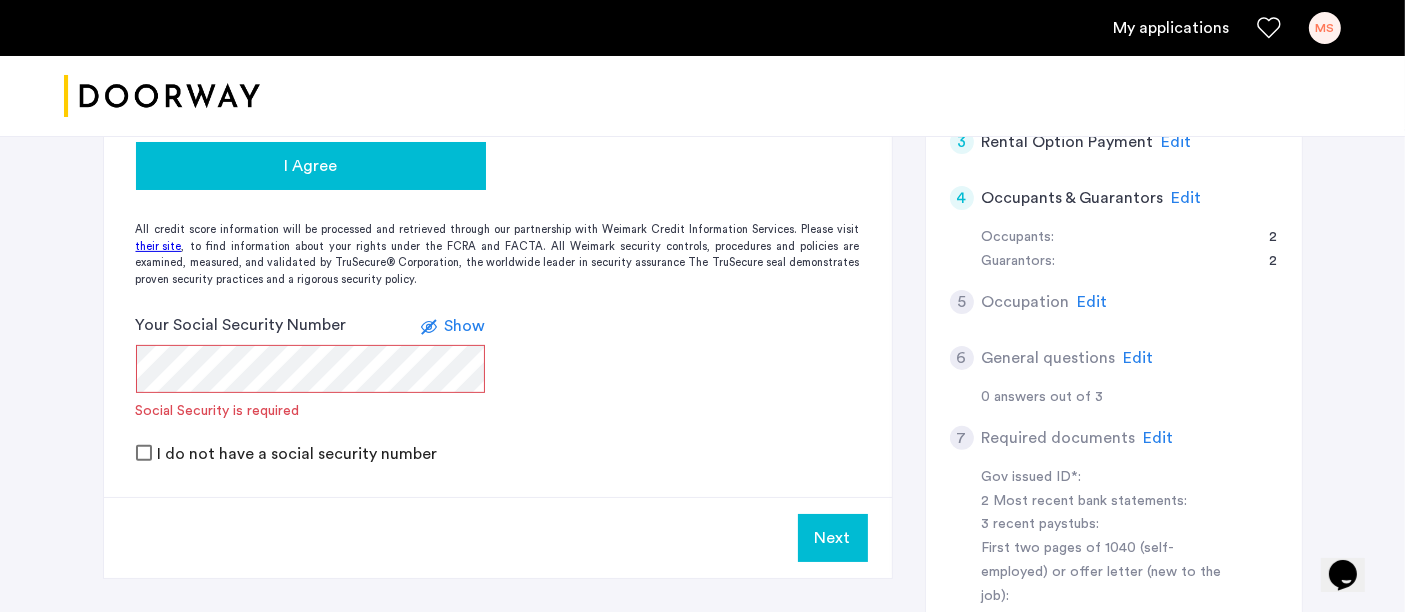 click on "I Agree" 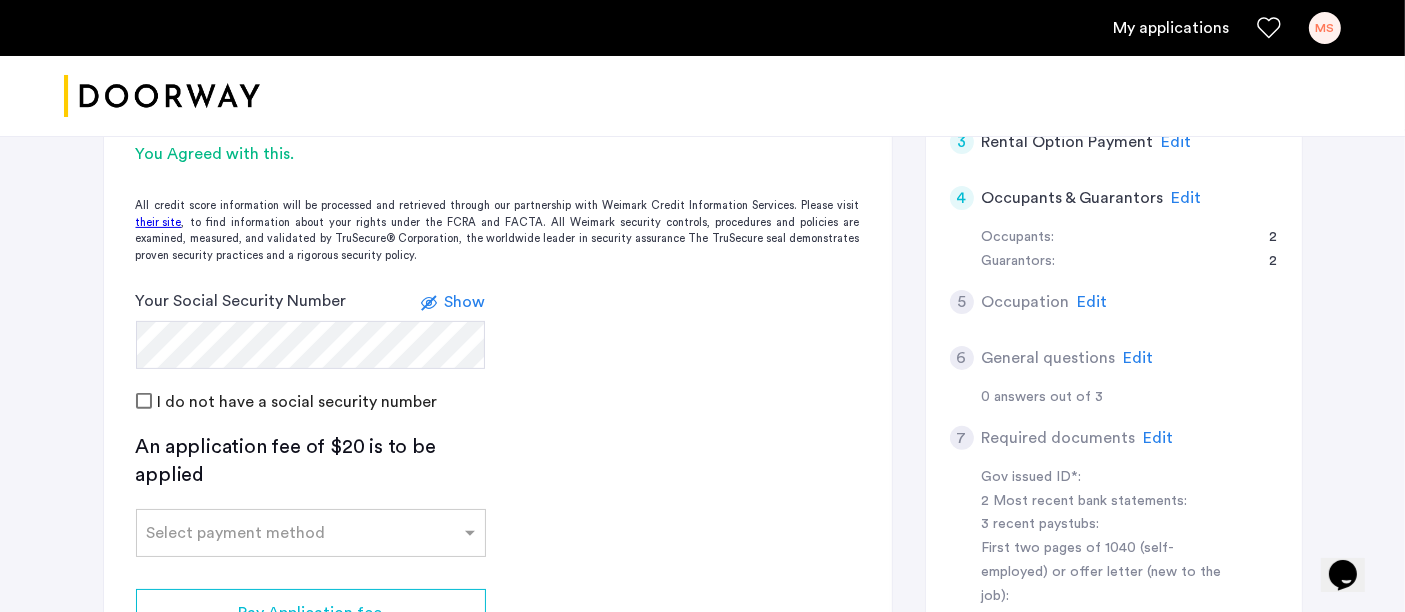click on "I do not have a social security number" 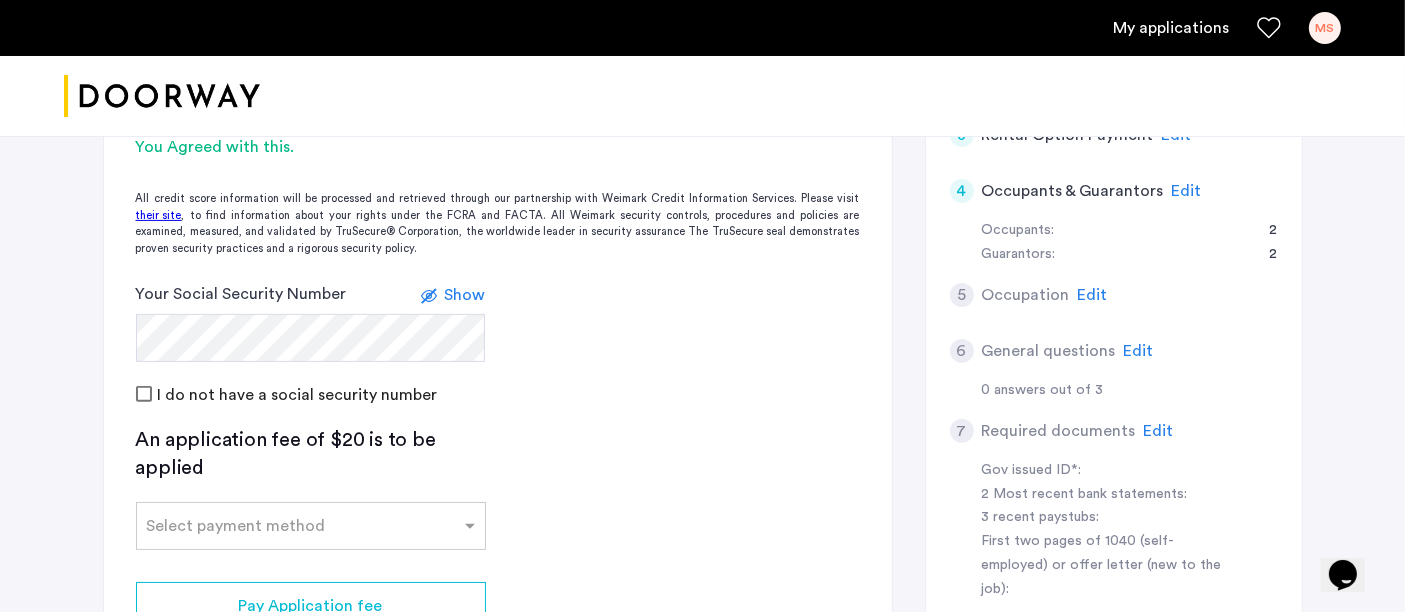 scroll, scrollTop: 777, scrollLeft: 0, axis: vertical 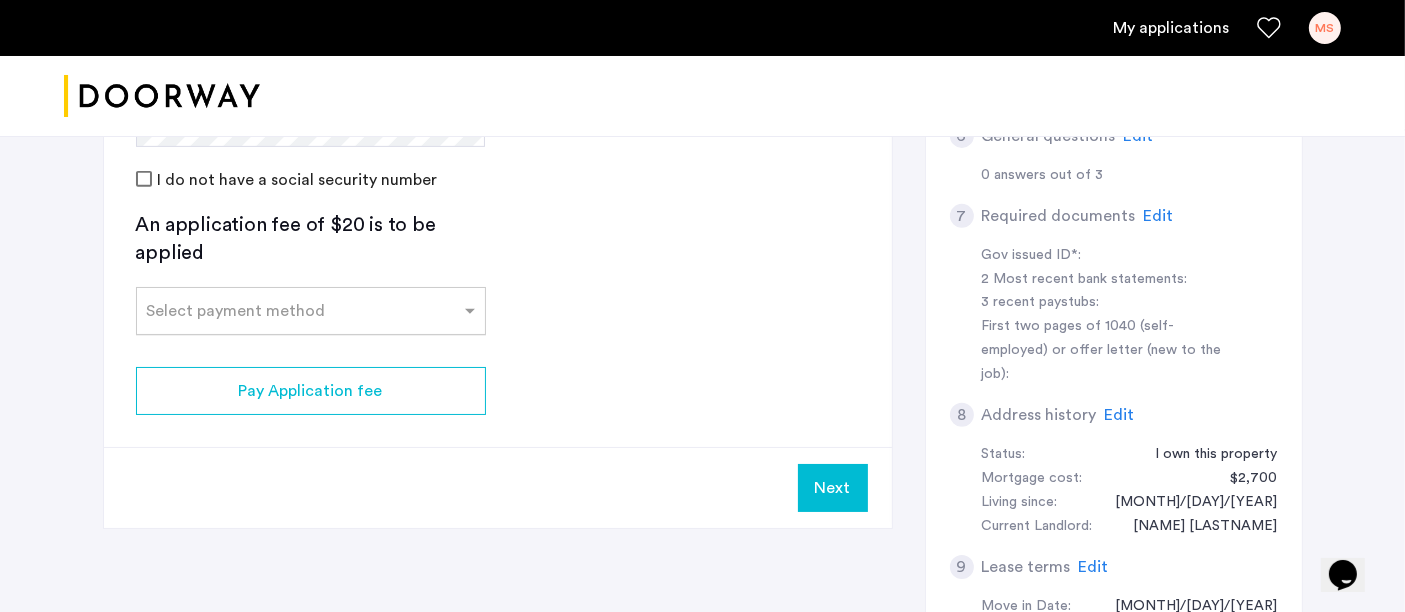 click on "Select payment method" 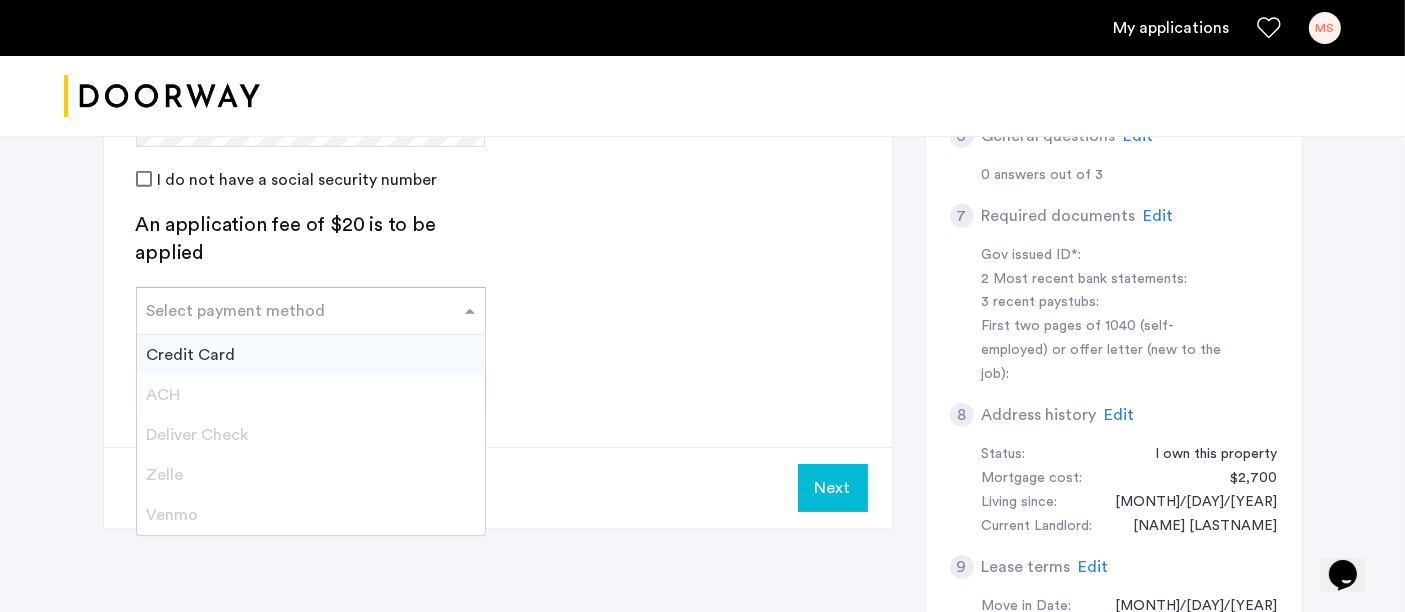 click on "Zelle" at bounding box center (165, 475) 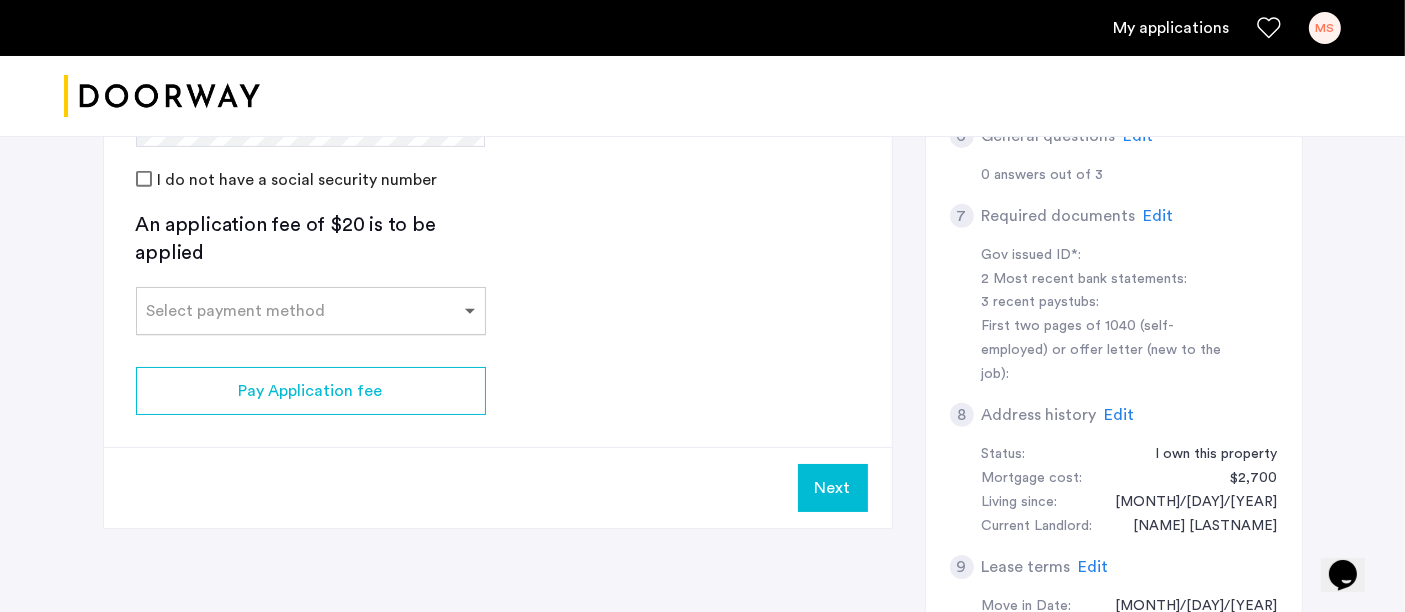 click 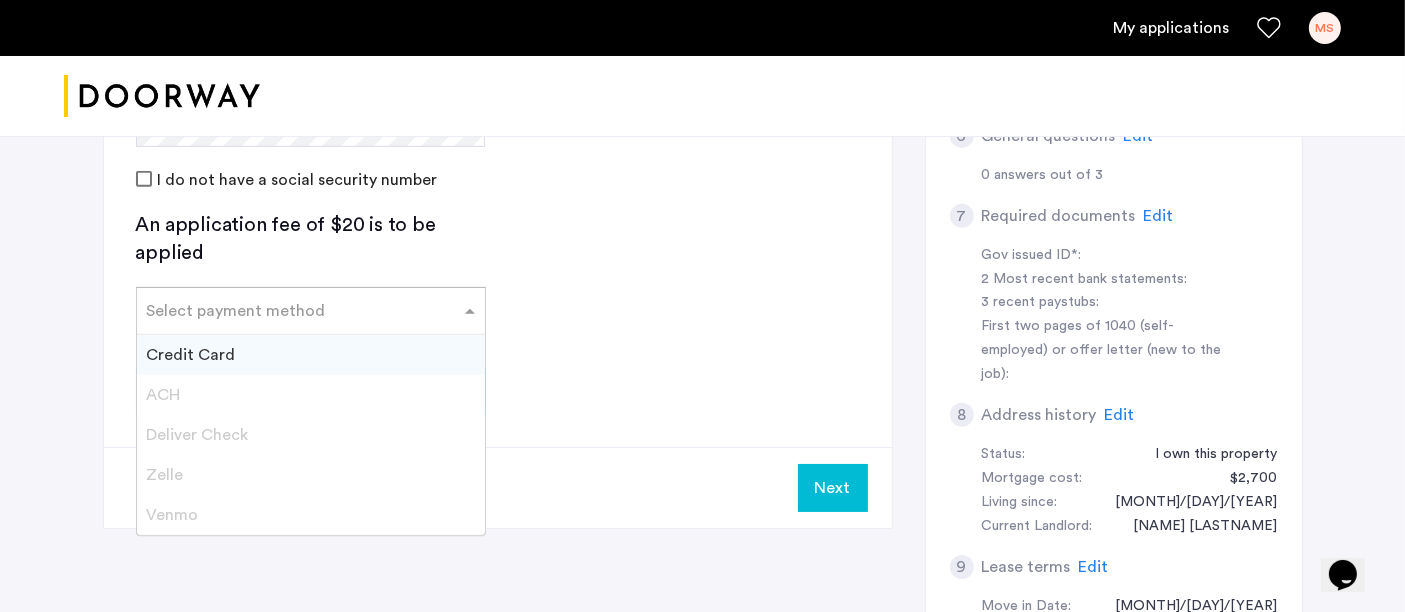 click on "Venmo" at bounding box center (173, 515) 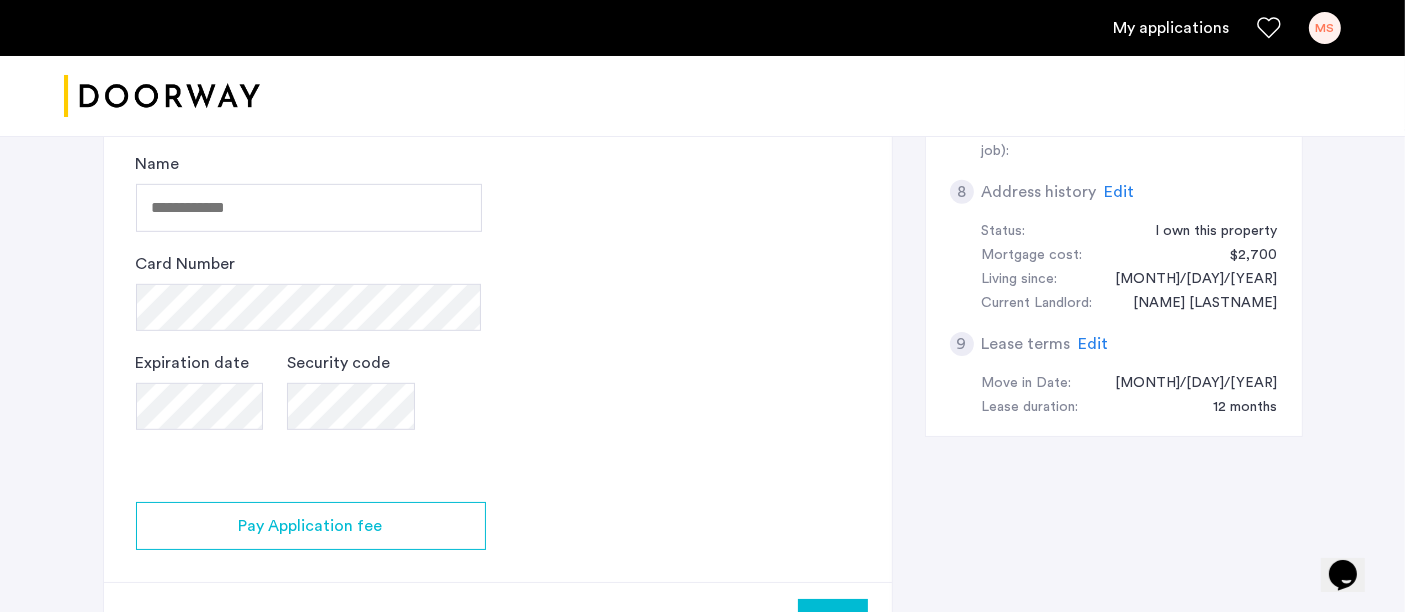 scroll, scrollTop: 777, scrollLeft: 0, axis: vertical 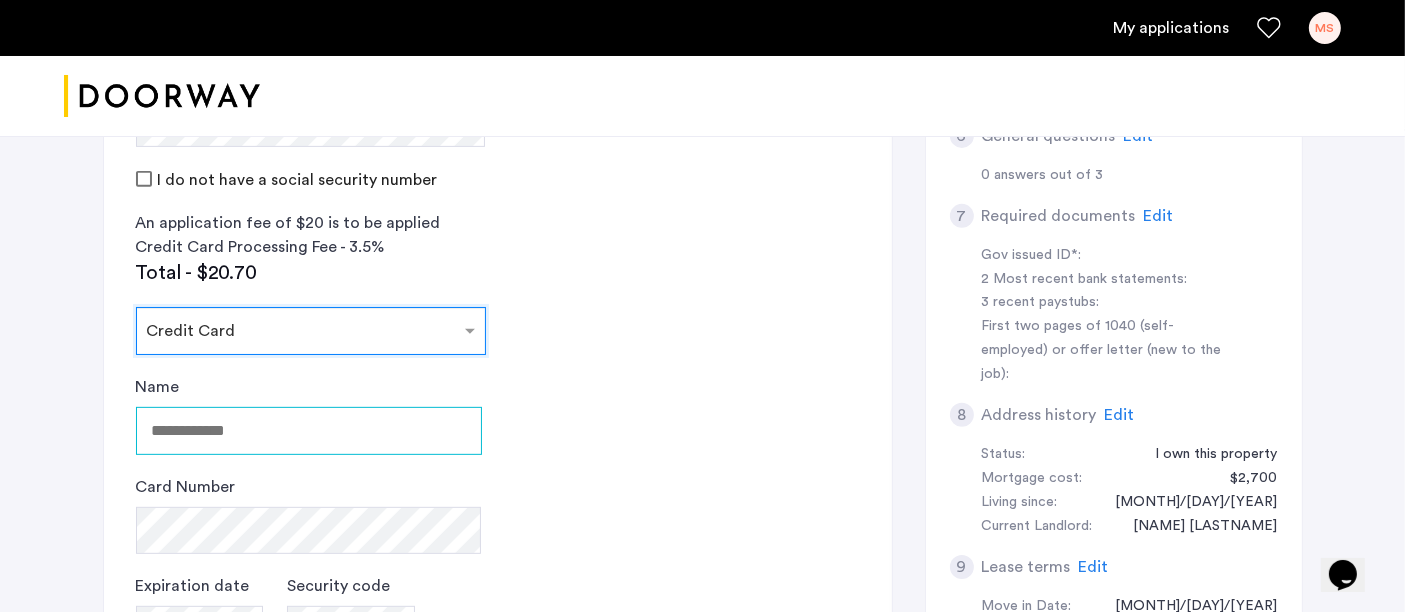 click on "Name" at bounding box center [309, 431] 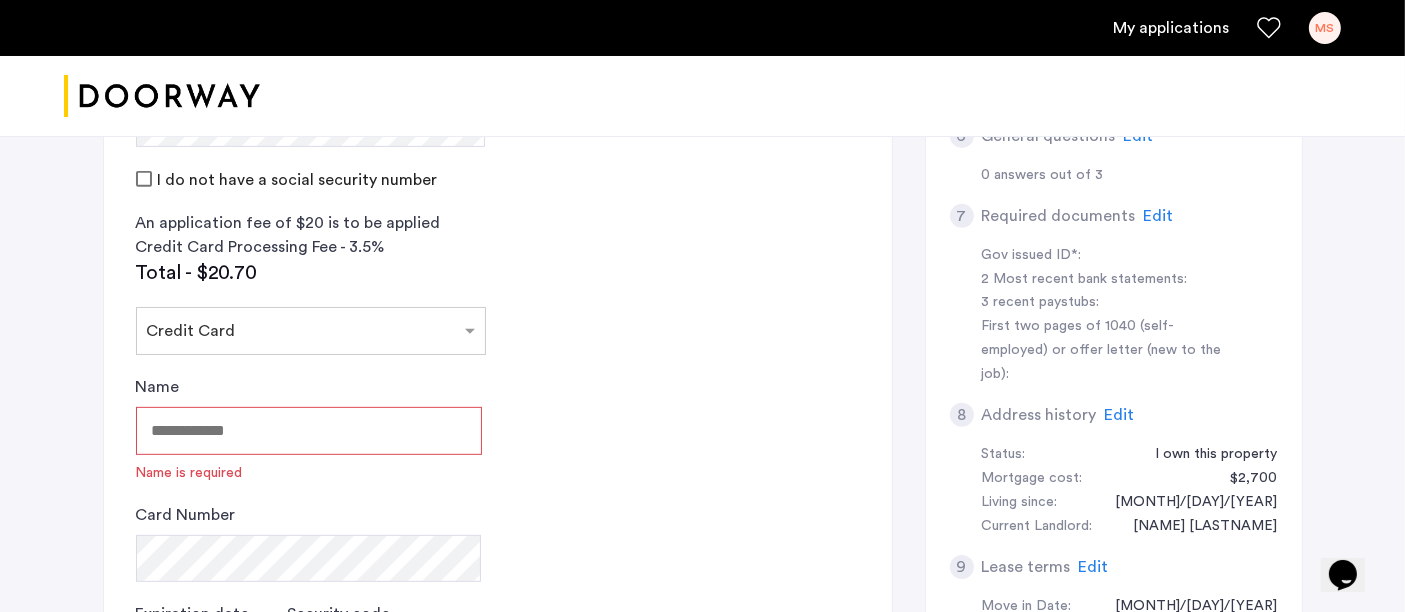 click on "Name" at bounding box center (309, 431) 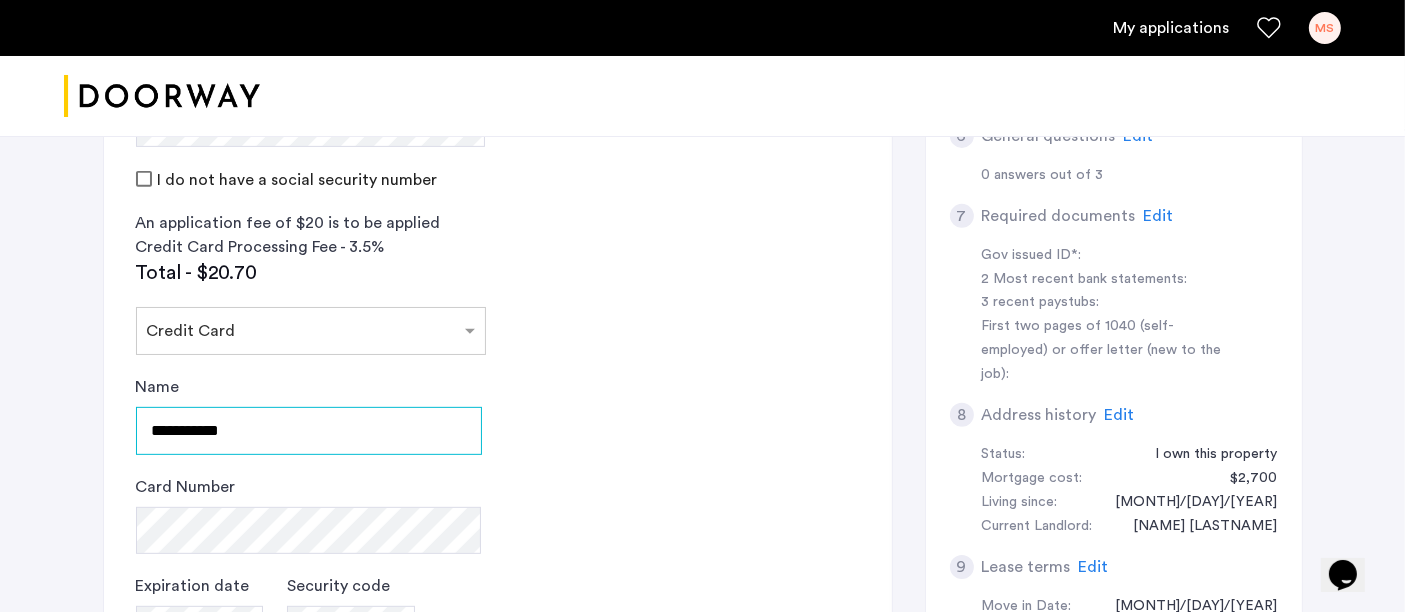 type on "**********" 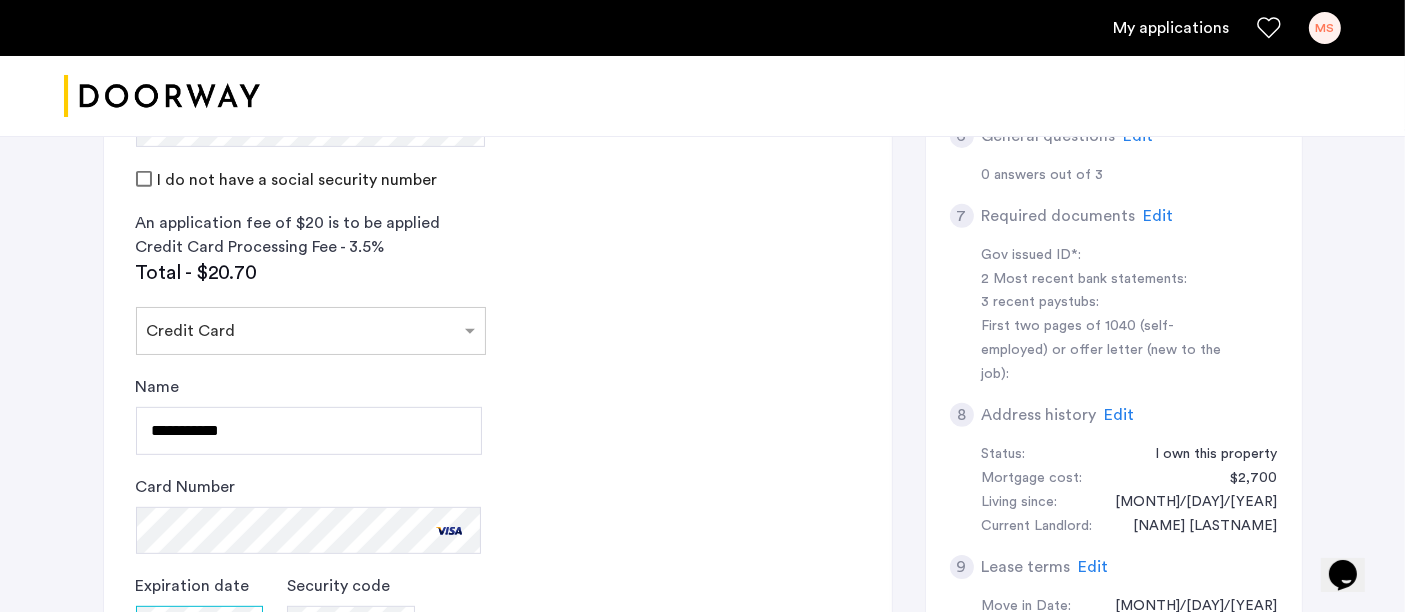 scroll, scrollTop: 815, scrollLeft: 0, axis: vertical 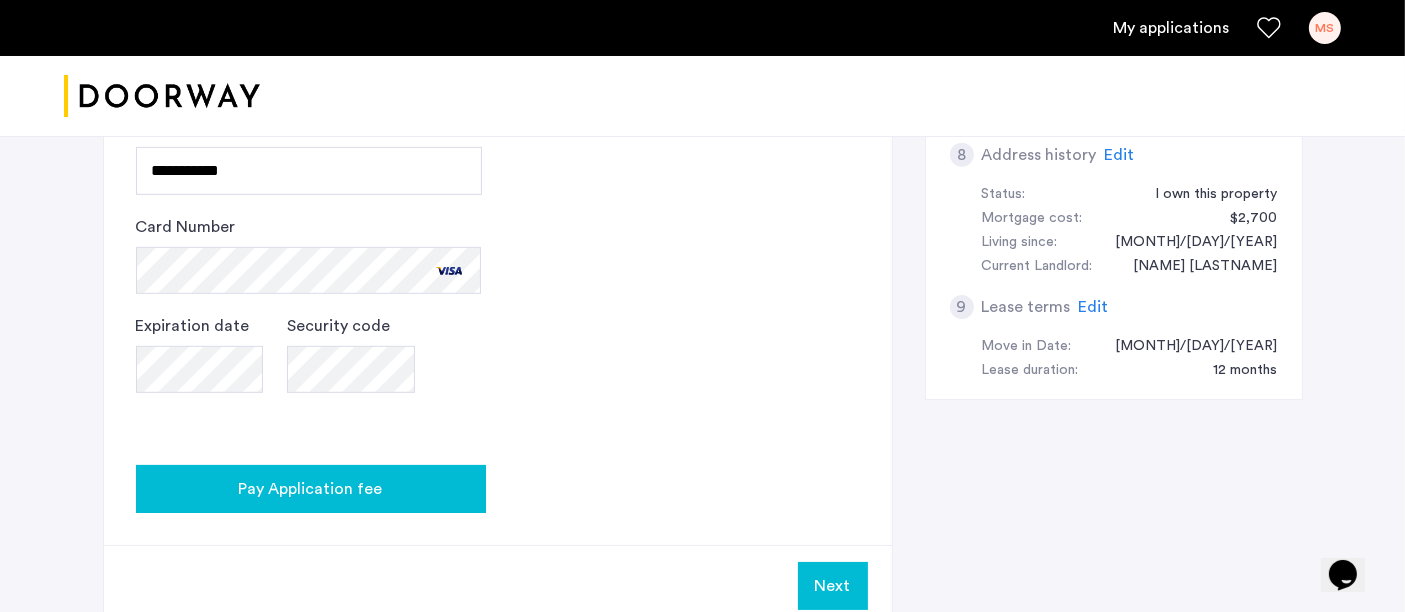 click on "Pay Application fee" 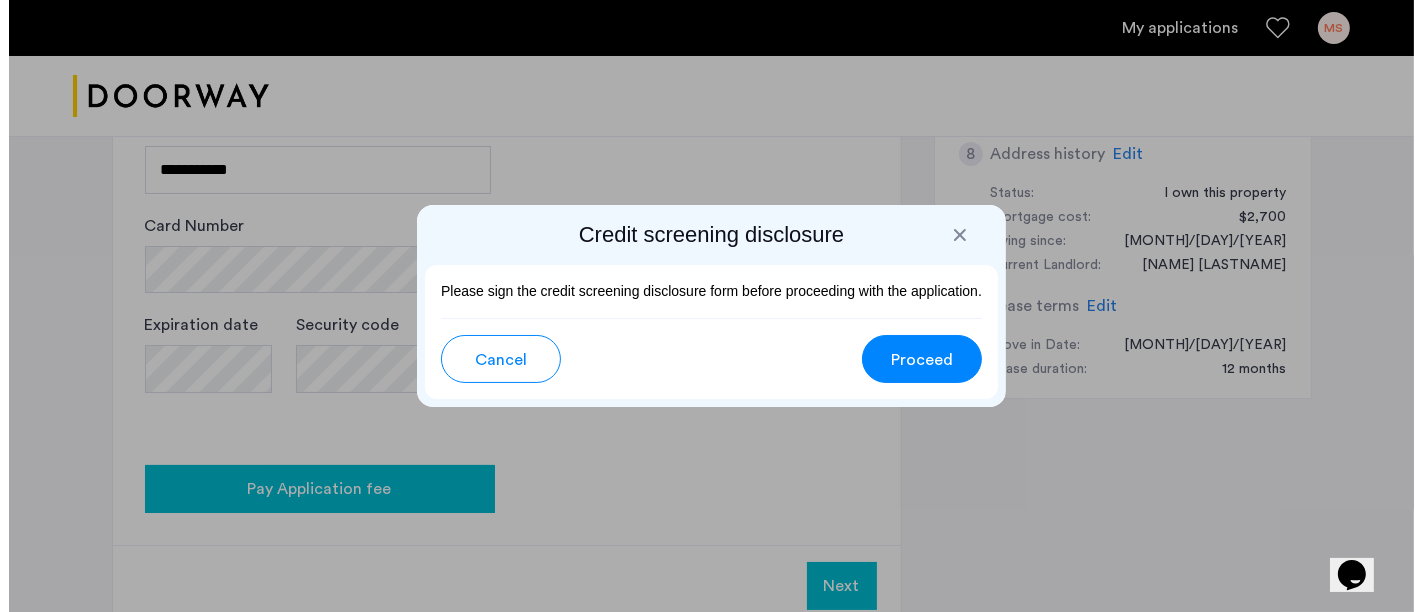 scroll, scrollTop: 0, scrollLeft: 0, axis: both 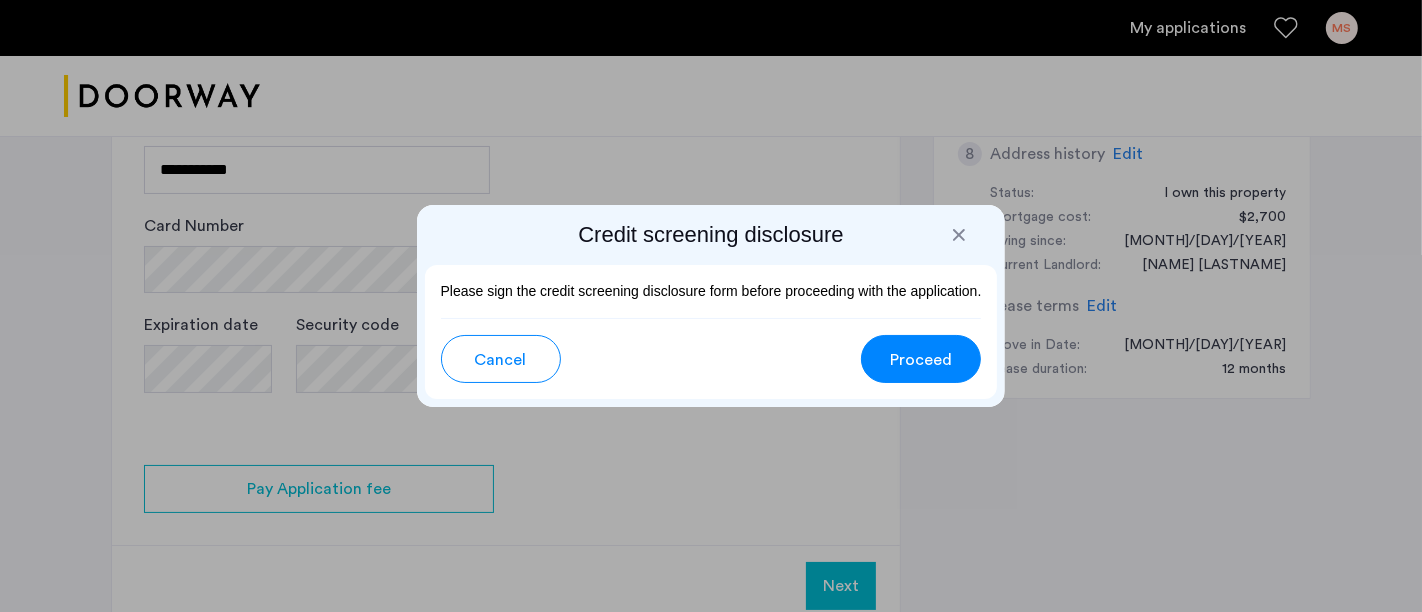 click on "Proceed" at bounding box center [921, 360] 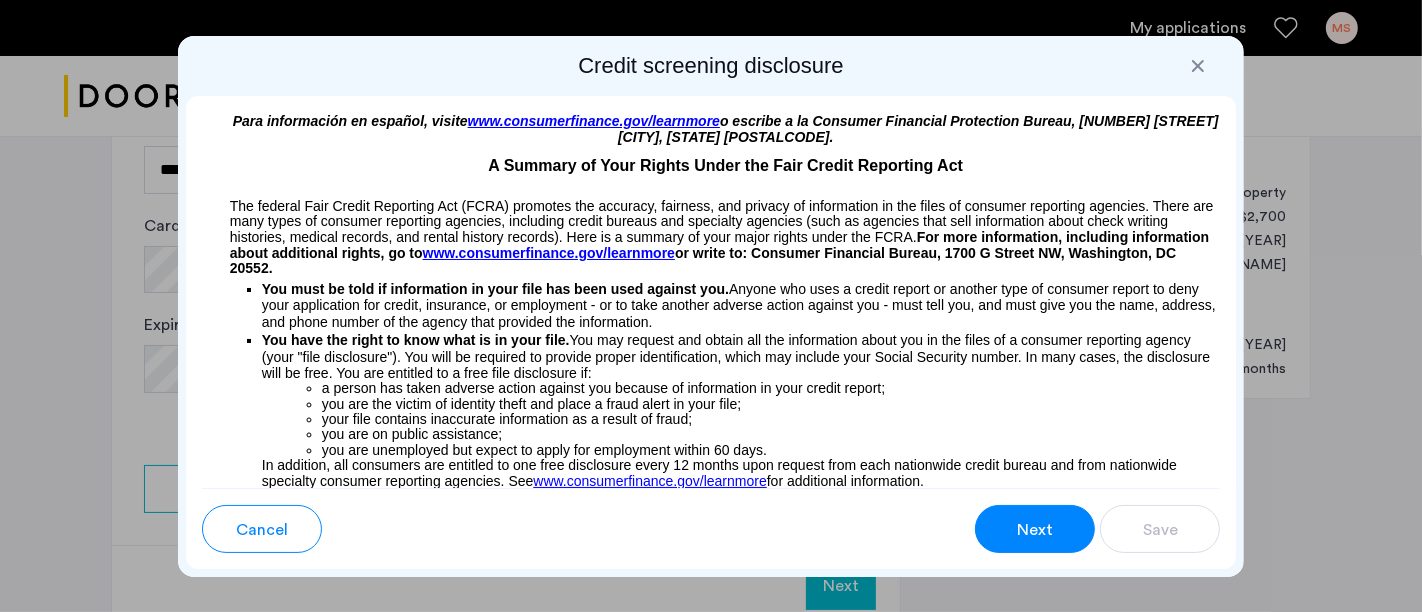 click on "Next" at bounding box center [1035, 530] 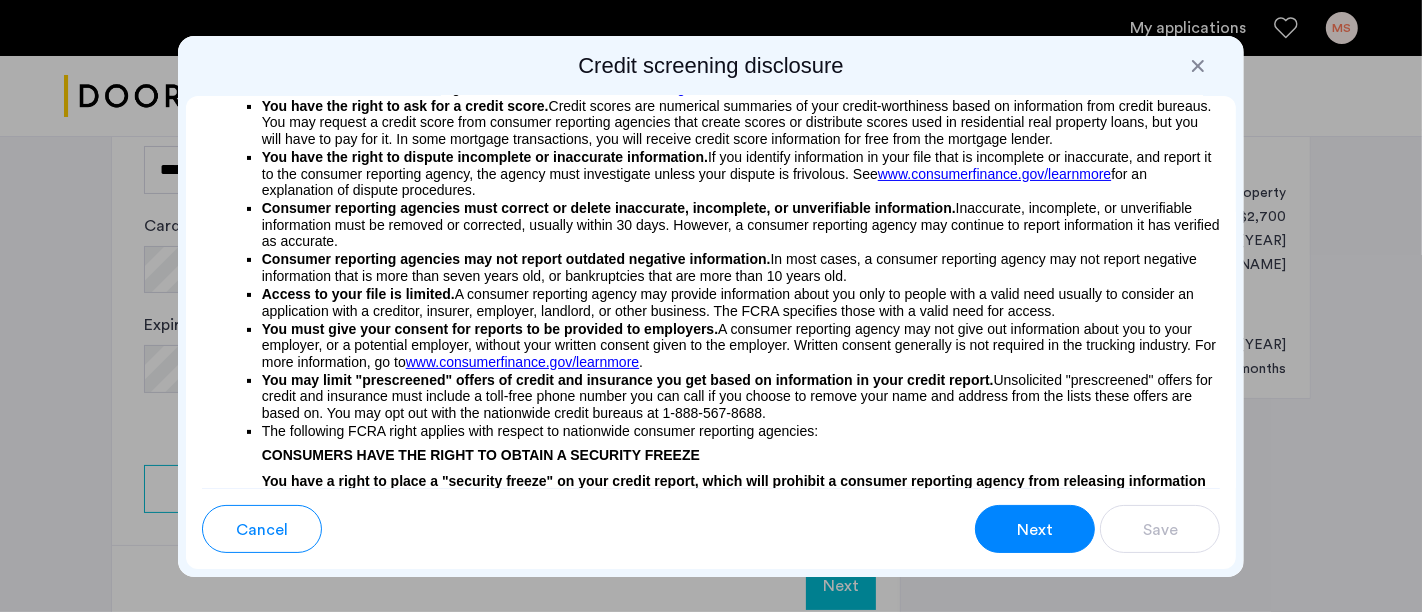 click on "Next" at bounding box center [1035, 530] 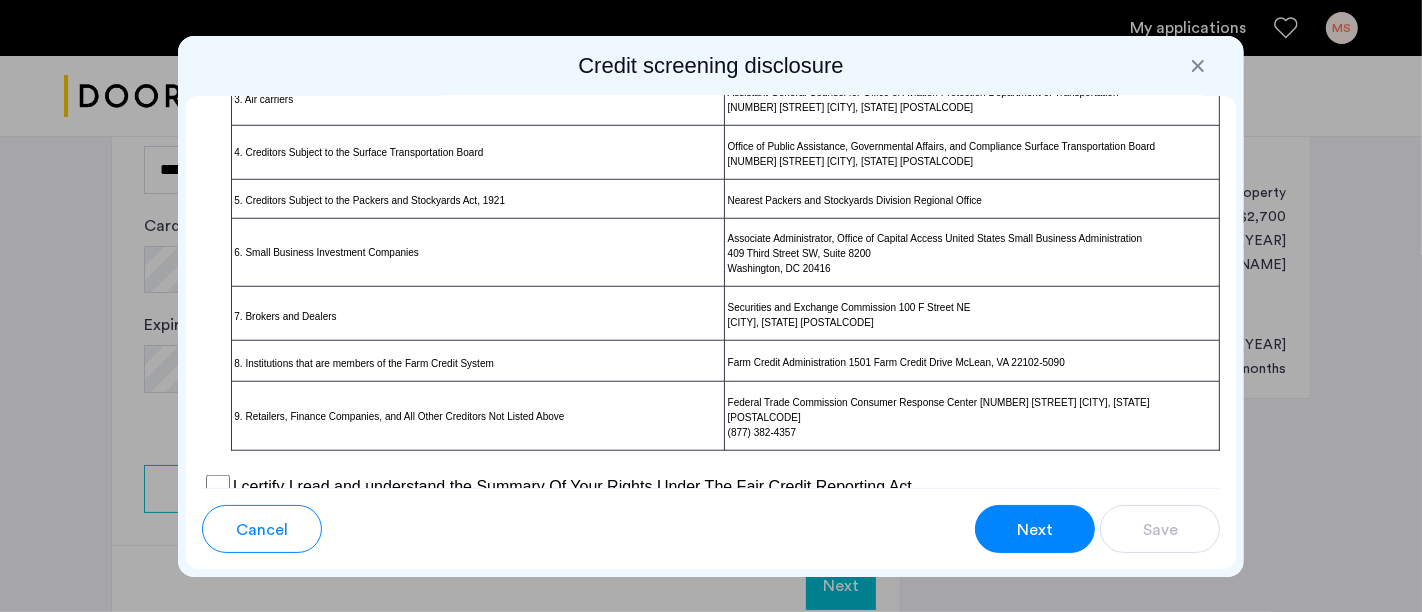 scroll, scrollTop: 1675, scrollLeft: 0, axis: vertical 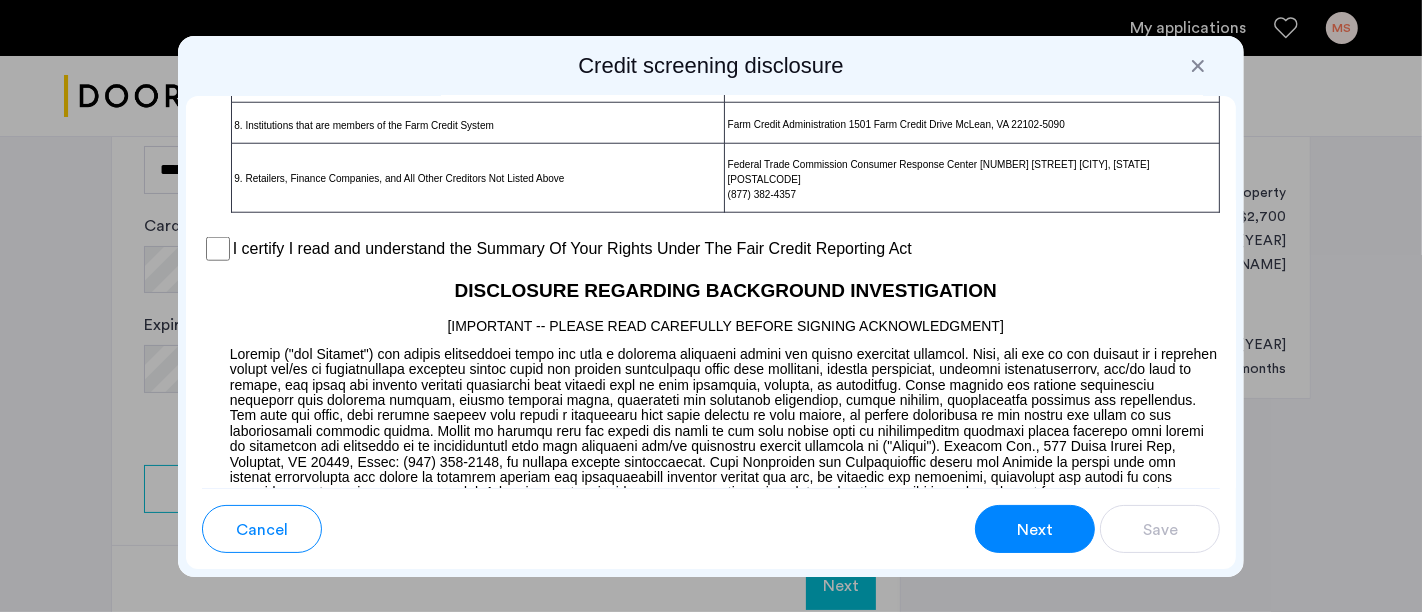 click on "Next" at bounding box center (1035, 530) 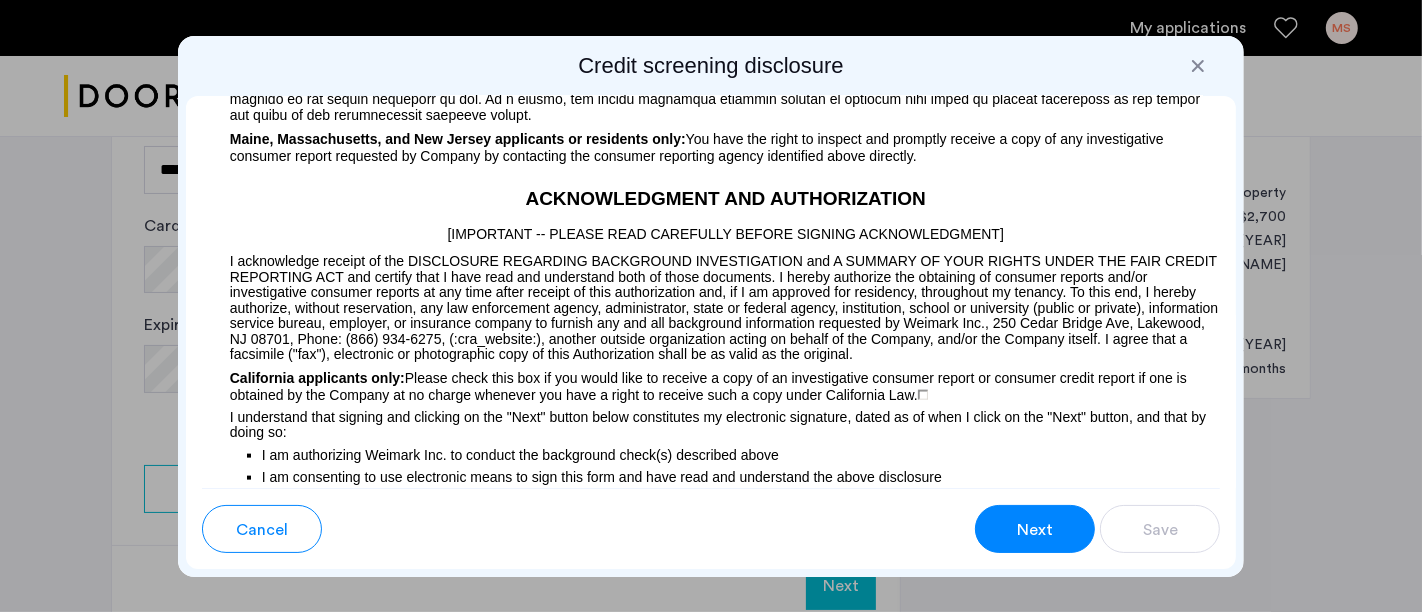 click on "Next" at bounding box center (1035, 530) 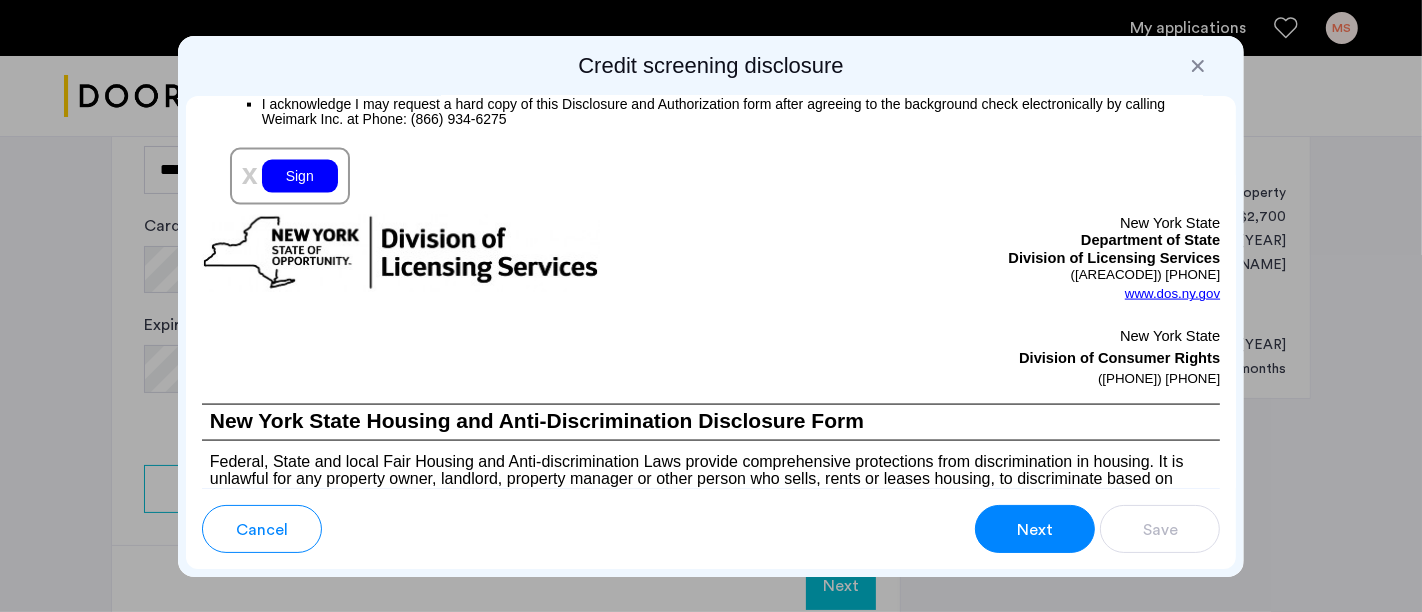 click on "Next" at bounding box center [1035, 530] 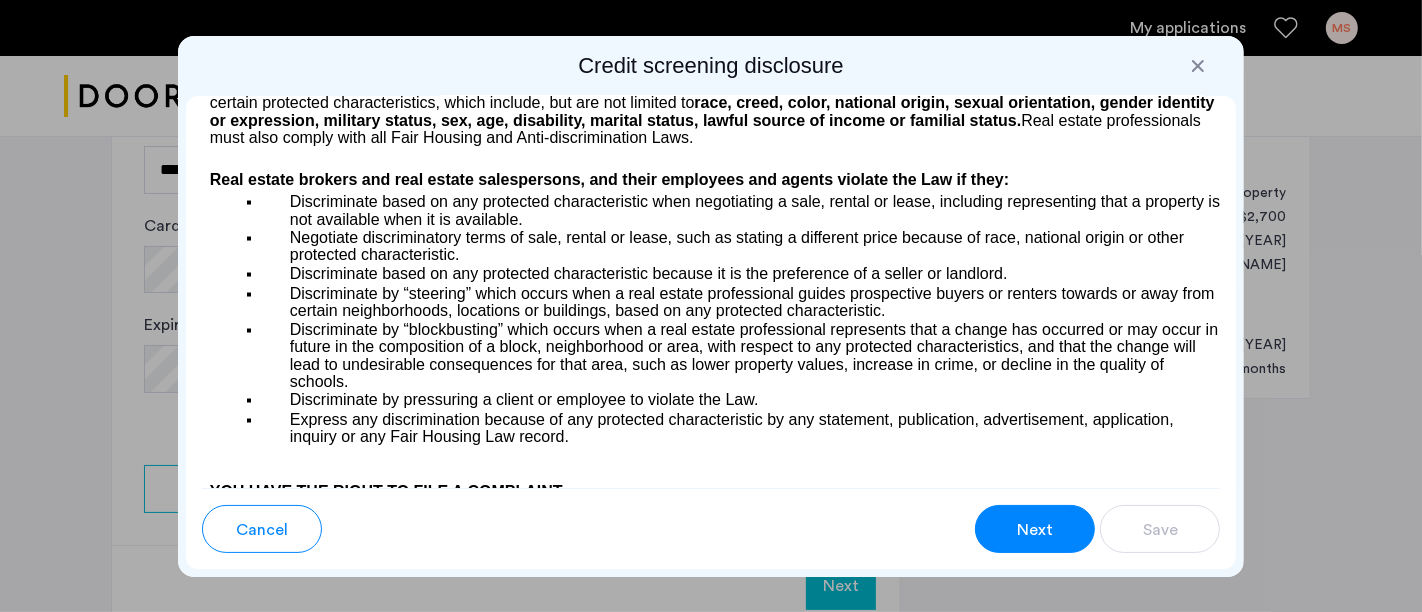 click on "Next" at bounding box center (1035, 530) 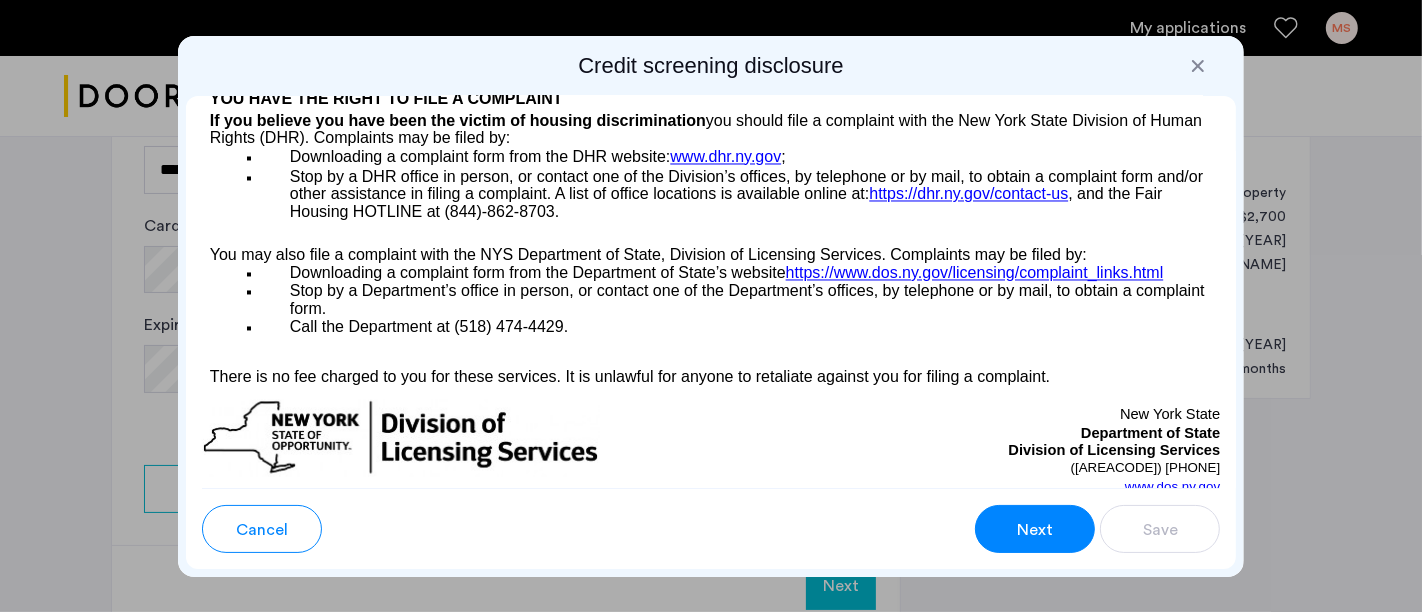 click on "Next" at bounding box center (1035, 530) 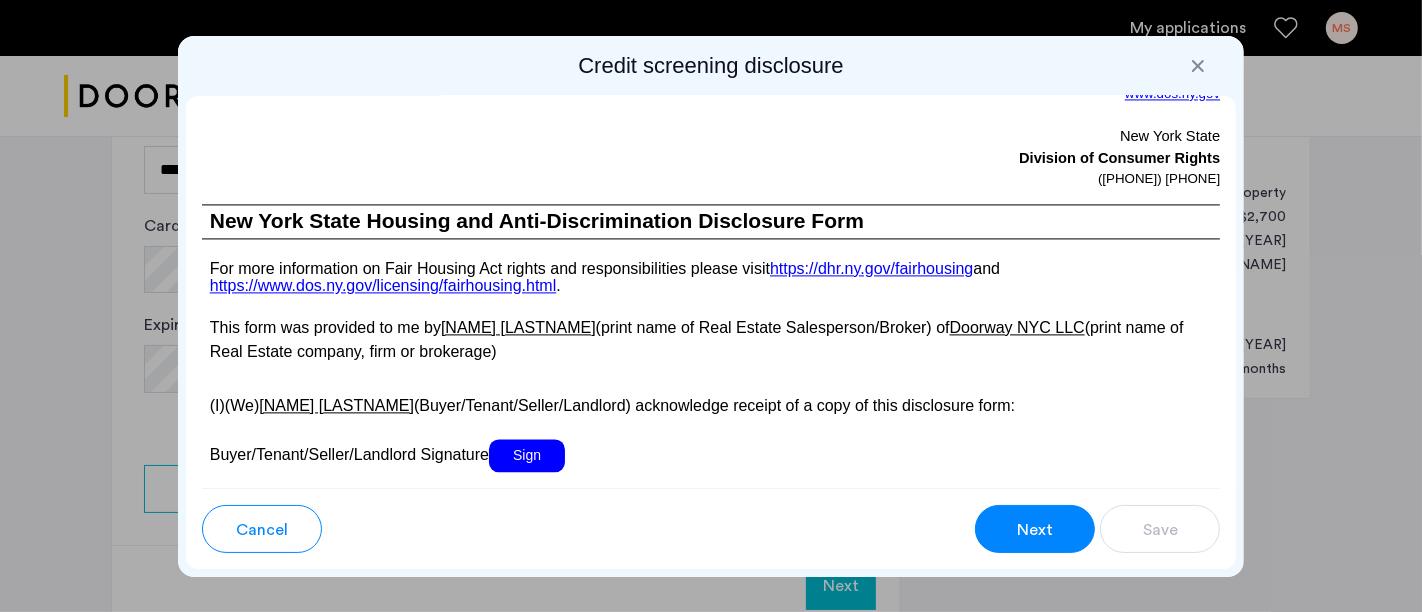 click on "Next" at bounding box center (1035, 530) 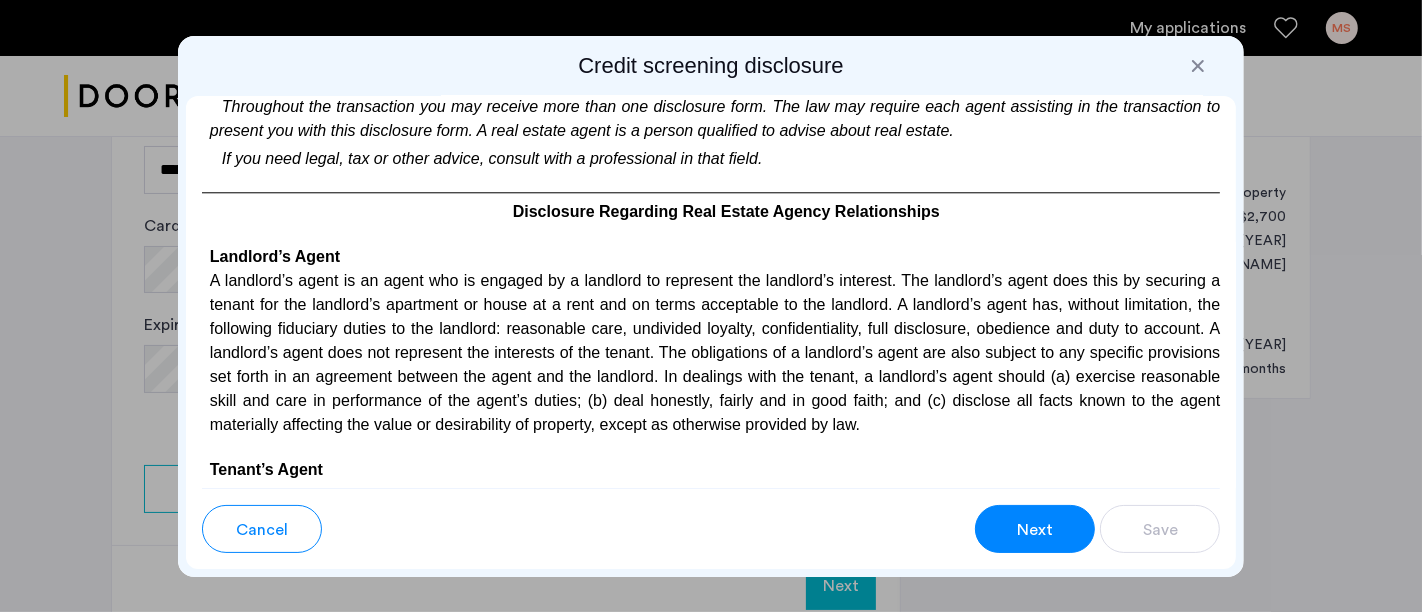 click on "Next" at bounding box center (1035, 530) 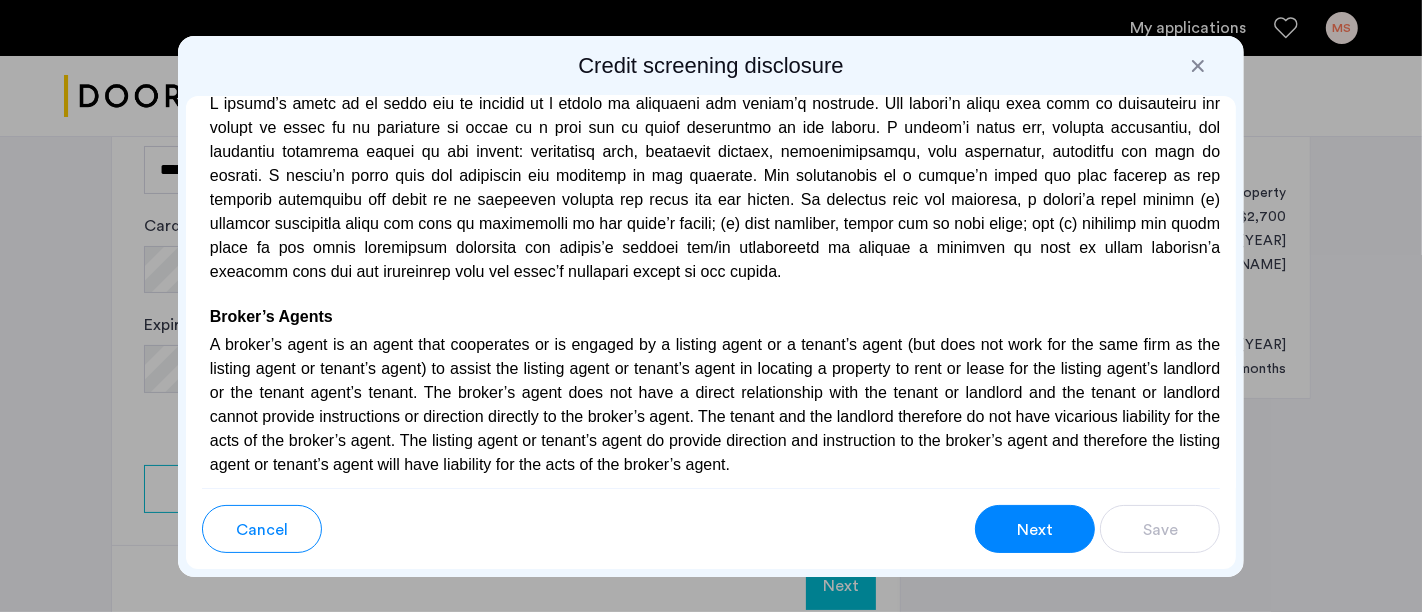 click on "Next" at bounding box center (1035, 530) 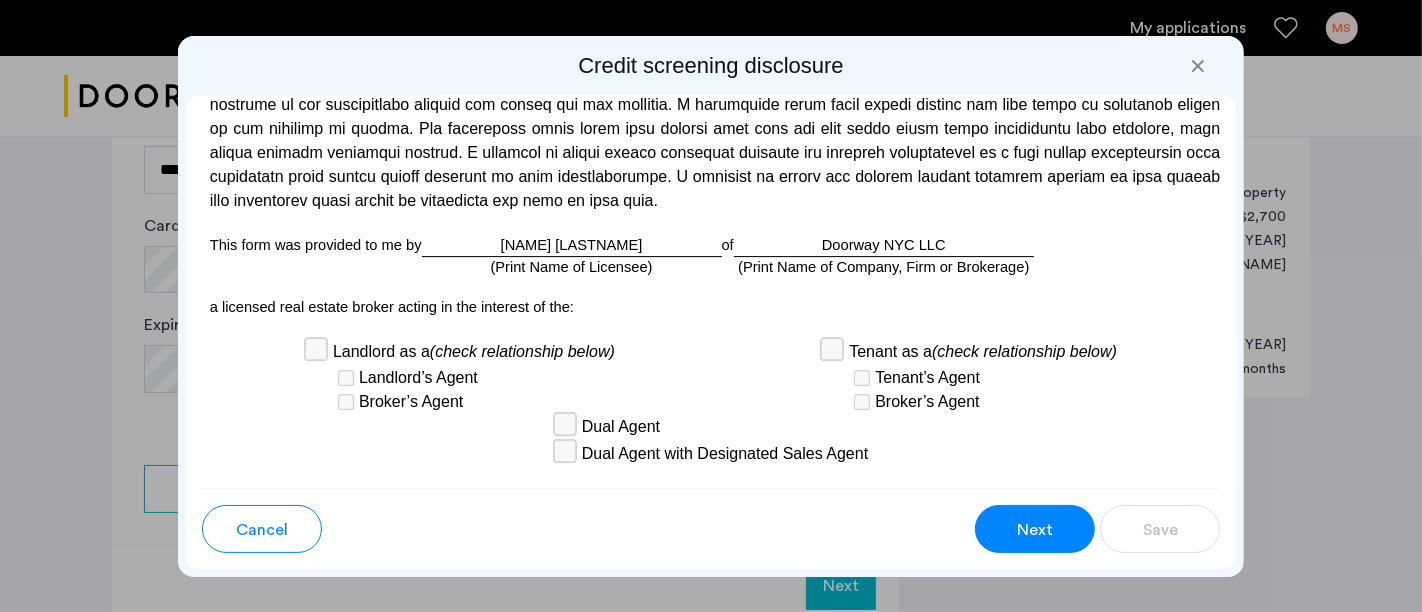 click on "Next" at bounding box center (1035, 530) 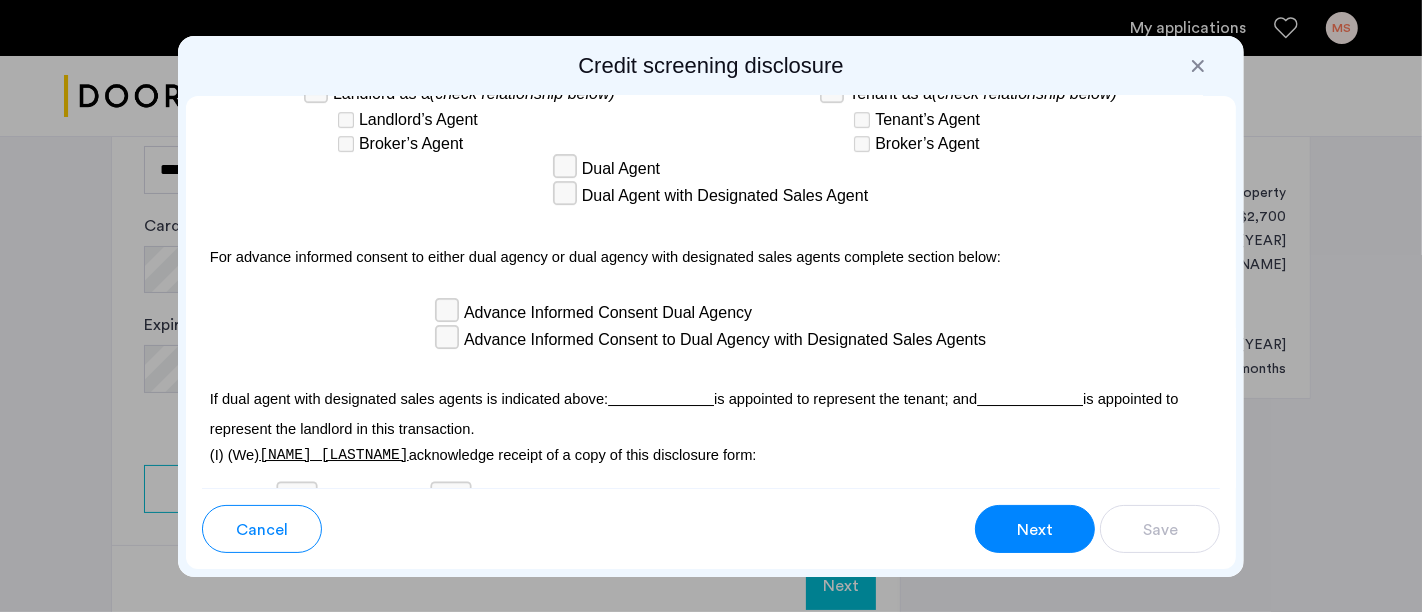 click on "Next" at bounding box center [1035, 530] 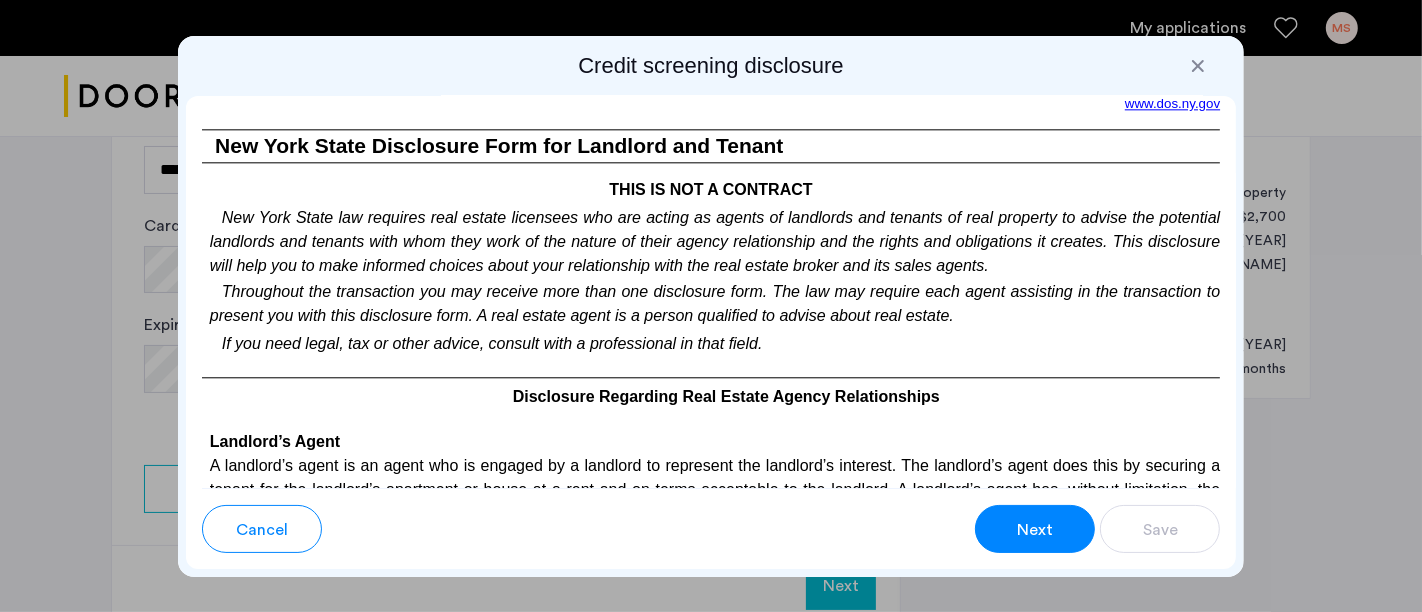 click on "Next" at bounding box center [1035, 530] 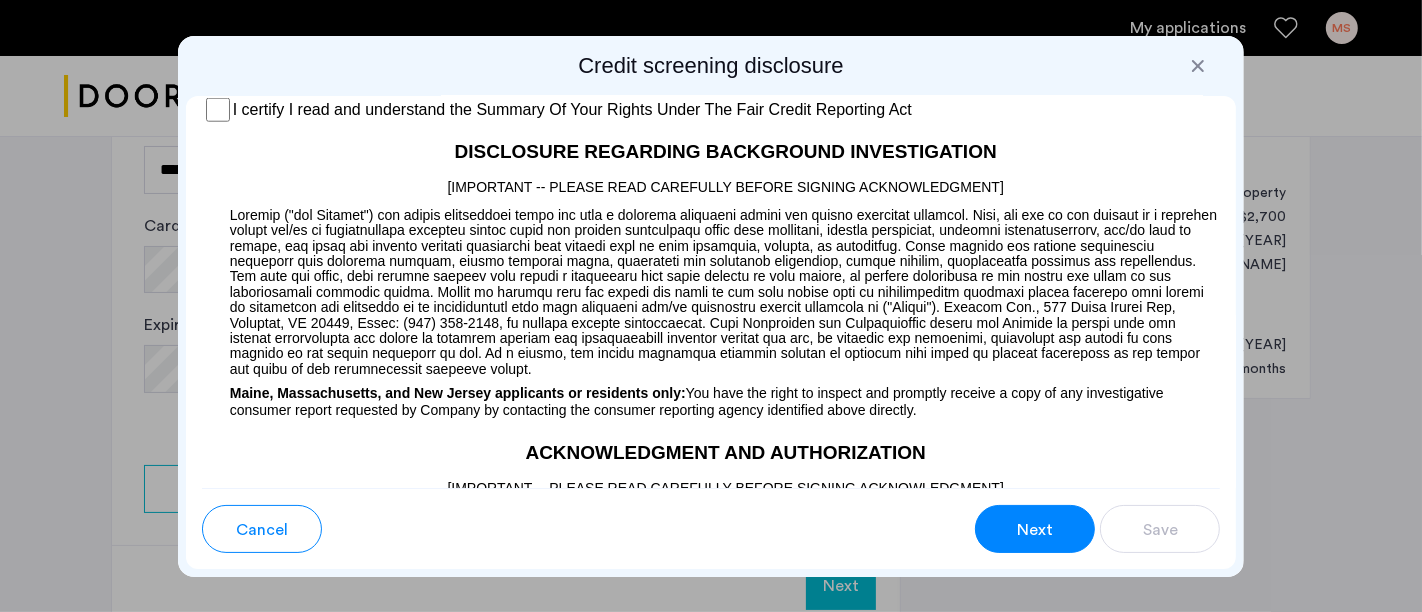 click on "Next" at bounding box center (1035, 530) 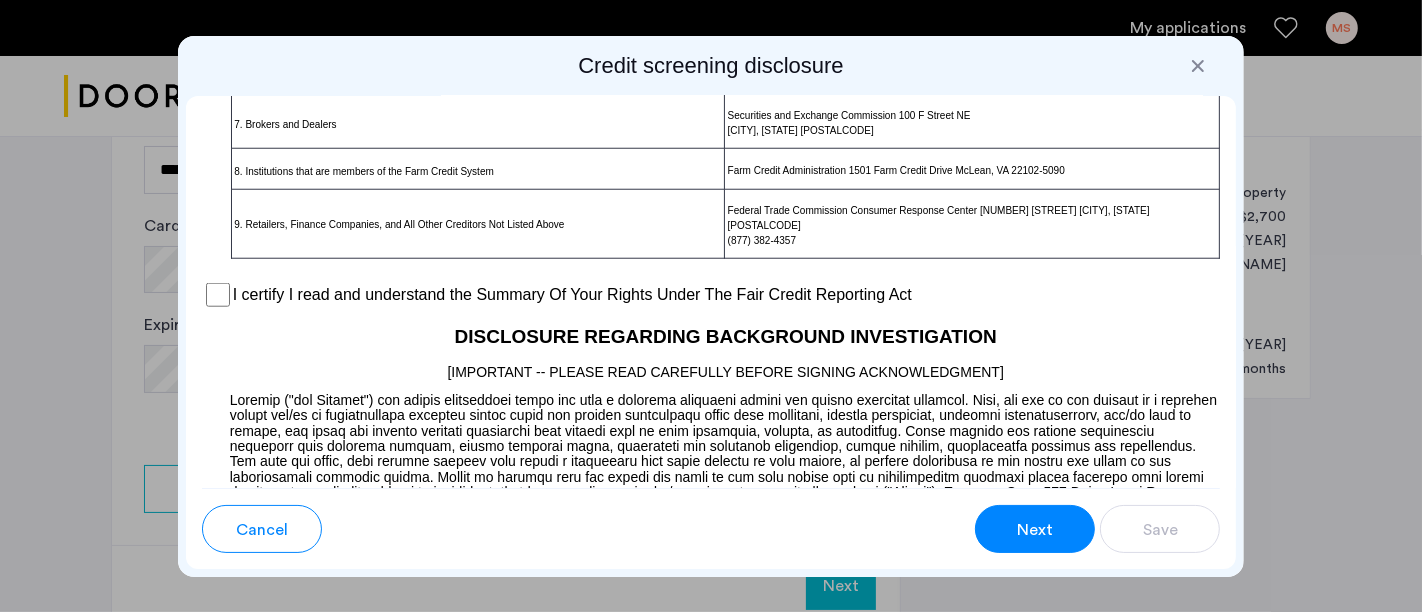 click on "Next" at bounding box center (1035, 530) 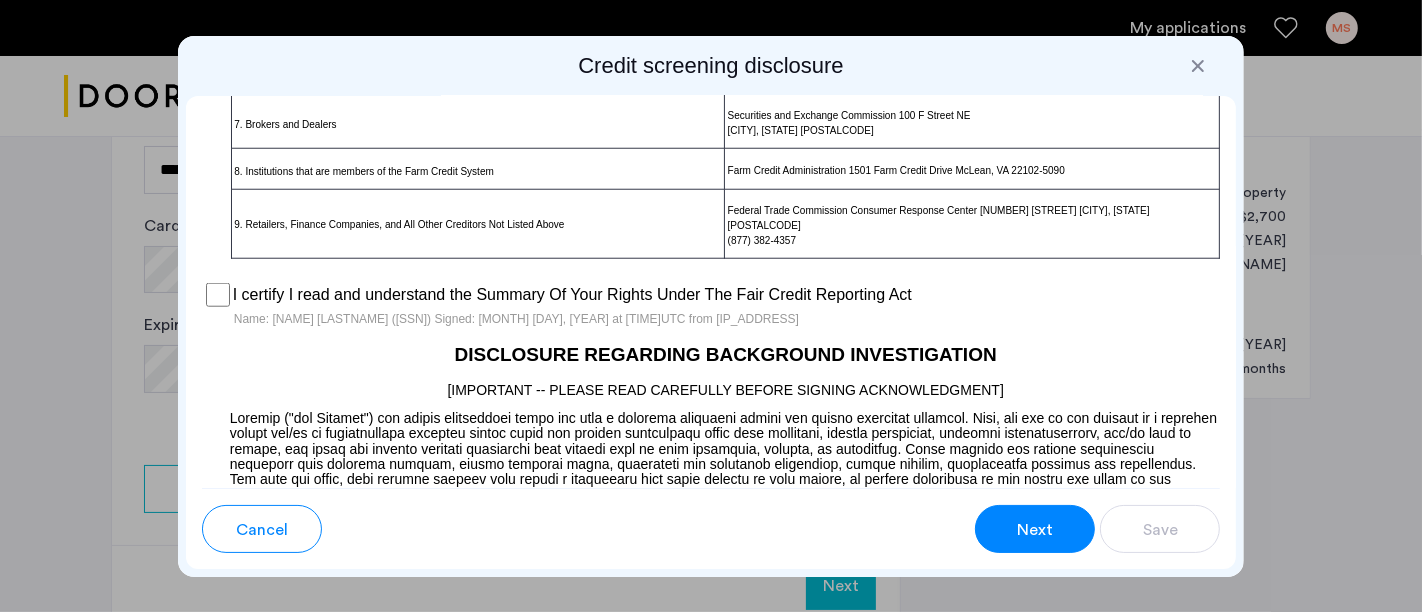 click on "Next" at bounding box center [1035, 530] 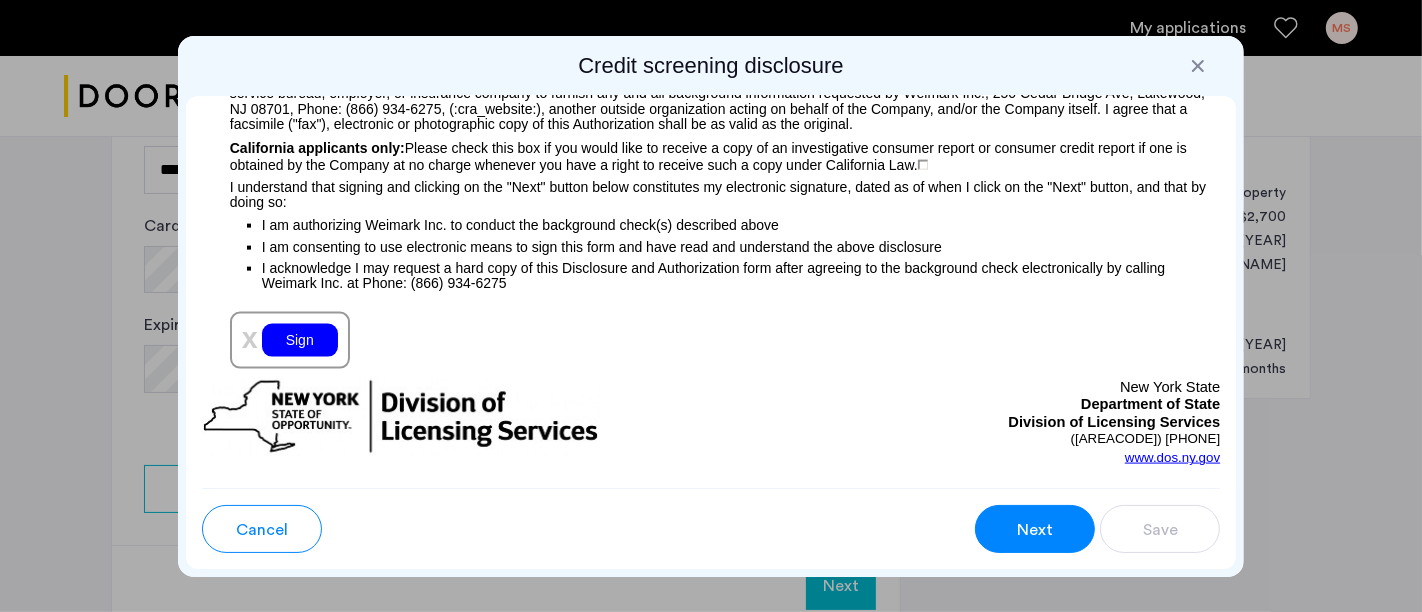 scroll, scrollTop: 2360, scrollLeft: 0, axis: vertical 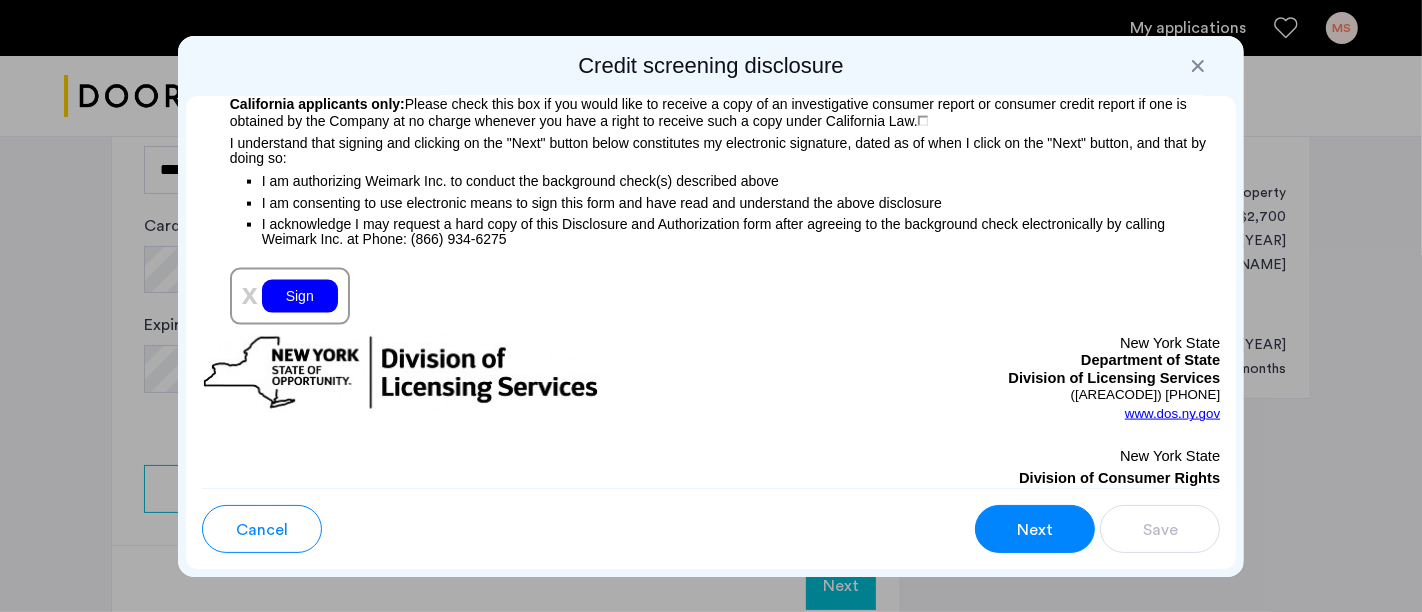 click on "Sign" at bounding box center [300, 296] 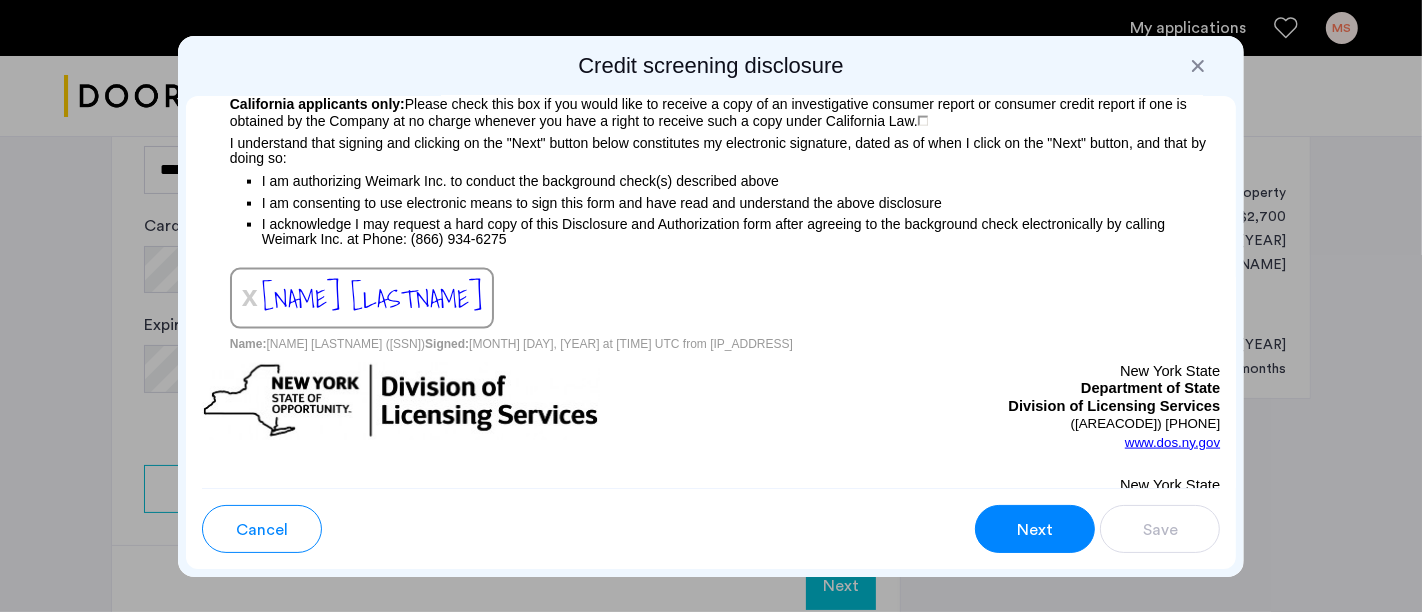 click on "Next" at bounding box center [1035, 529] 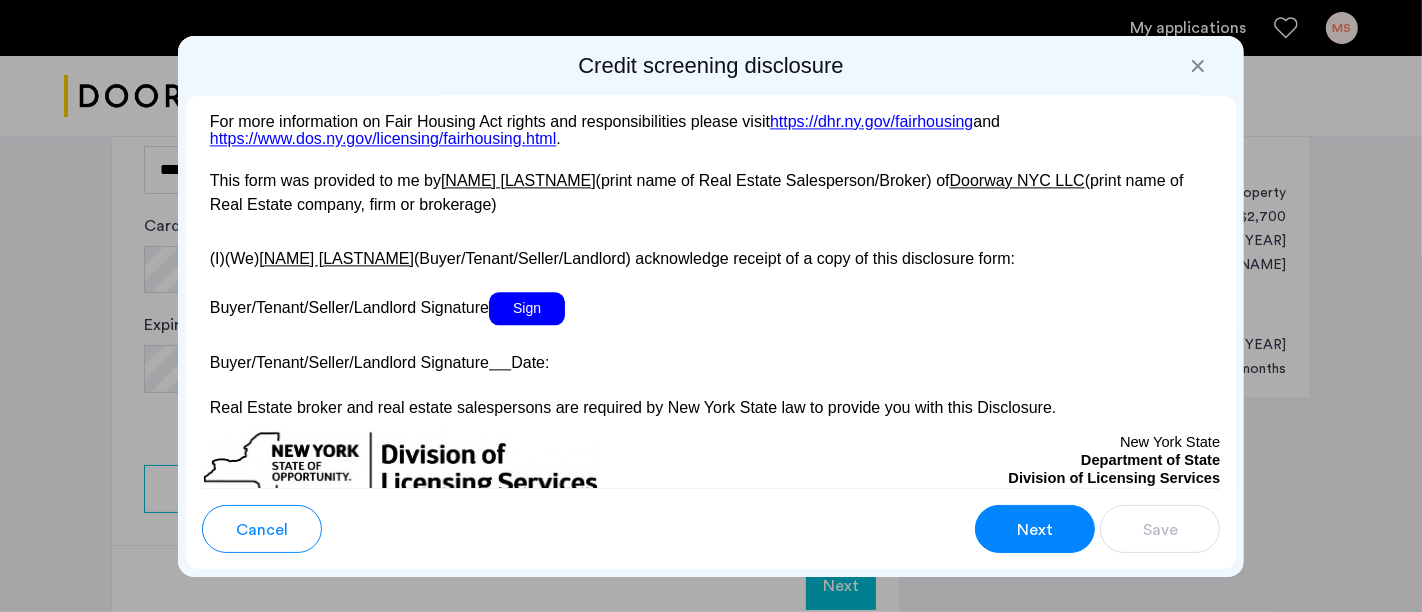 scroll, scrollTop: 3842, scrollLeft: 0, axis: vertical 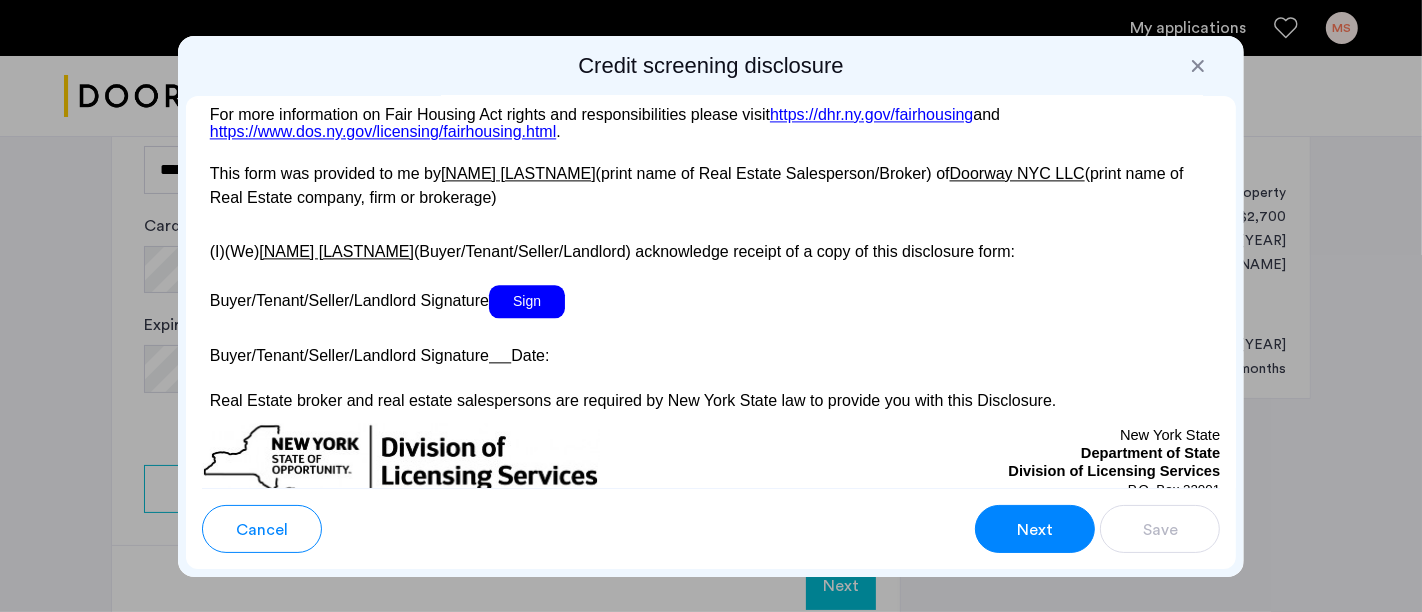 click on "Sign" at bounding box center [527, 301] 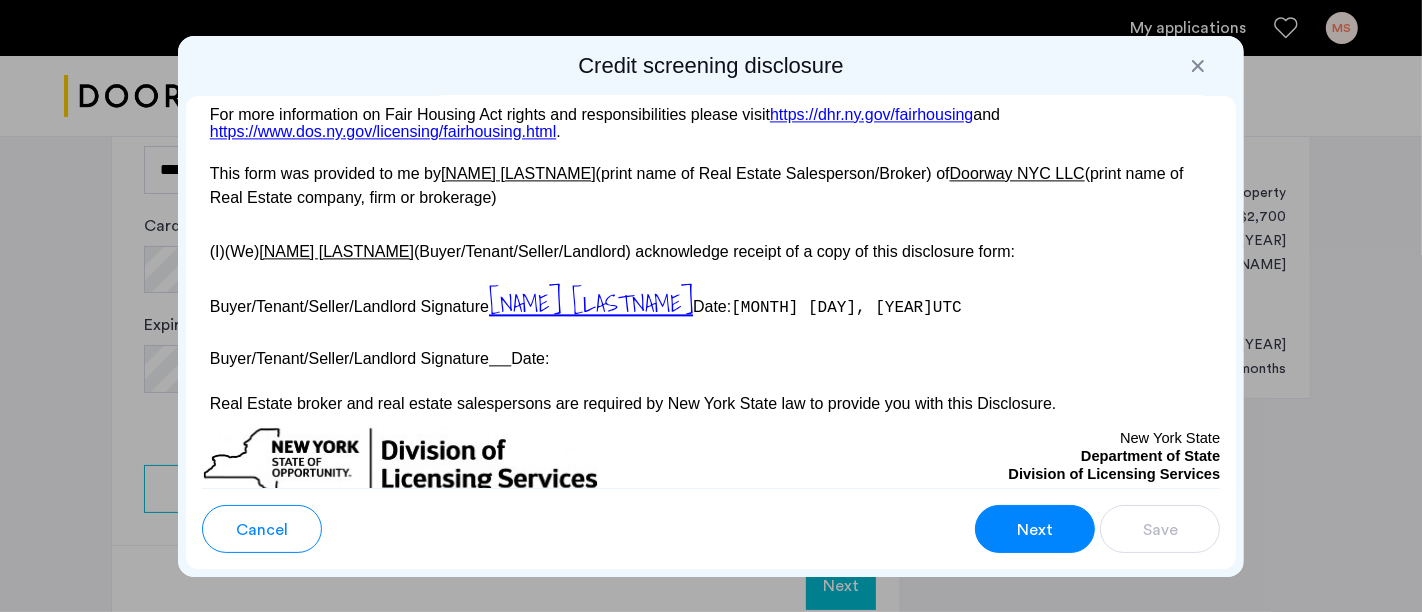 click on "Next" at bounding box center (1035, 530) 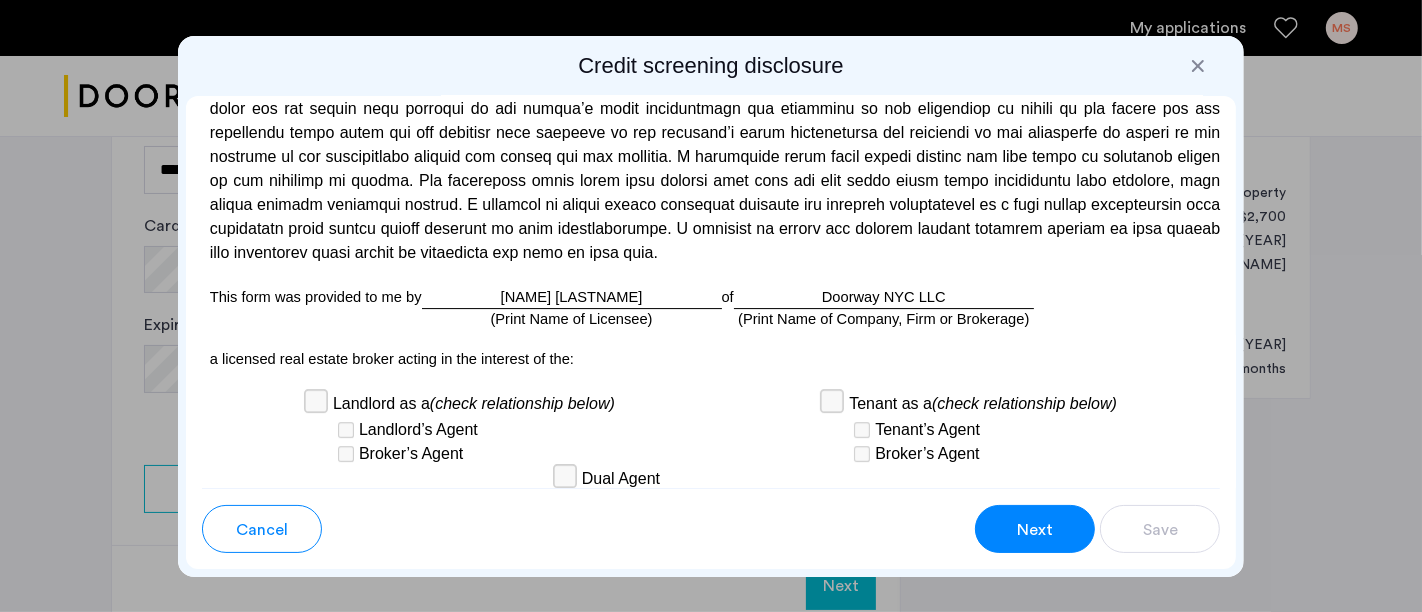 scroll, scrollTop: 6139, scrollLeft: 0, axis: vertical 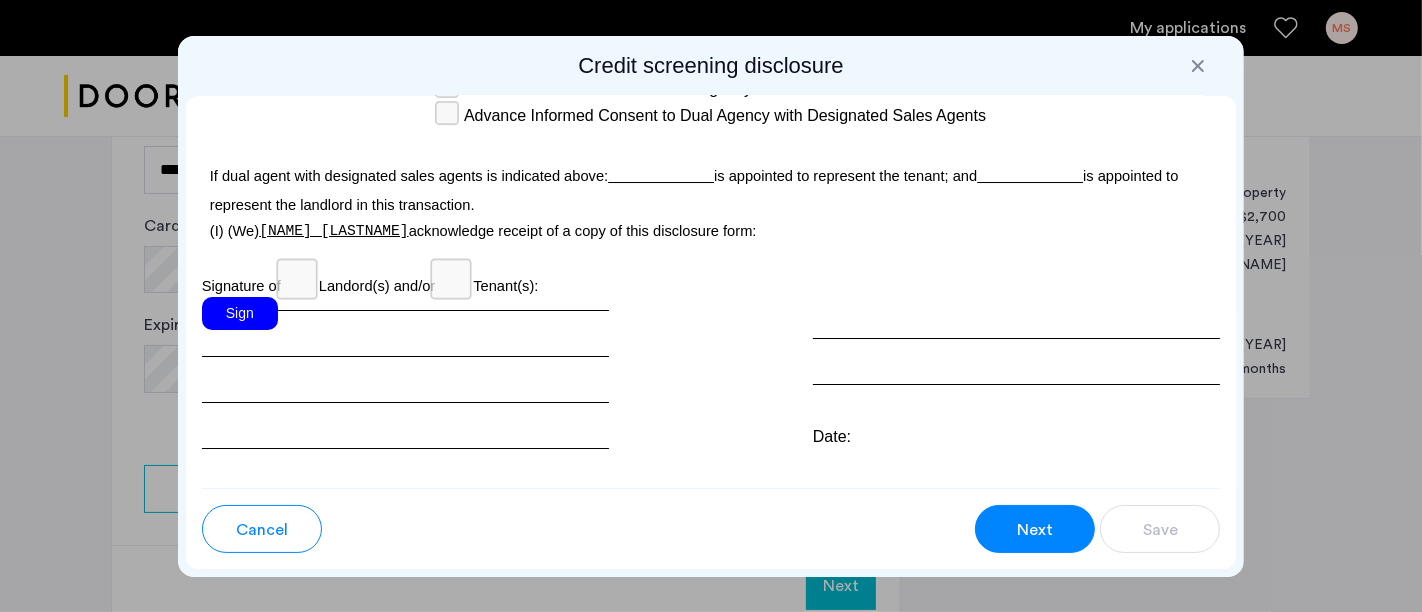 click on "Sign" at bounding box center [240, 313] 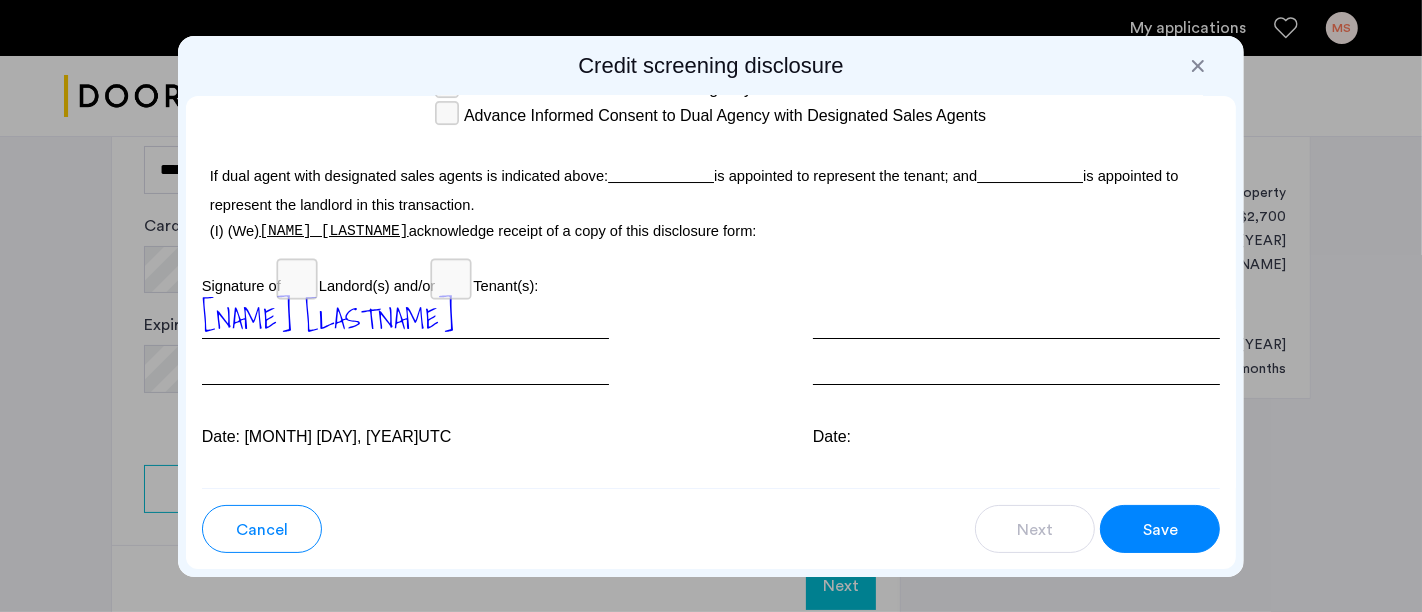 click on "Save" at bounding box center [1160, 529] 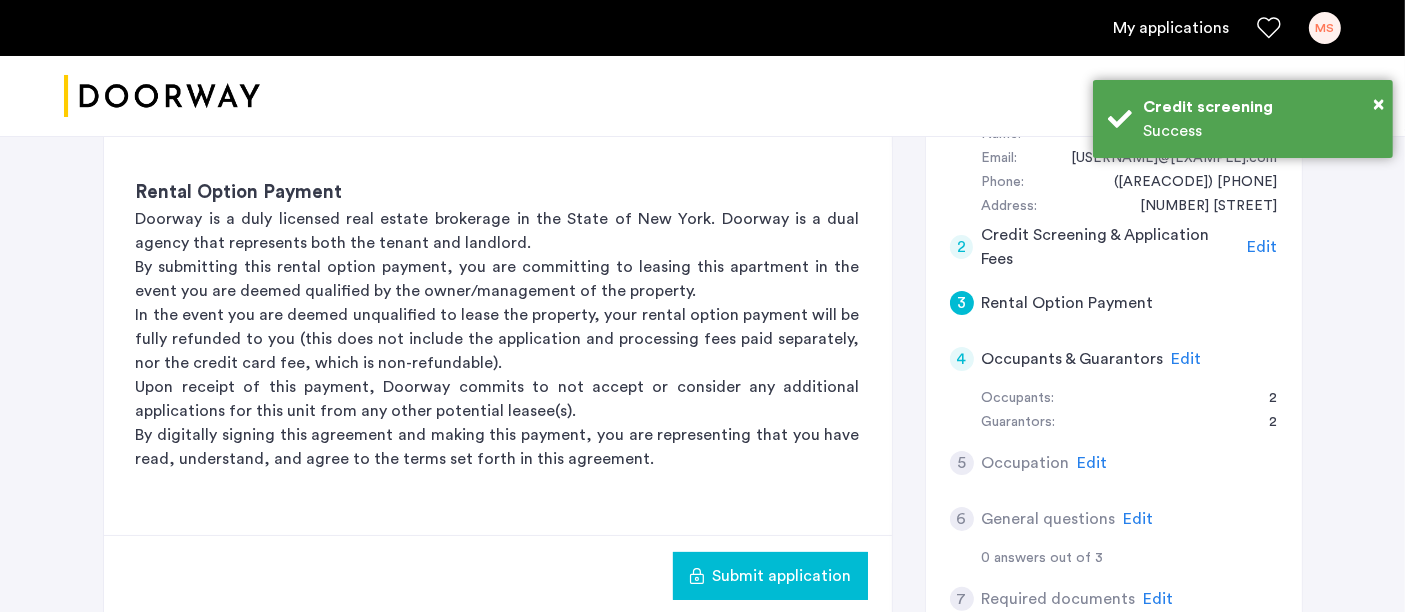 scroll, scrollTop: 444, scrollLeft: 0, axis: vertical 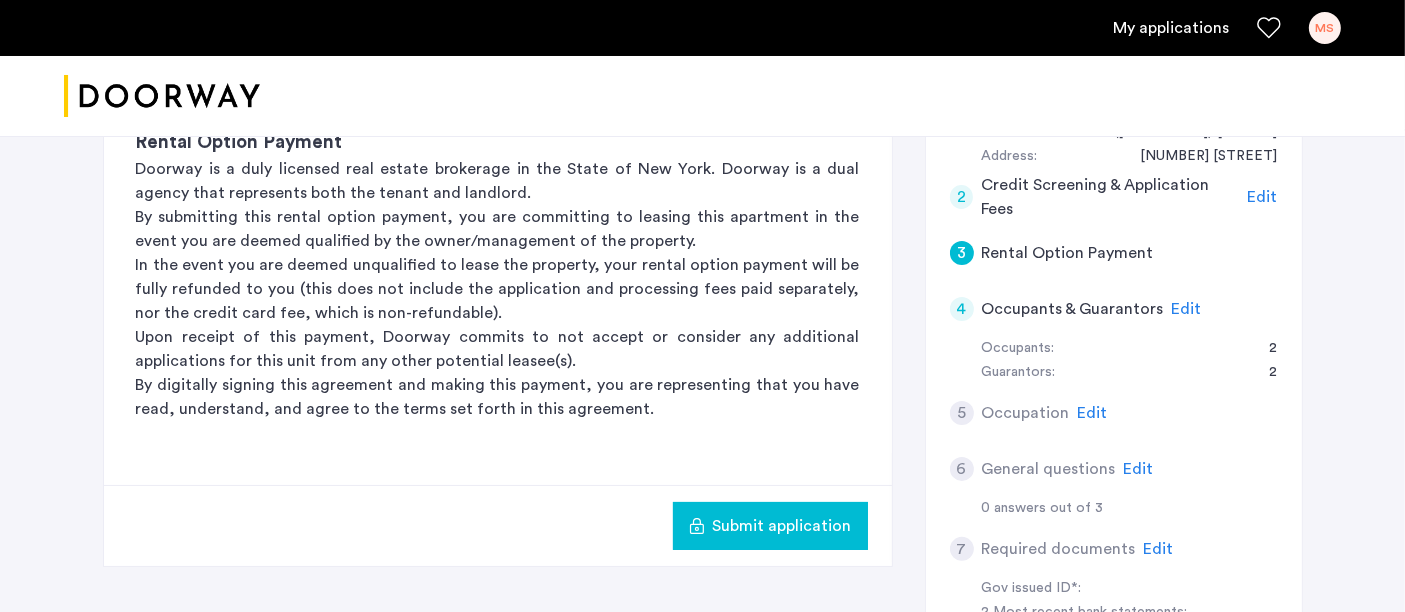 click on "Edit" 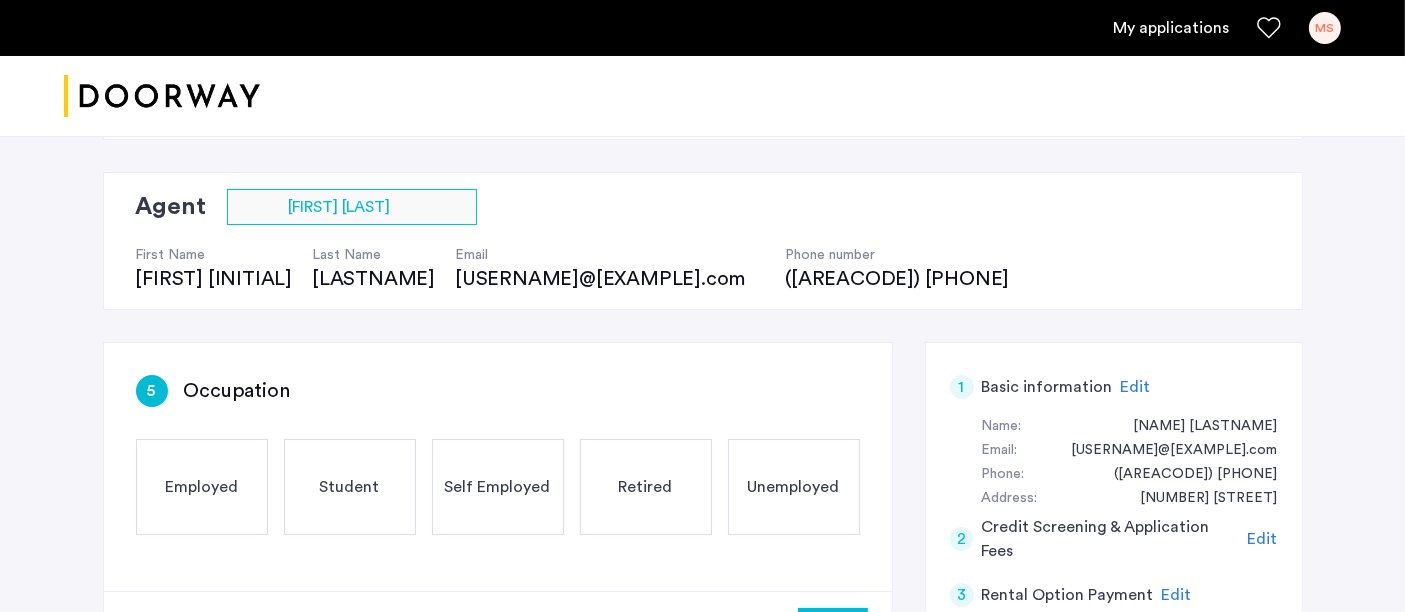 scroll, scrollTop: 222, scrollLeft: 0, axis: vertical 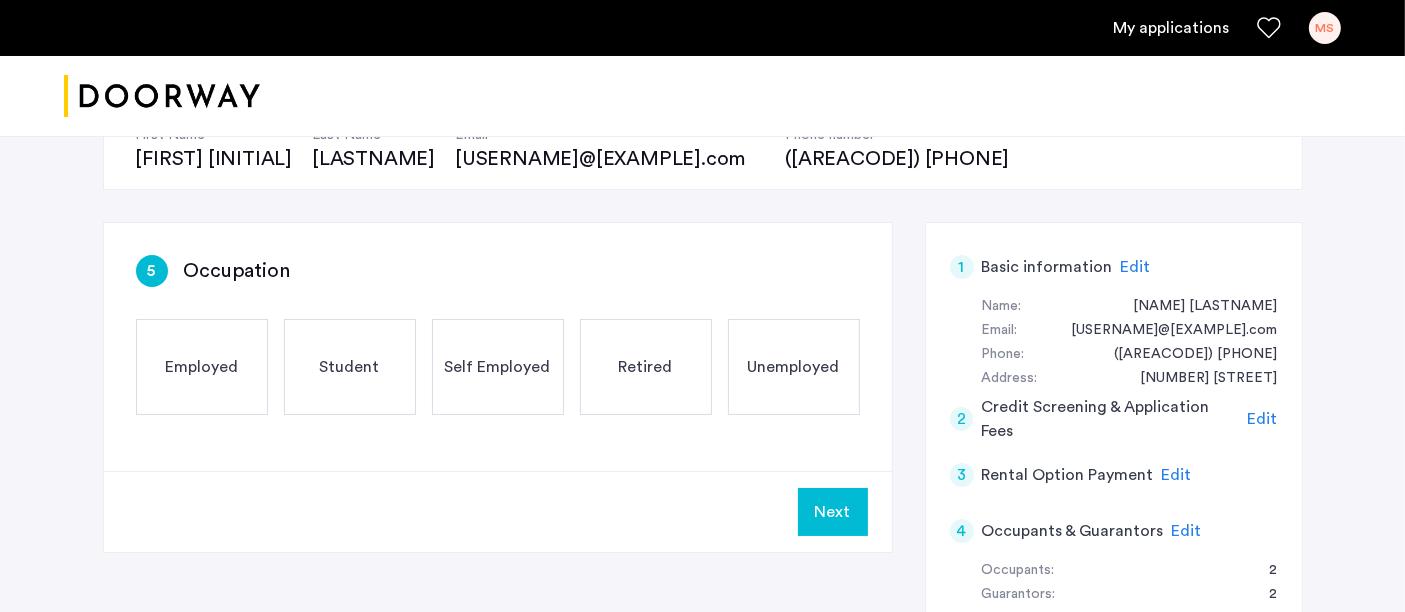 click on "Self Employed" 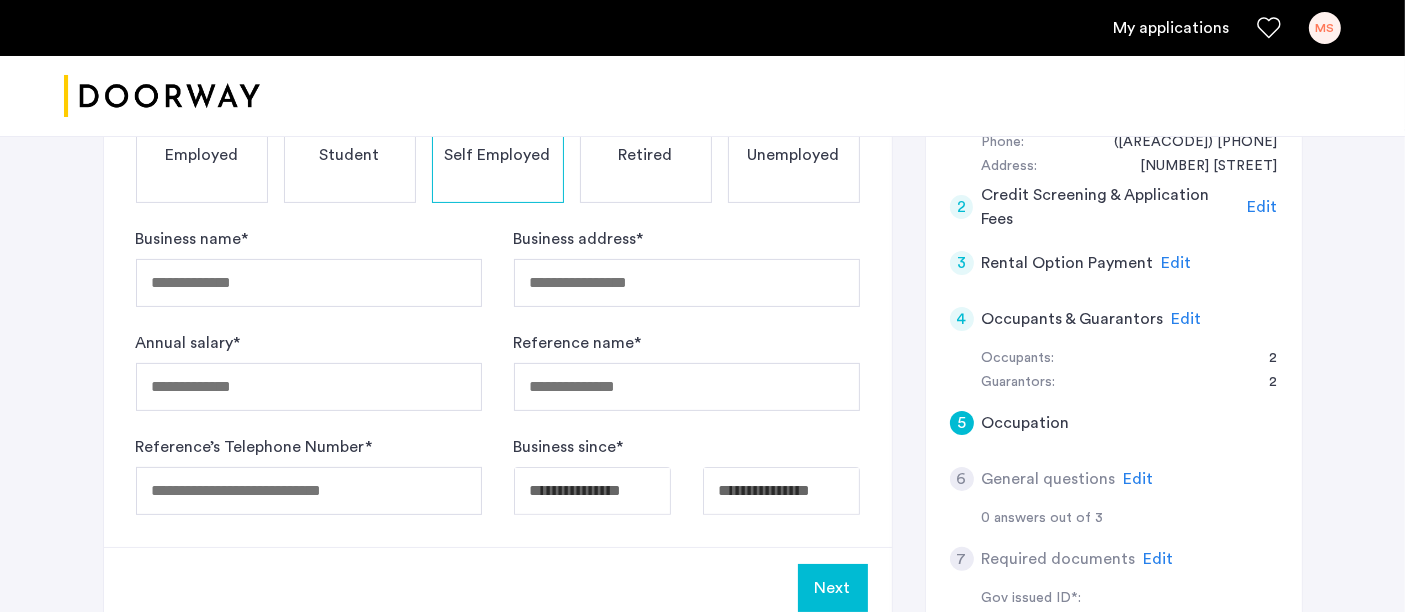 scroll, scrollTop: 444, scrollLeft: 0, axis: vertical 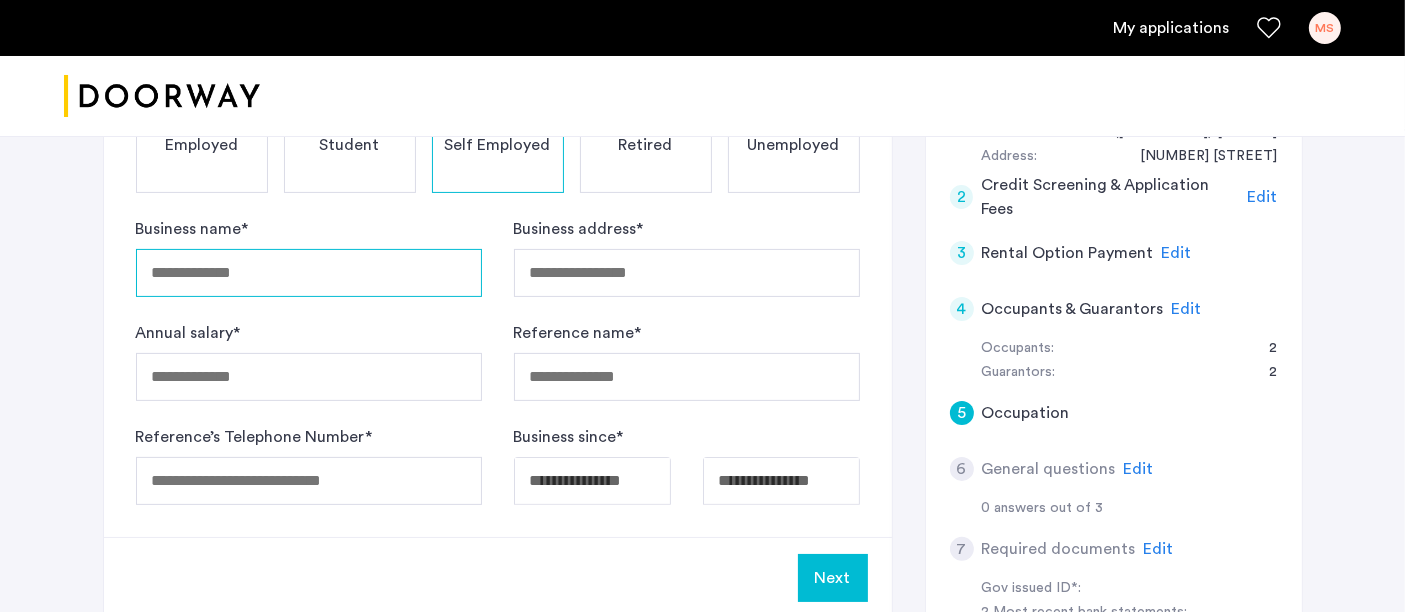 click on "Business name  *" at bounding box center [309, 273] 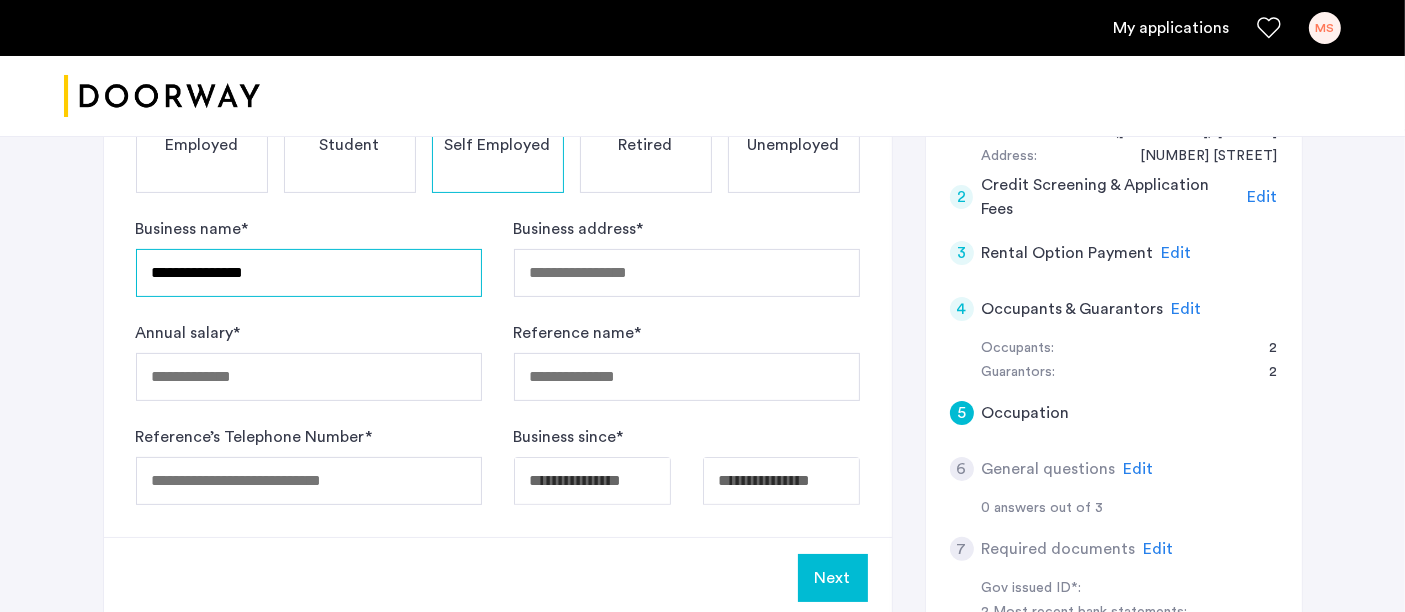 type on "**********" 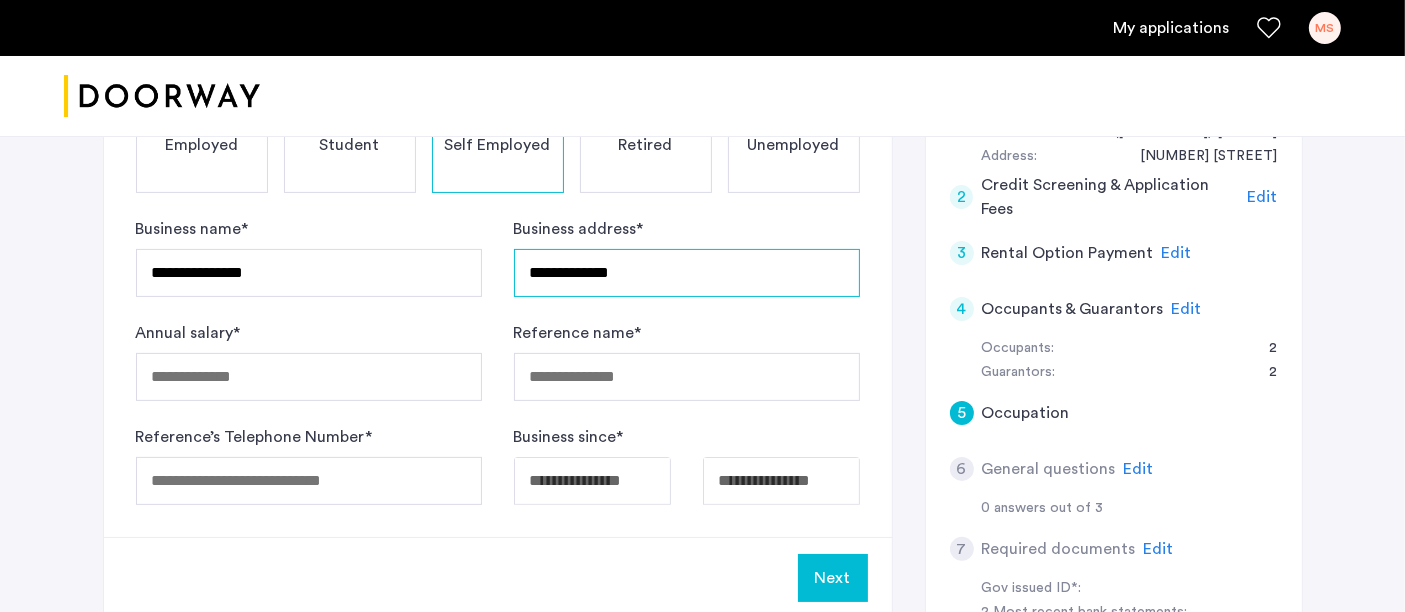 type on "**********" 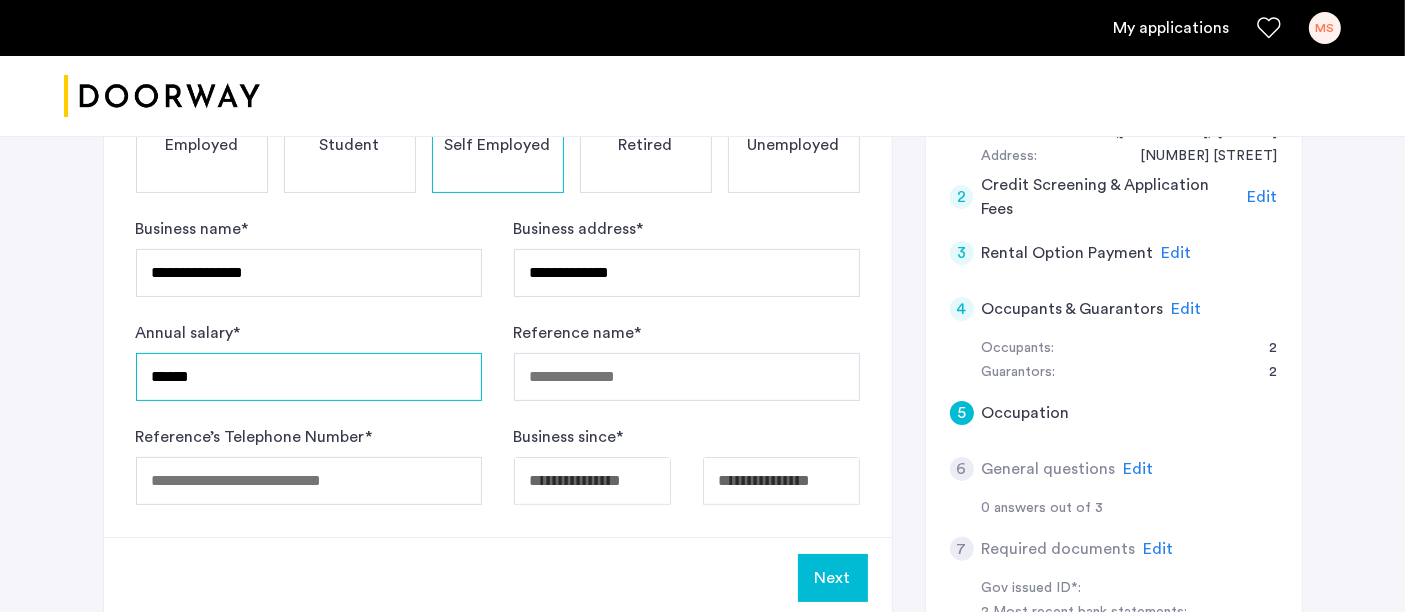type on "******" 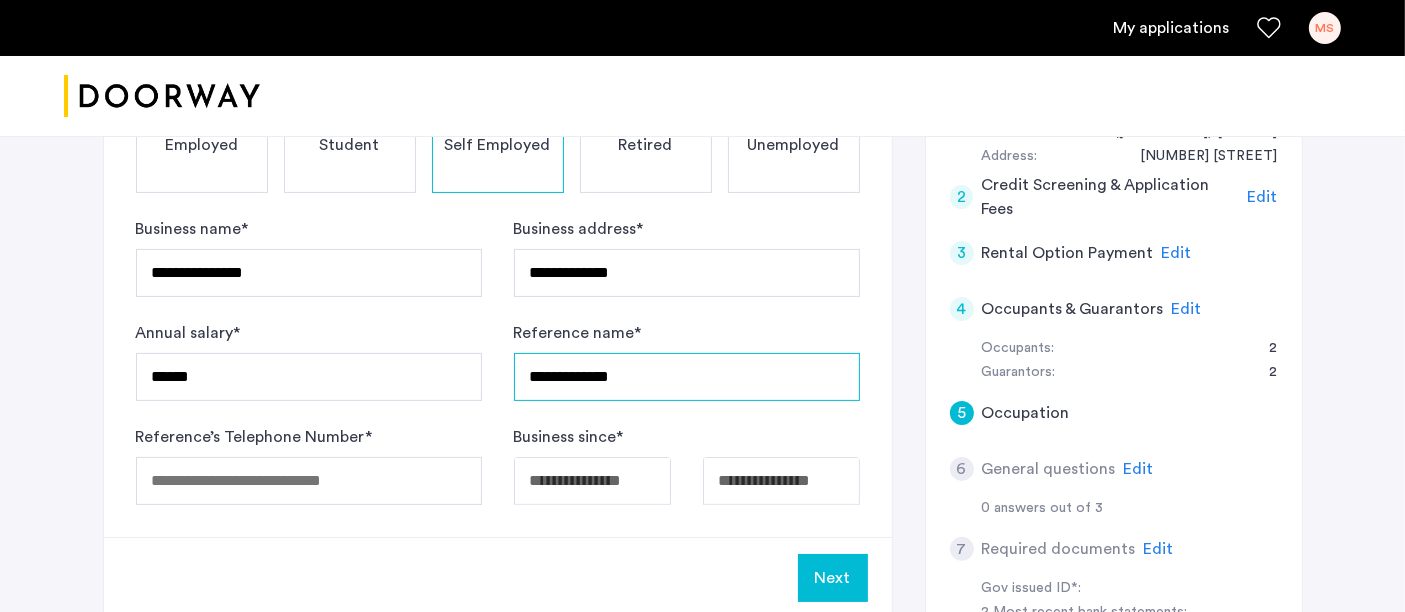 type on "**********" 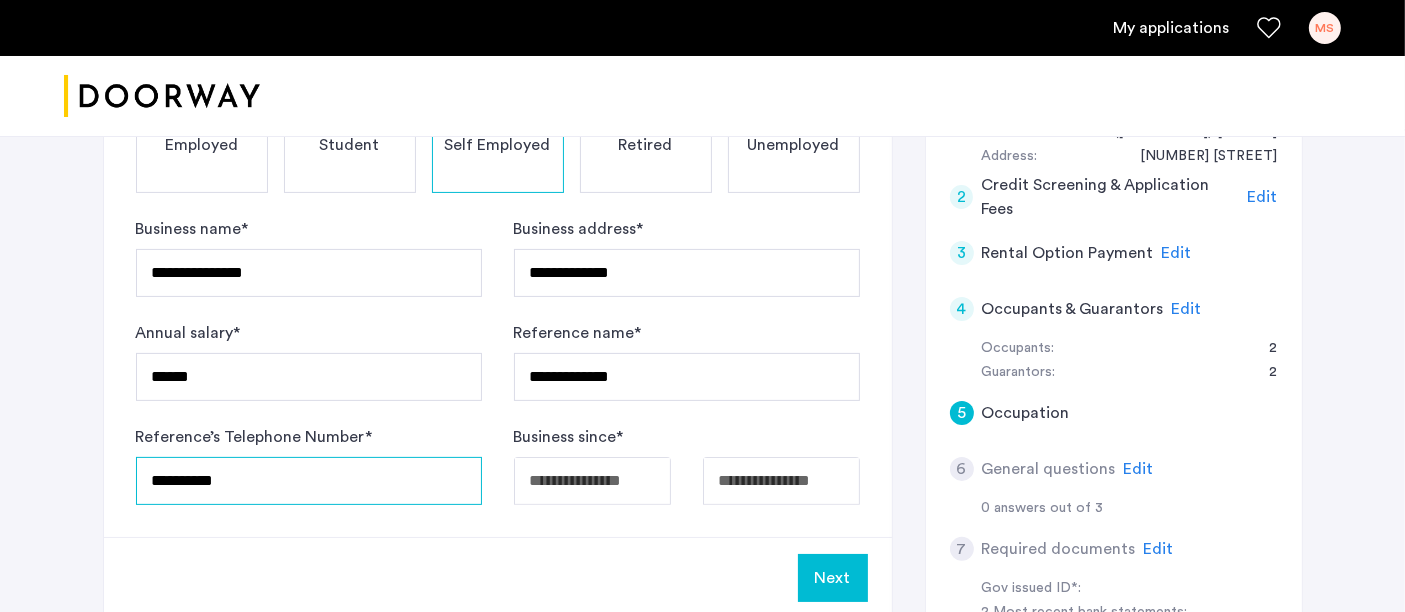 type on "**********" 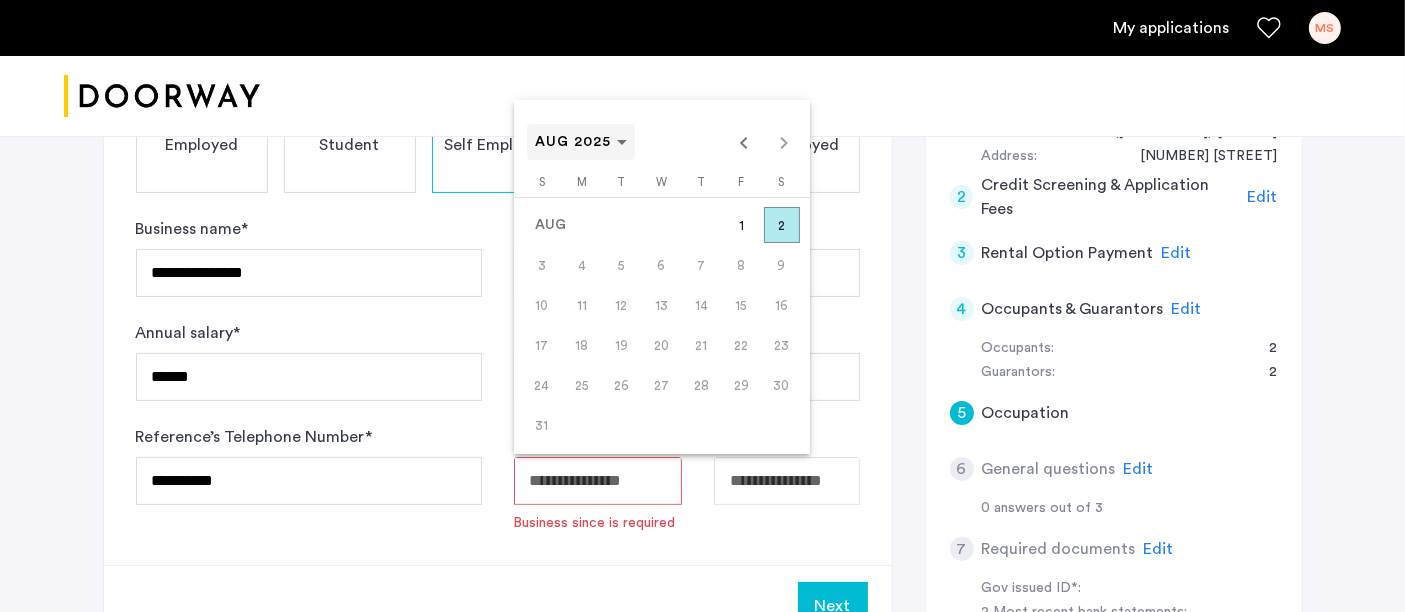 click at bounding box center (581, 142) 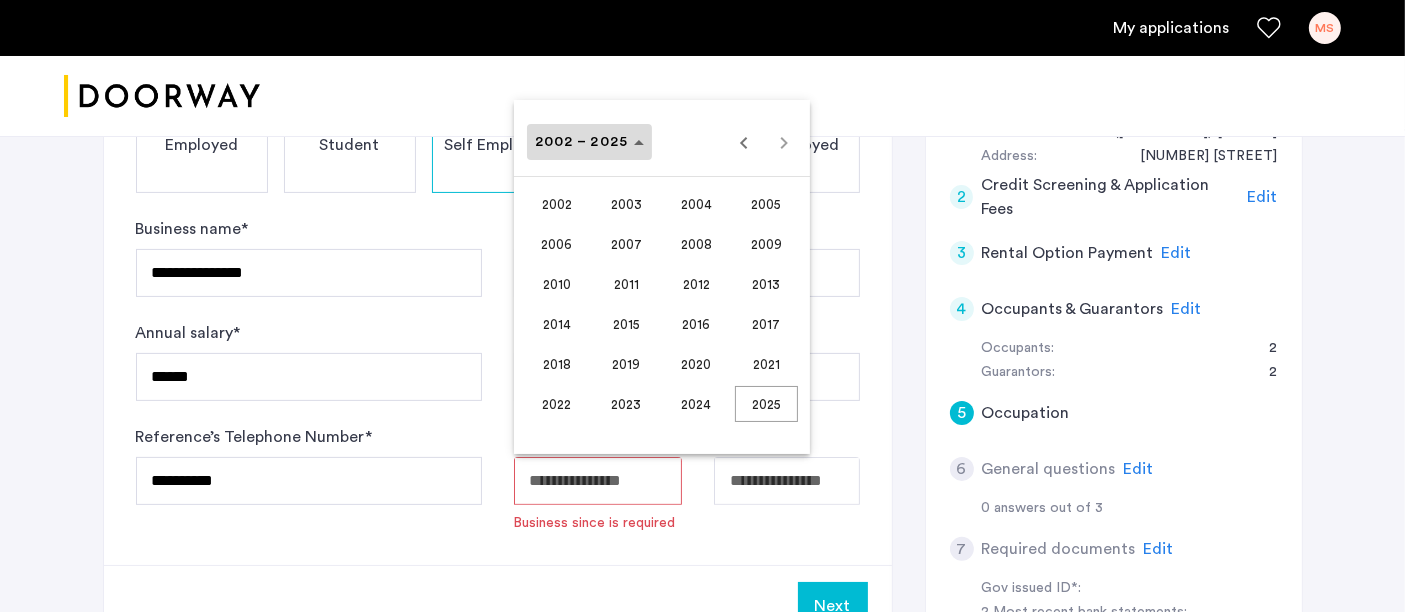 click on "2002 – 2025" at bounding box center [589, 142] 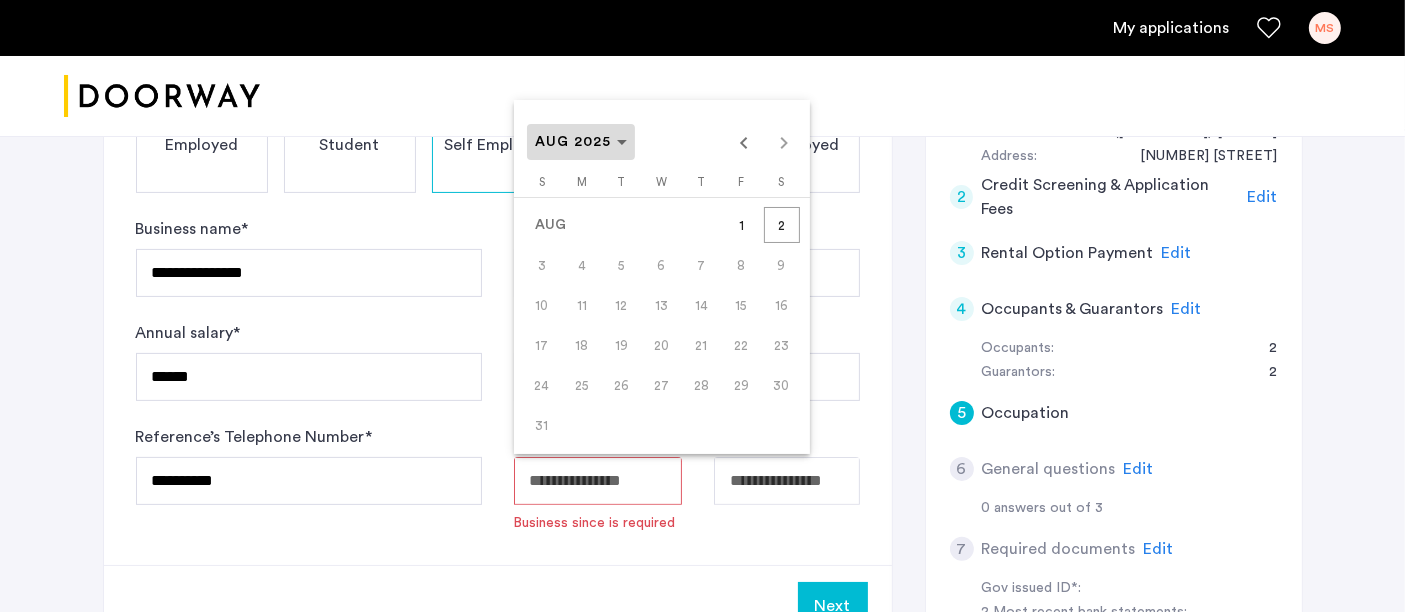 click on "AUG 2025" at bounding box center (581, 142) 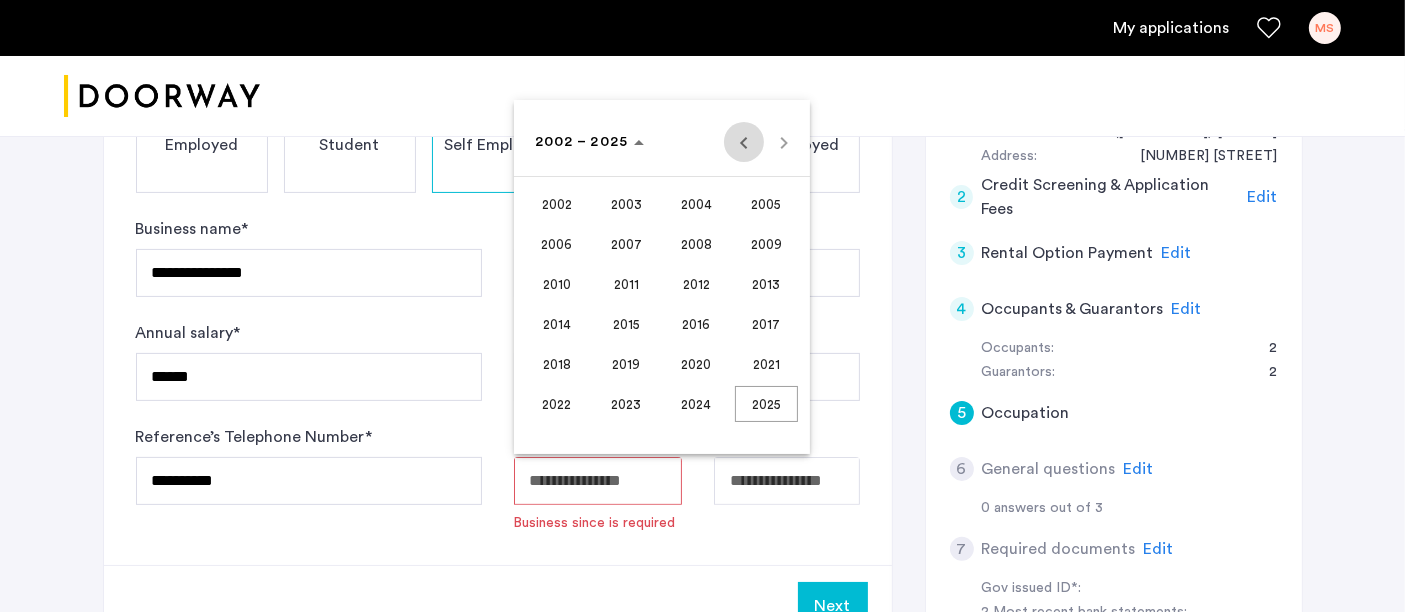 click at bounding box center (744, 142) 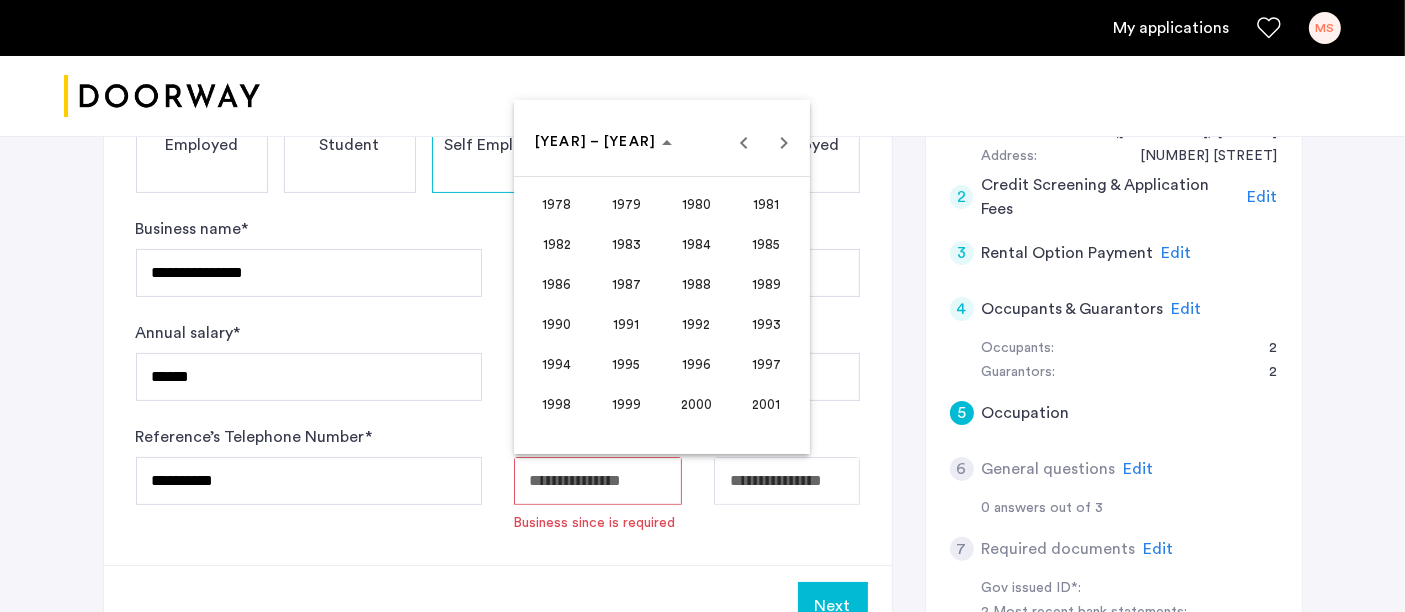 click on "1997" at bounding box center (766, 364) 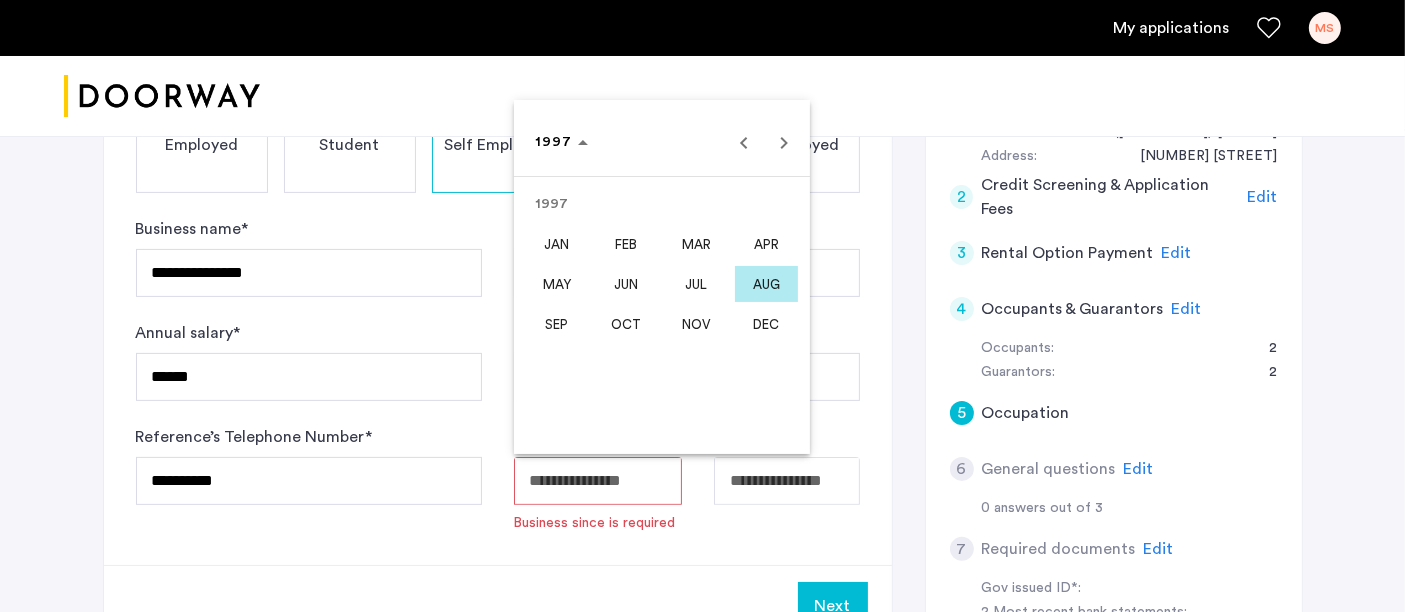 click on "NOV" at bounding box center (696, 324) 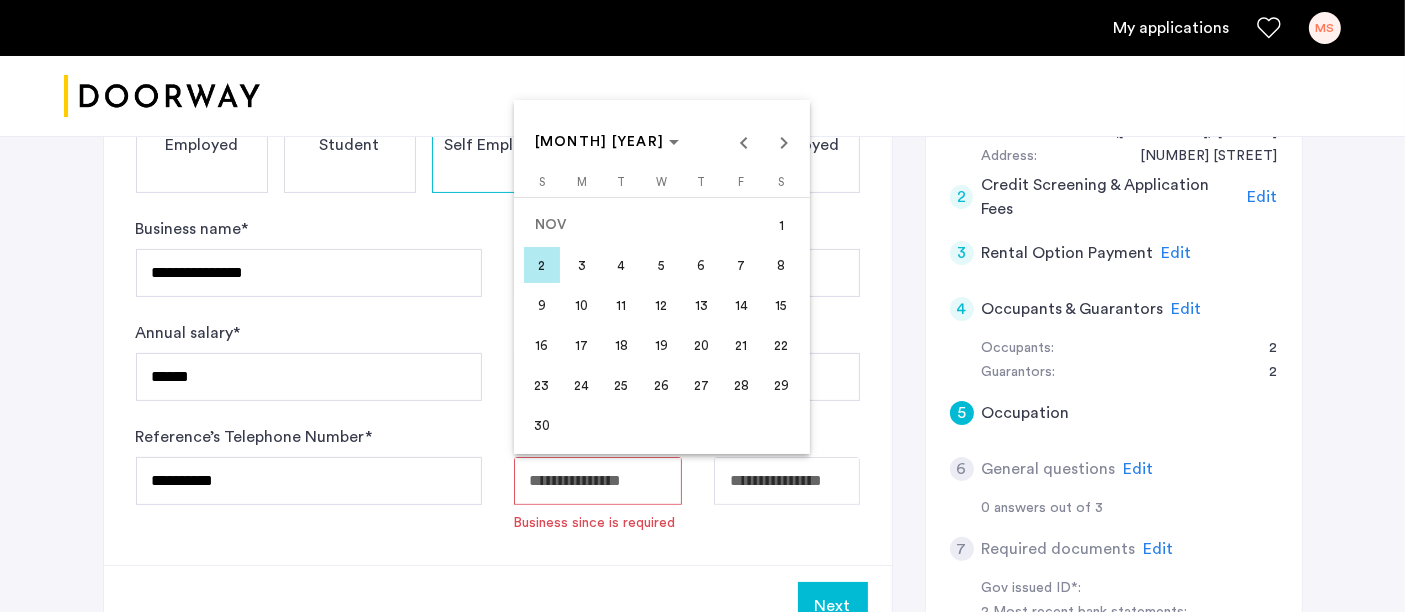 click on "1" at bounding box center (782, 225) 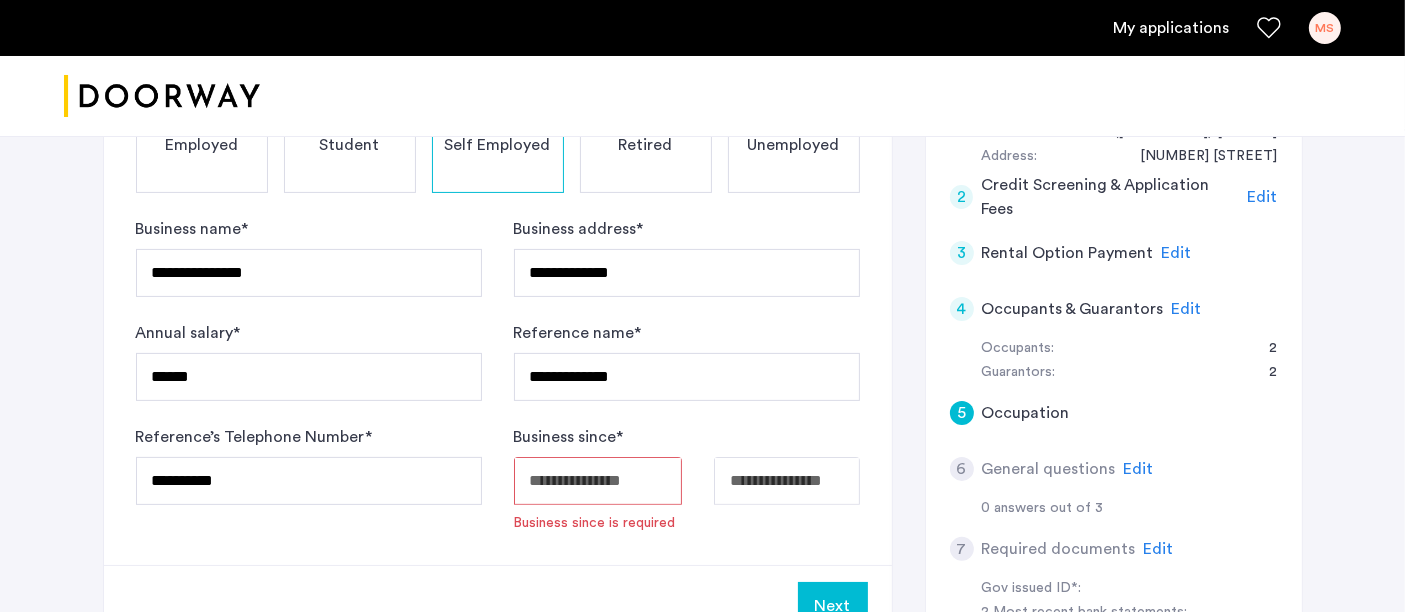 type on "**********" 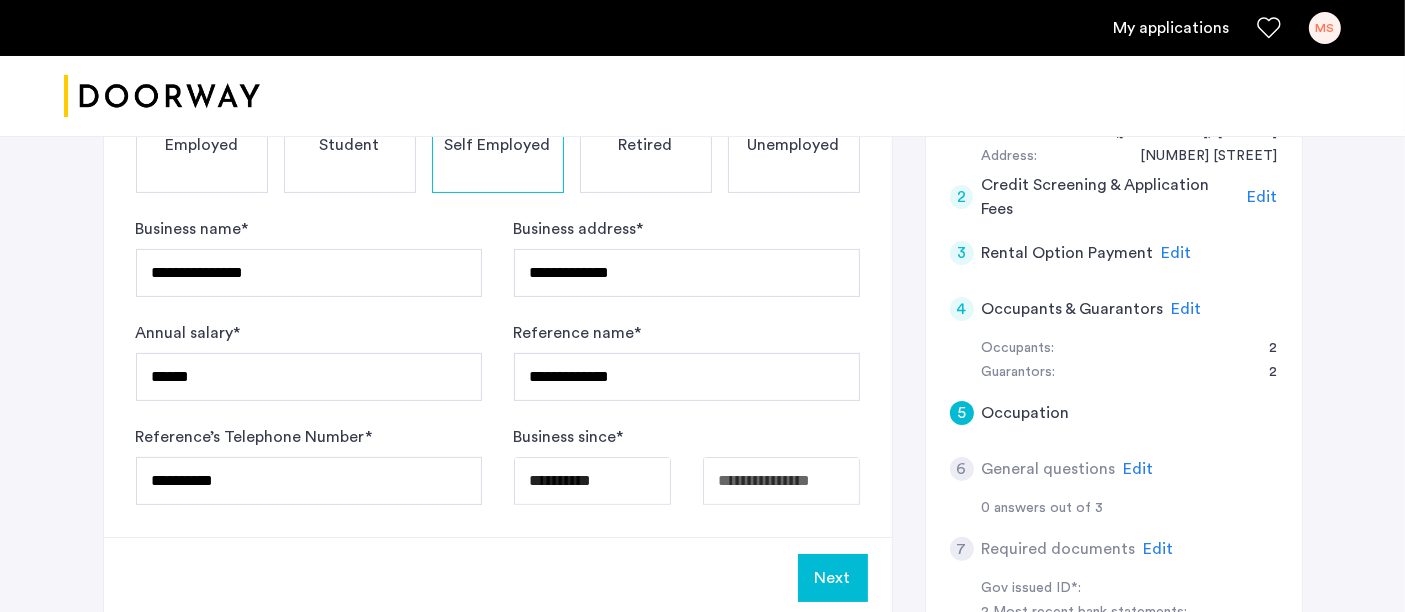 click on "Next" 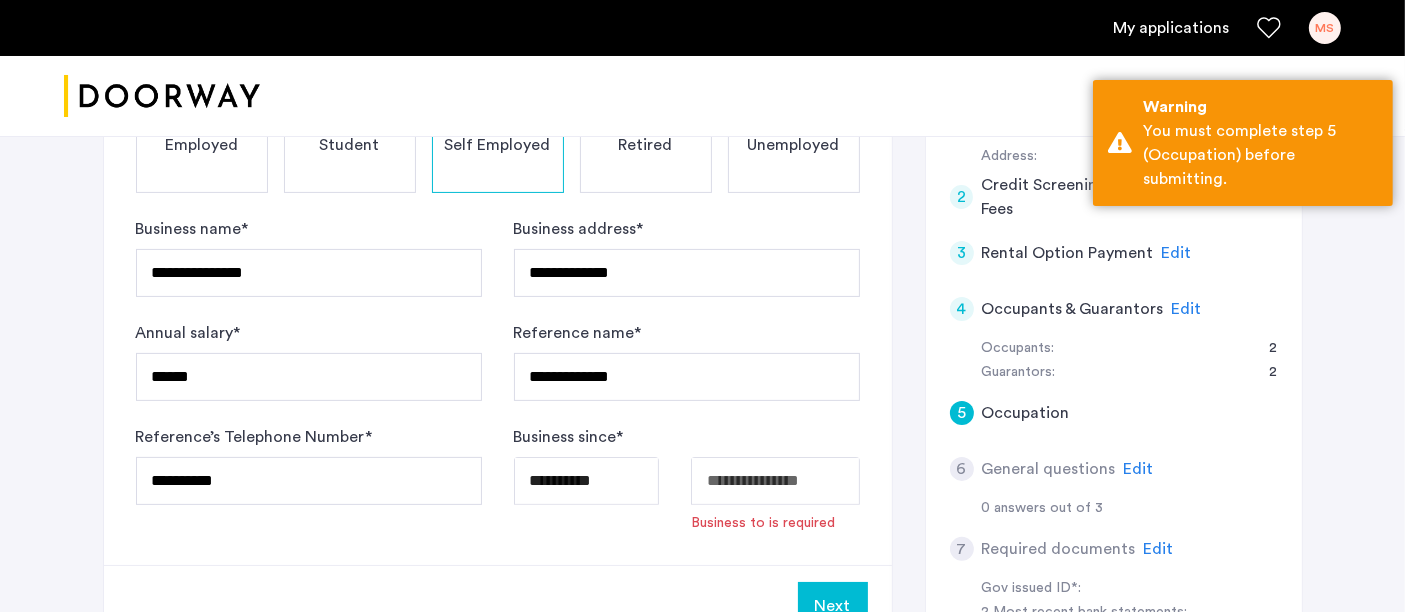 click on "**********" 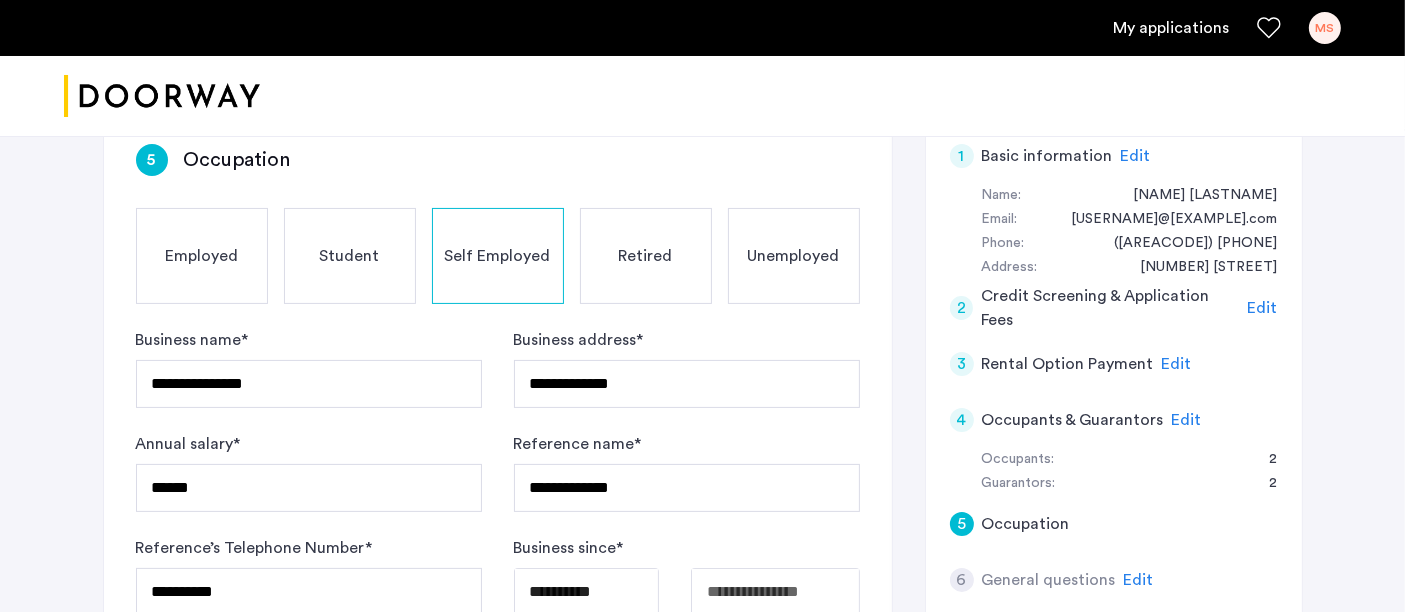 scroll, scrollTop: 444, scrollLeft: 0, axis: vertical 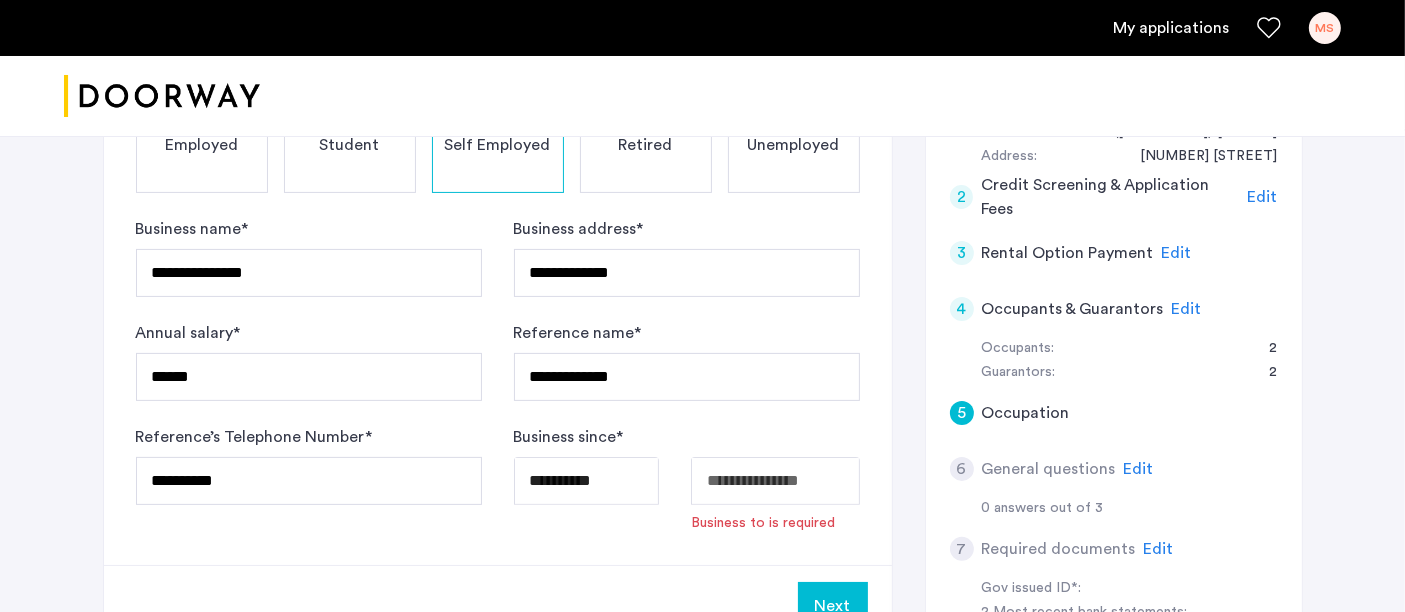click on "**********" at bounding box center (702, -138) 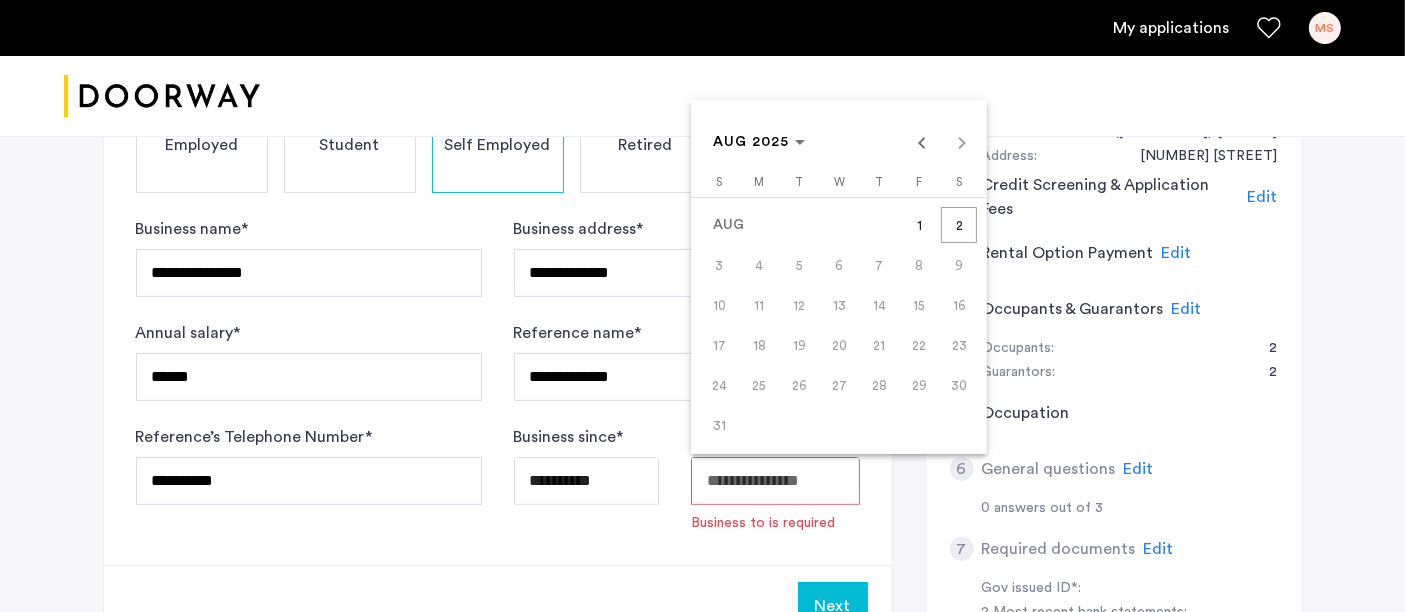 click at bounding box center (702, 306) 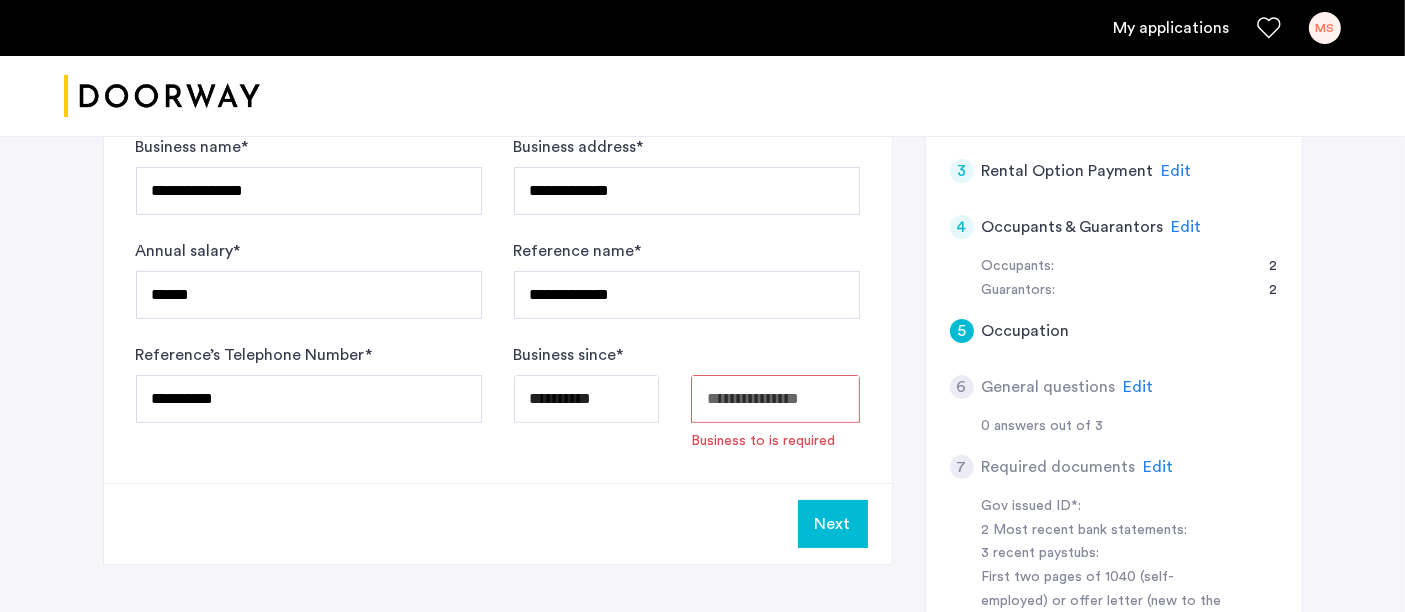 scroll, scrollTop: 555, scrollLeft: 0, axis: vertical 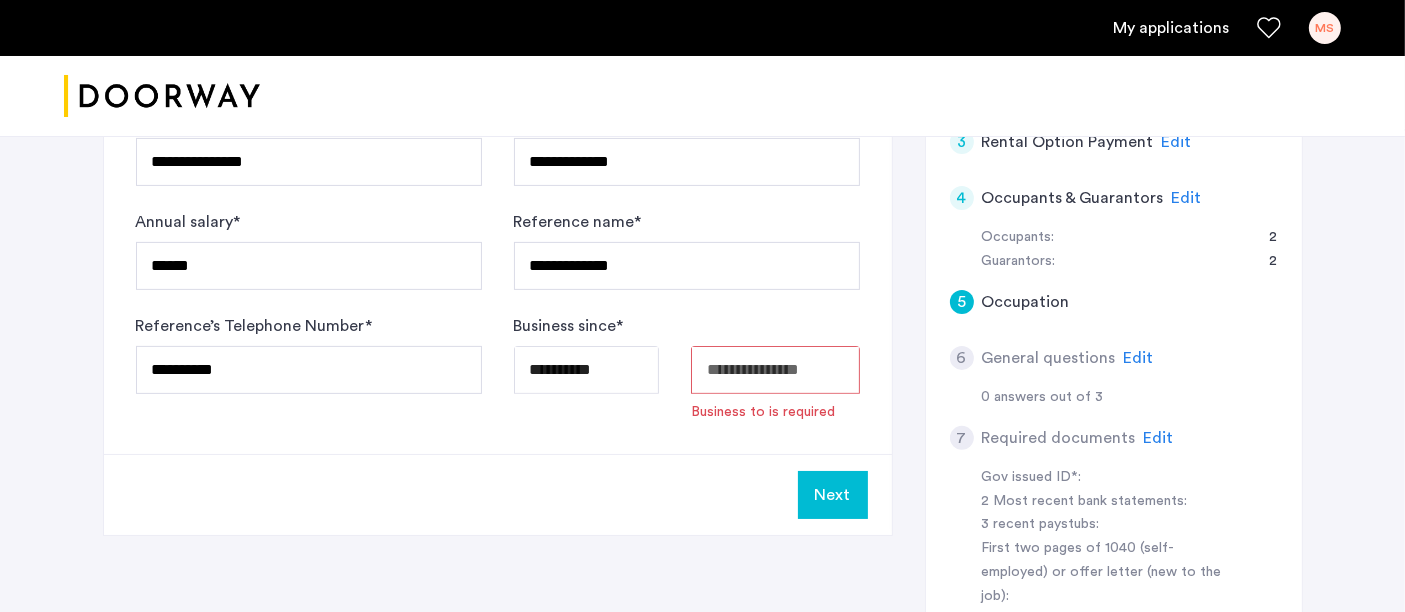 click at bounding box center (775, 370) 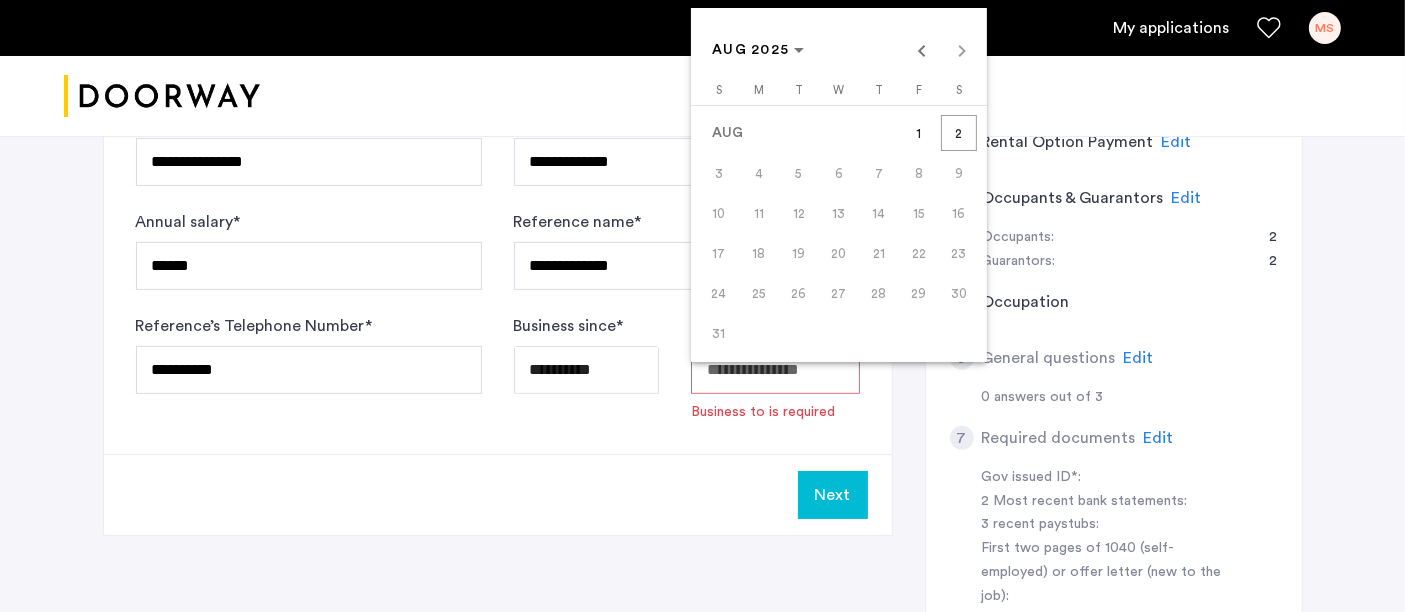 click on "**********" at bounding box center [702, -249] 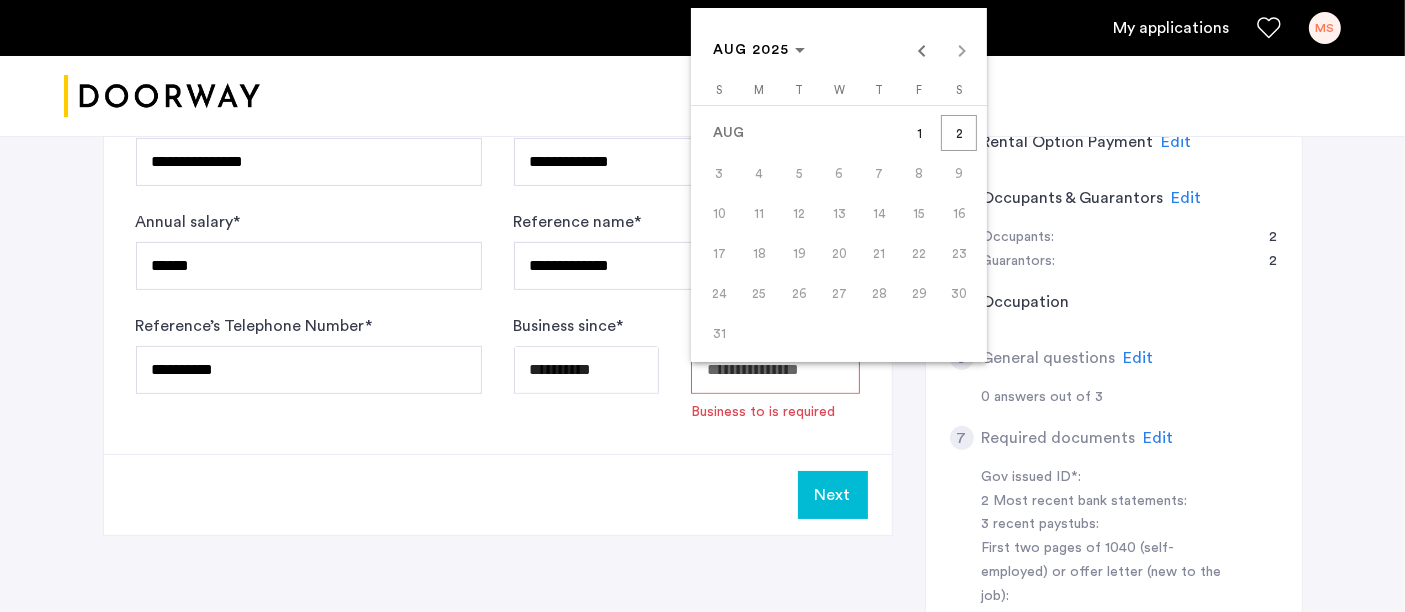 click on "2" at bounding box center [959, 133] 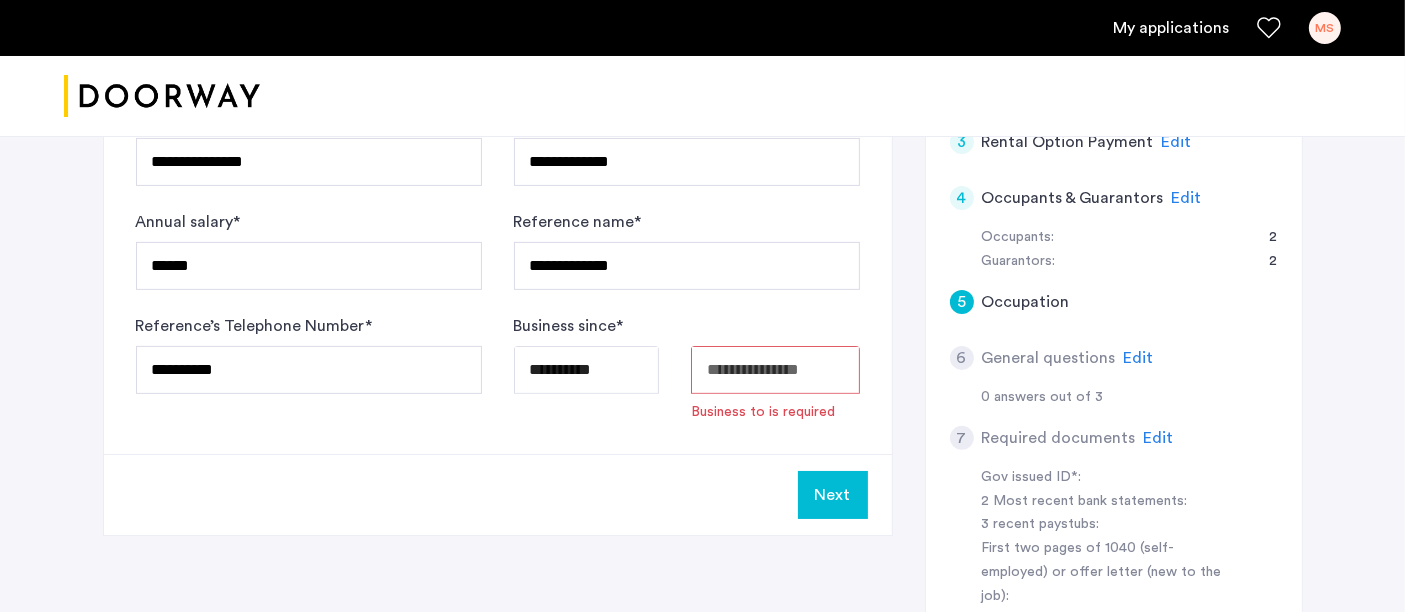 type on "**********" 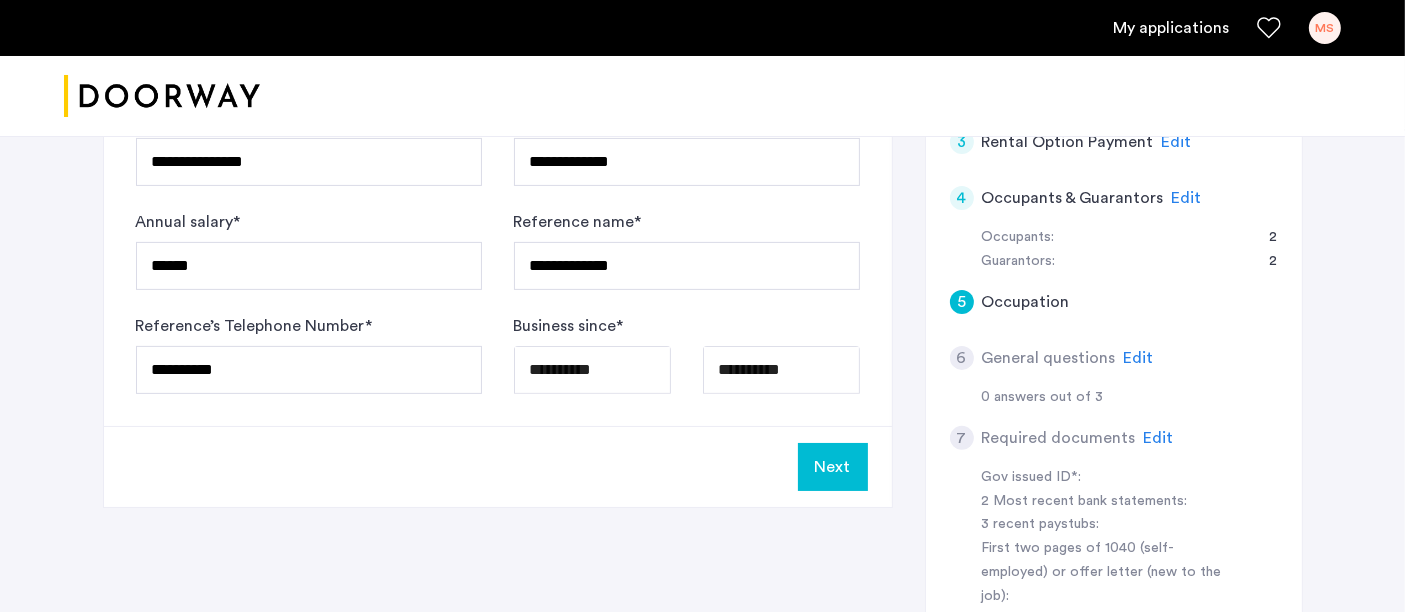 click on "Next" 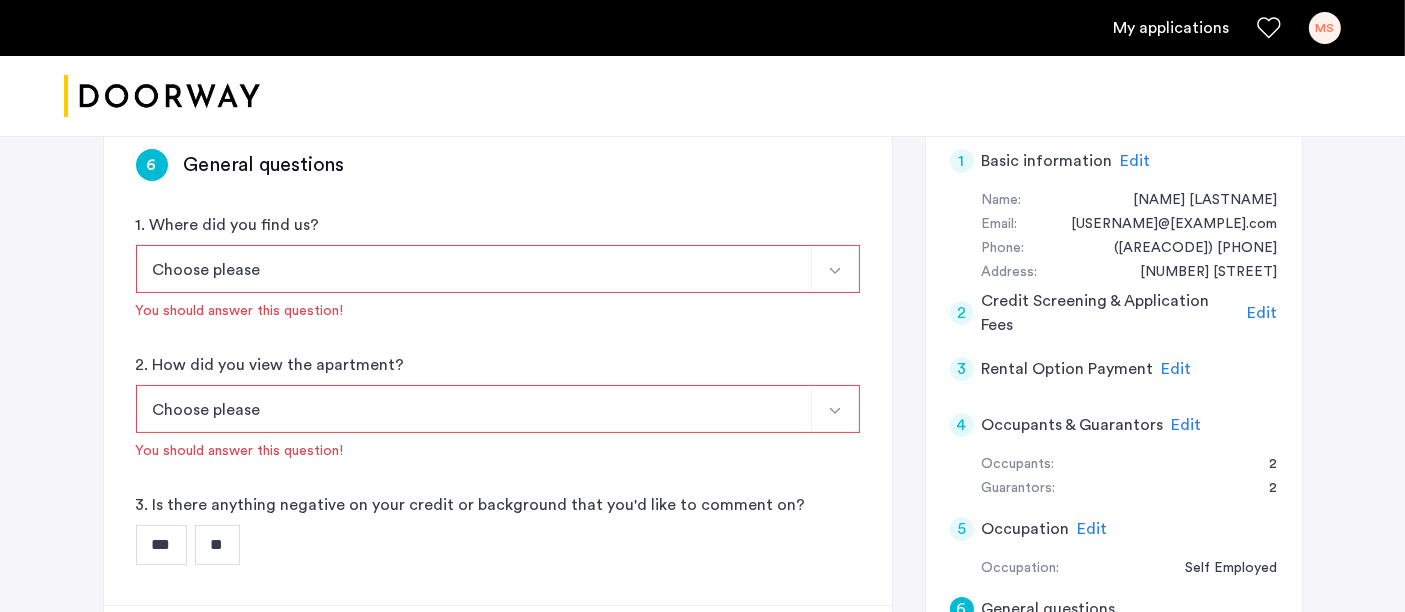 scroll, scrollTop: 333, scrollLeft: 0, axis: vertical 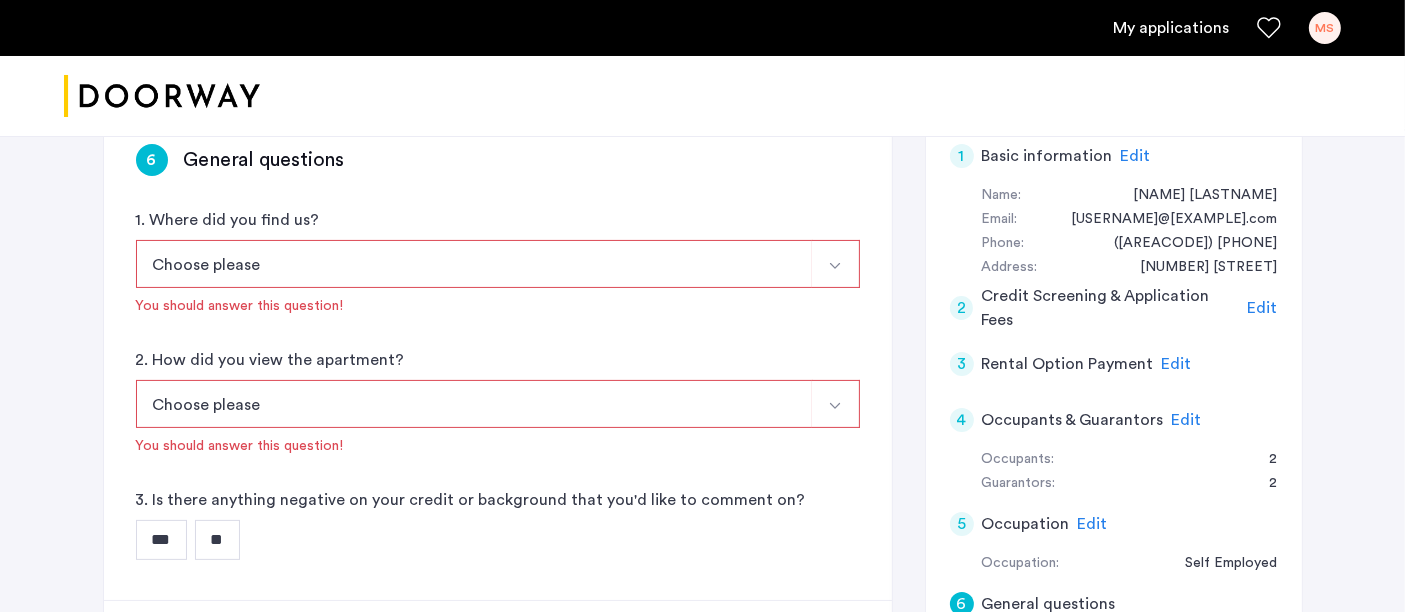 click on "Choose please" at bounding box center [474, 264] 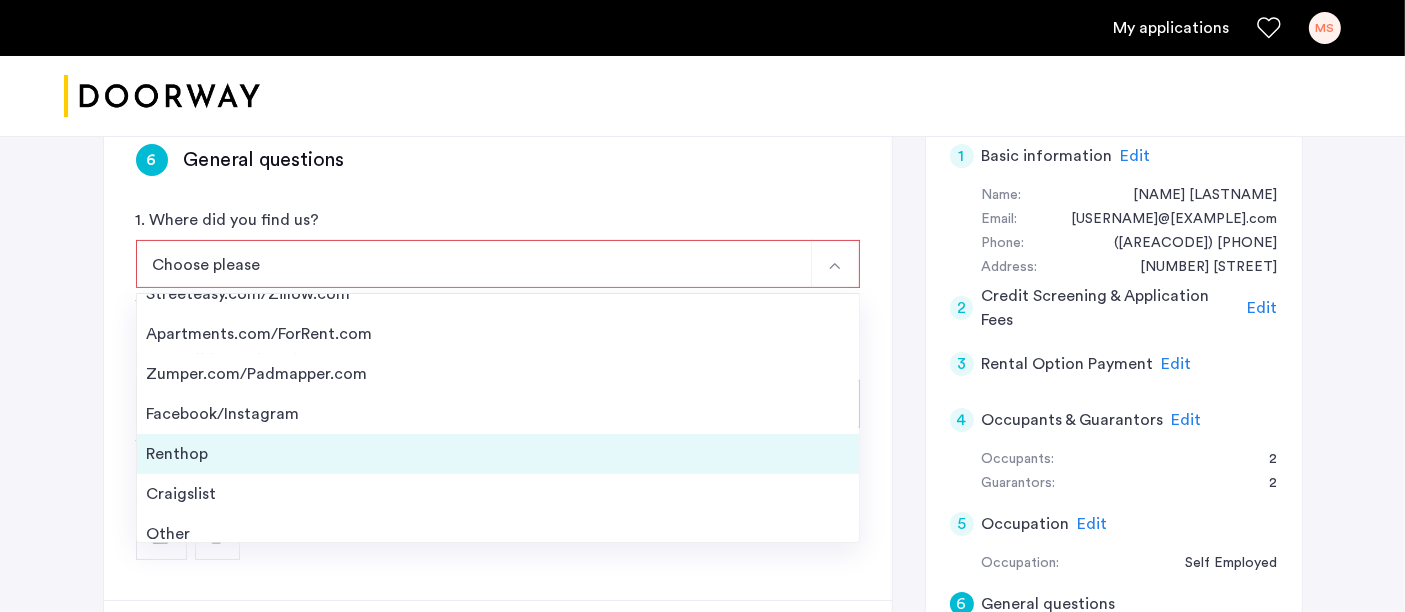 scroll, scrollTop: 31, scrollLeft: 0, axis: vertical 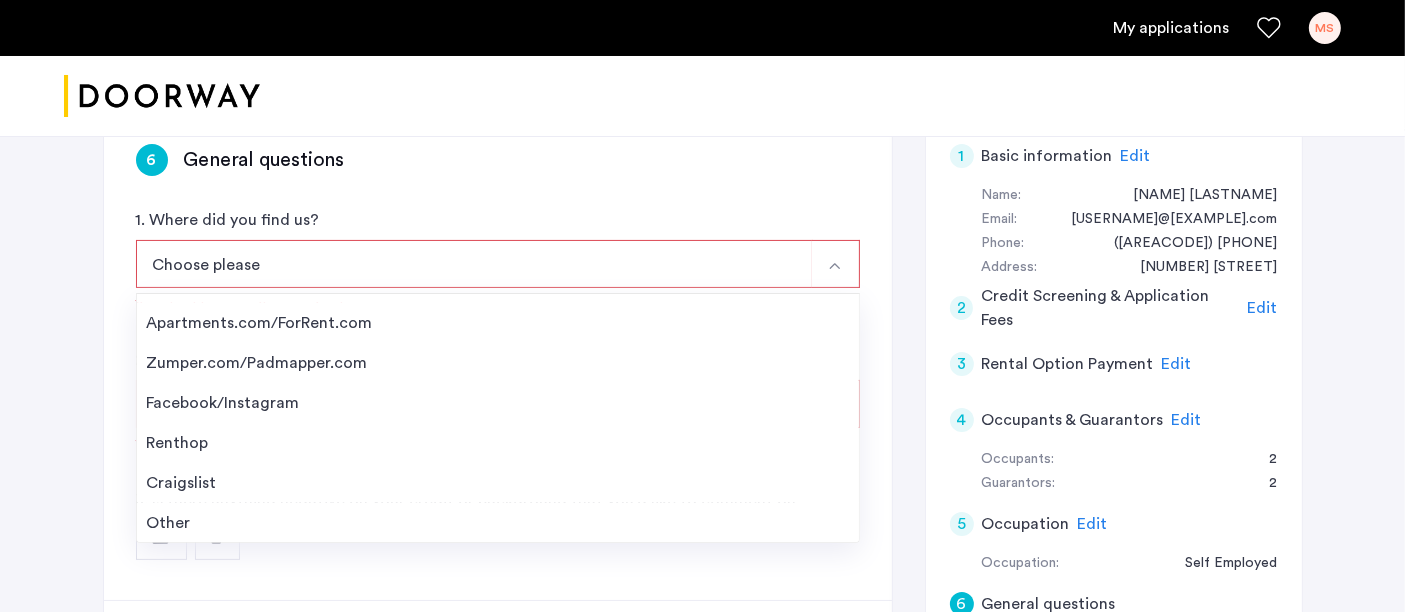 click on "Other" at bounding box center (498, 523) 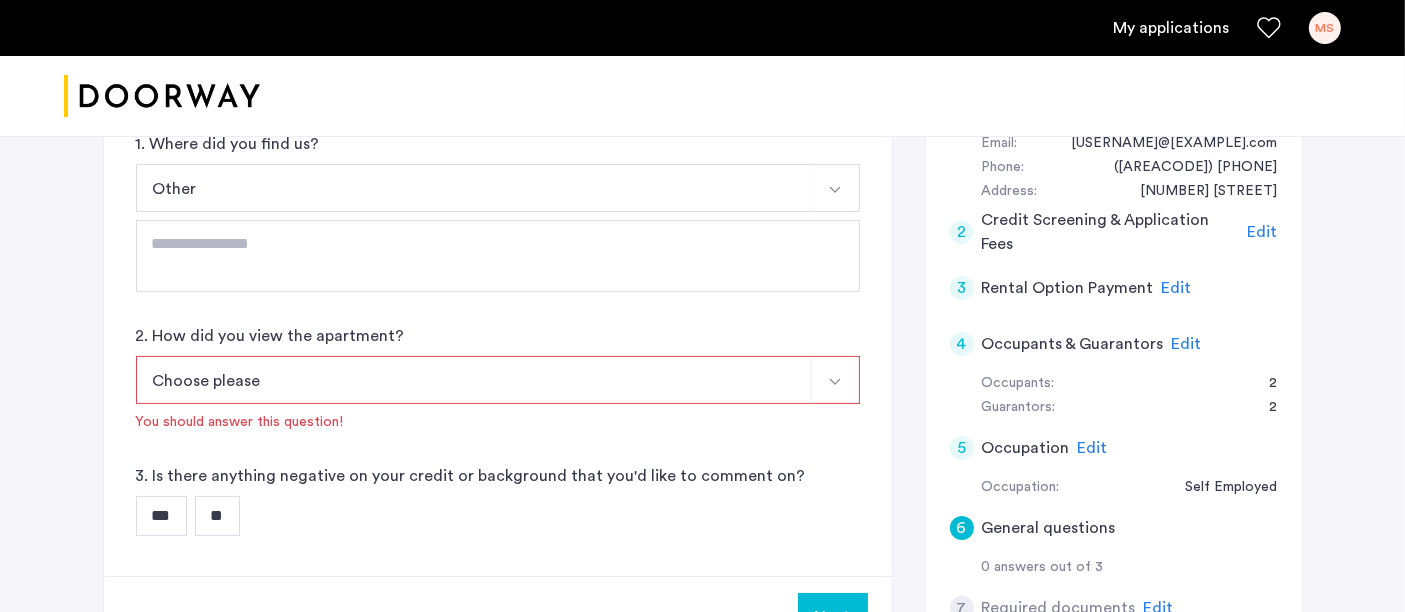 scroll, scrollTop: 555, scrollLeft: 0, axis: vertical 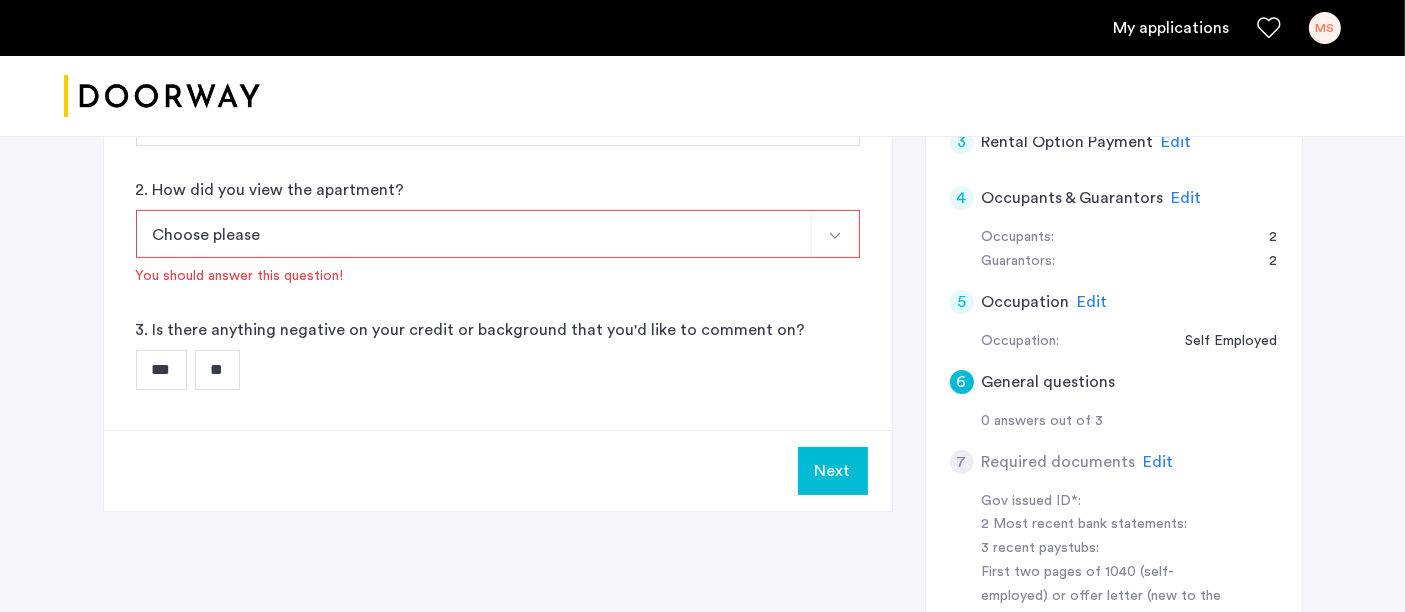 click on "Choose please" at bounding box center (474, 234) 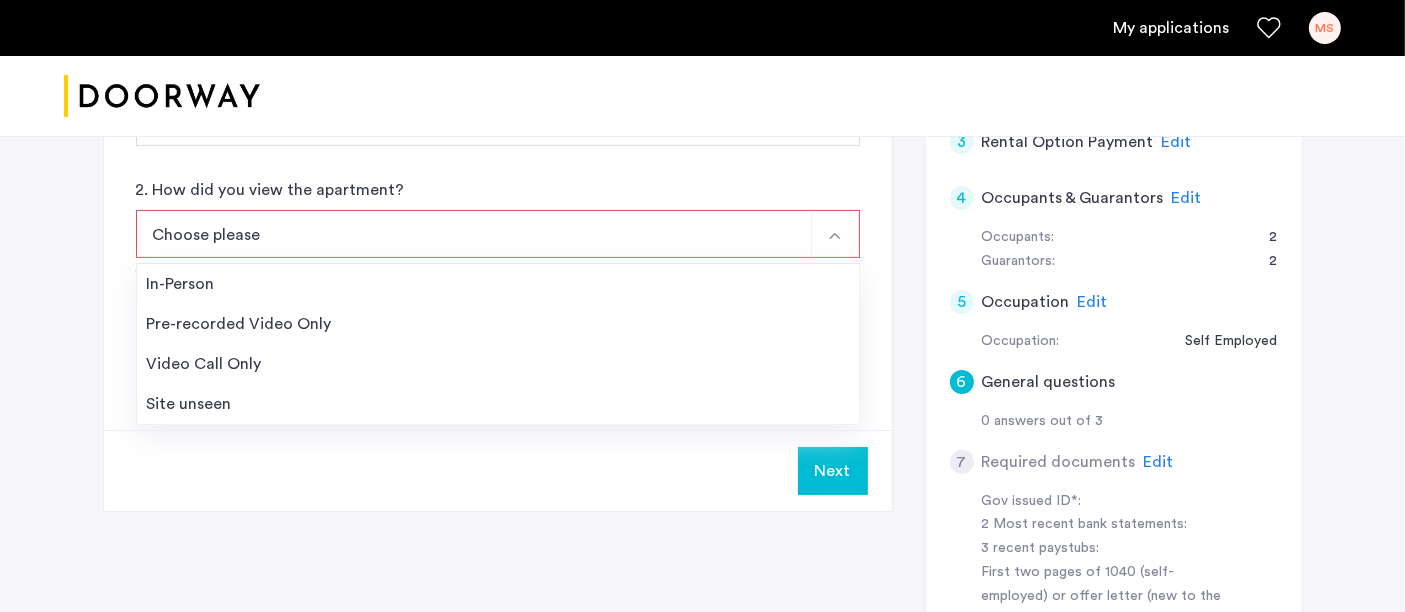 click on "In-Person" at bounding box center [498, 284] 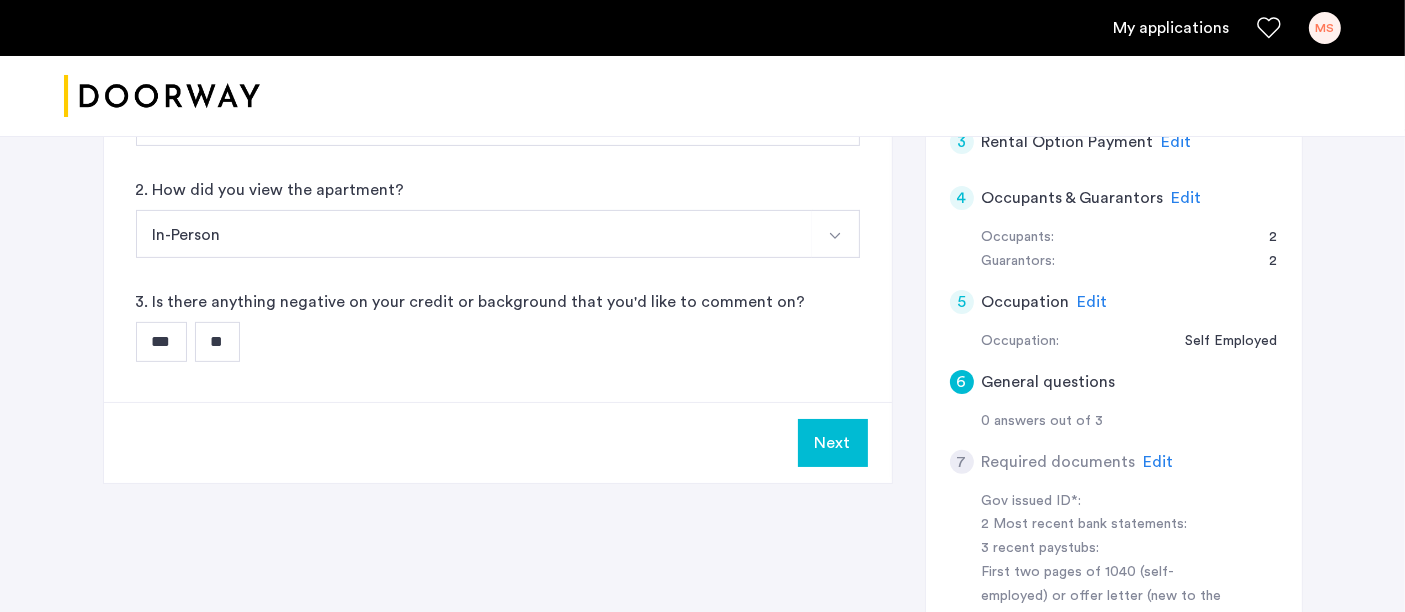 click on "**" at bounding box center [217, 342] 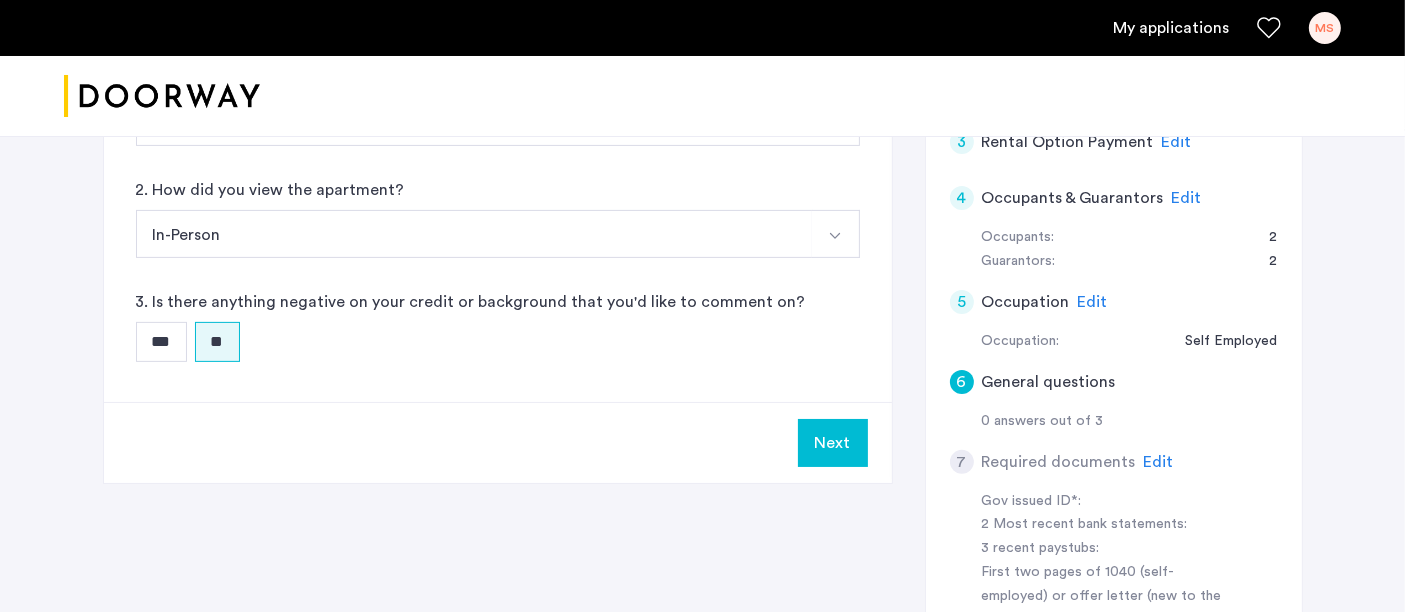 click on "Next" at bounding box center (833, 443) 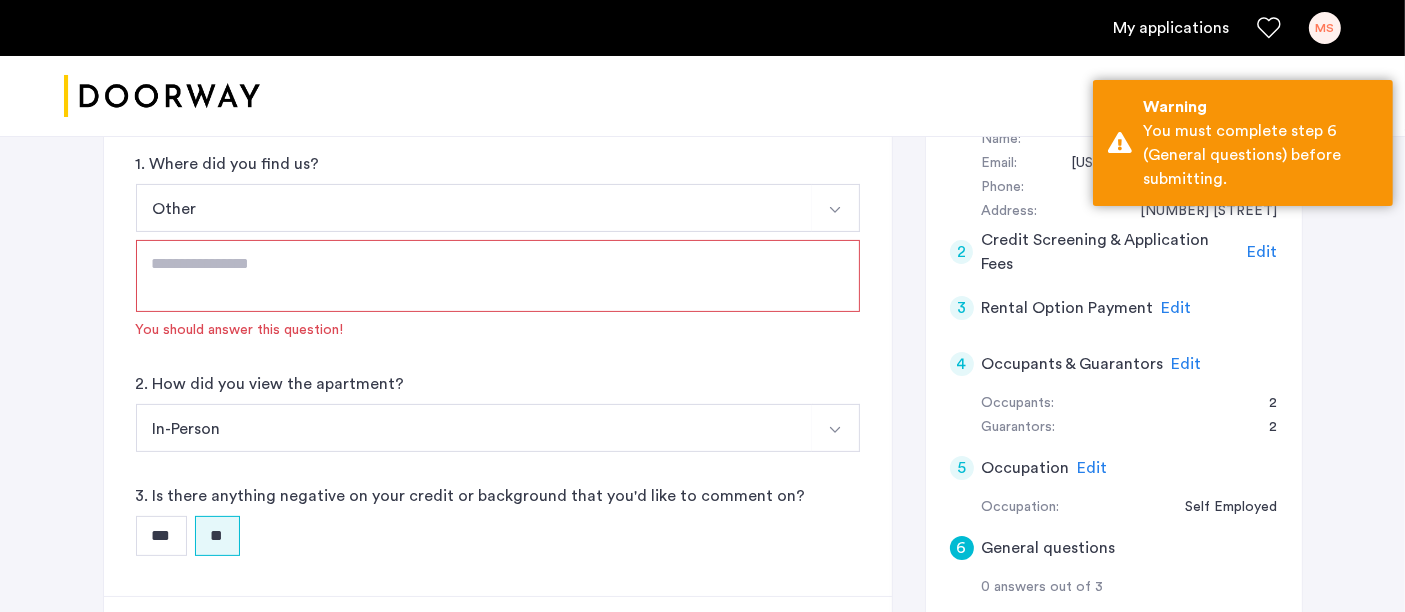 scroll, scrollTop: 222, scrollLeft: 0, axis: vertical 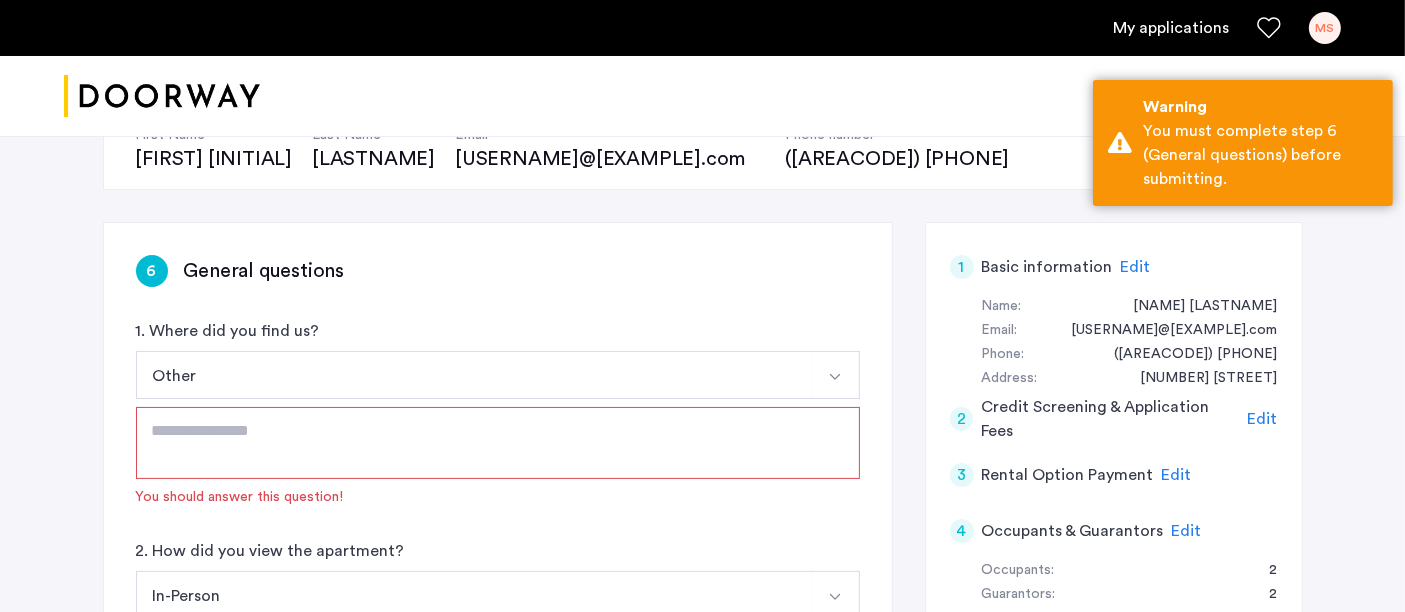 click at bounding box center (498, 443) 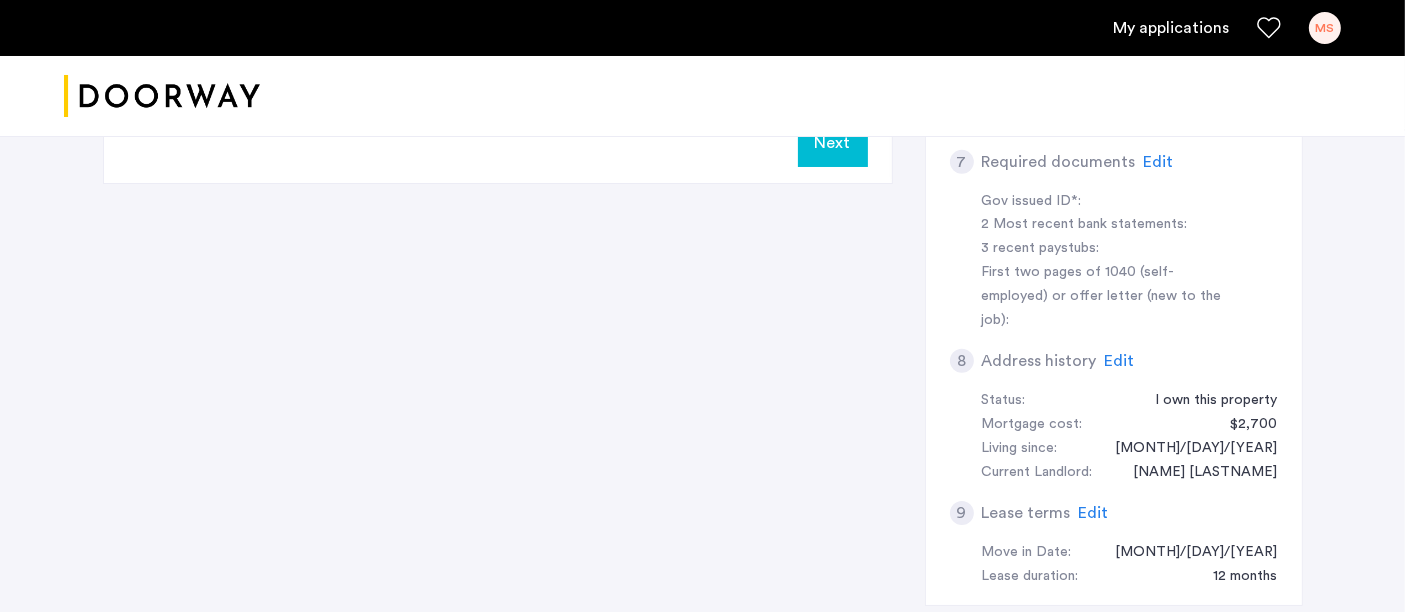 scroll, scrollTop: 777, scrollLeft: 0, axis: vertical 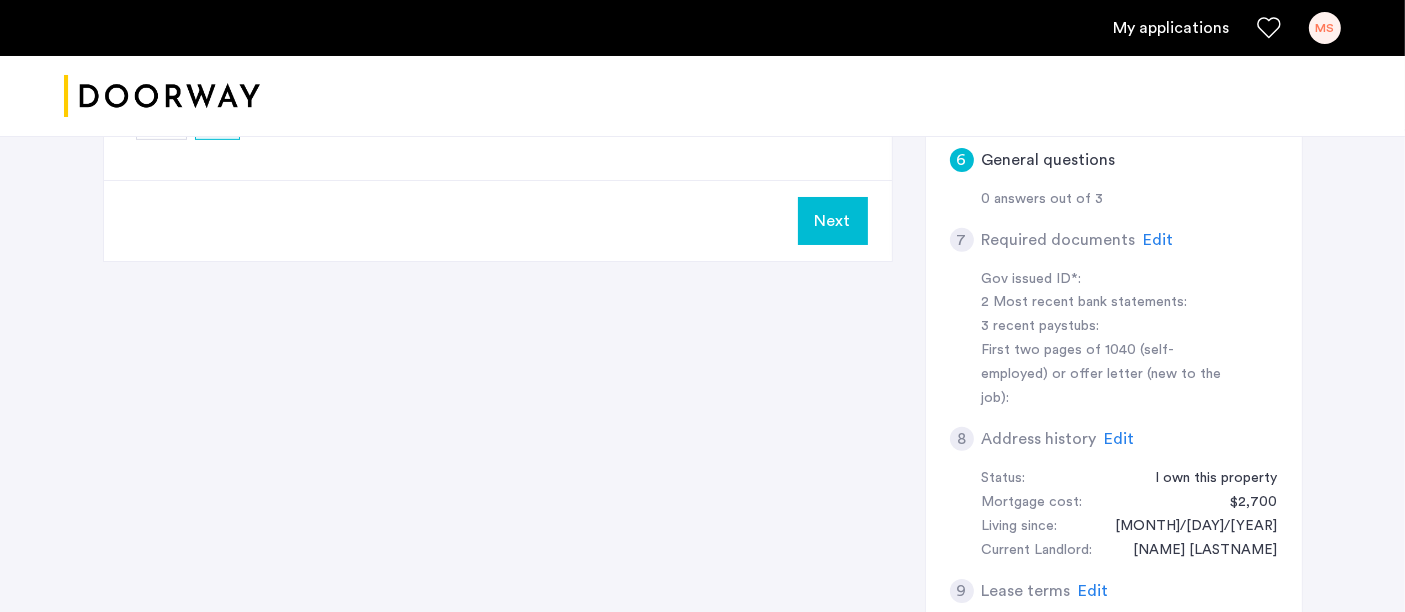 type on "********" 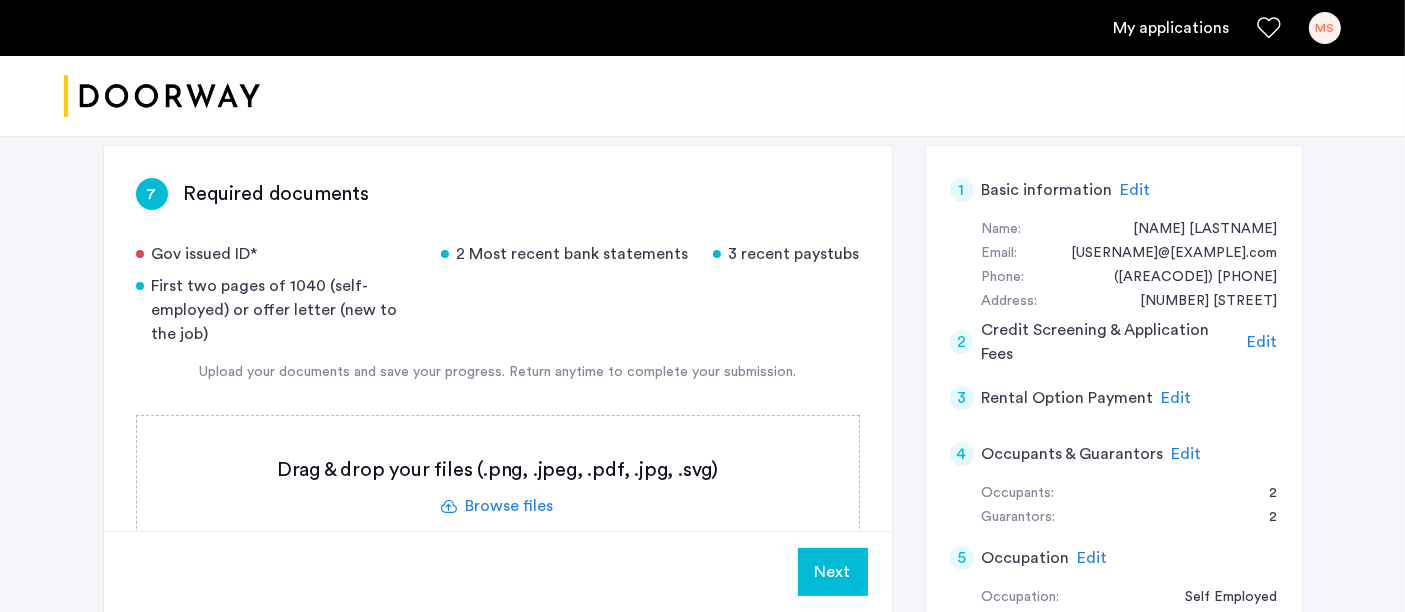 scroll, scrollTop: 333, scrollLeft: 0, axis: vertical 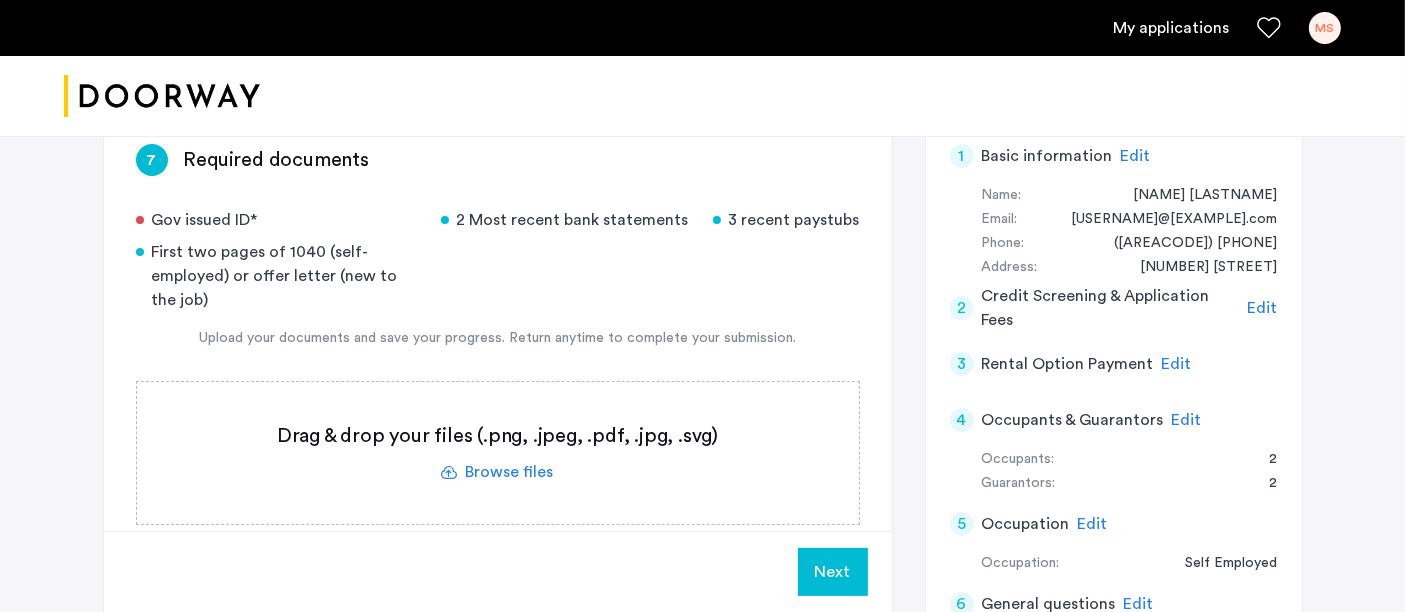click 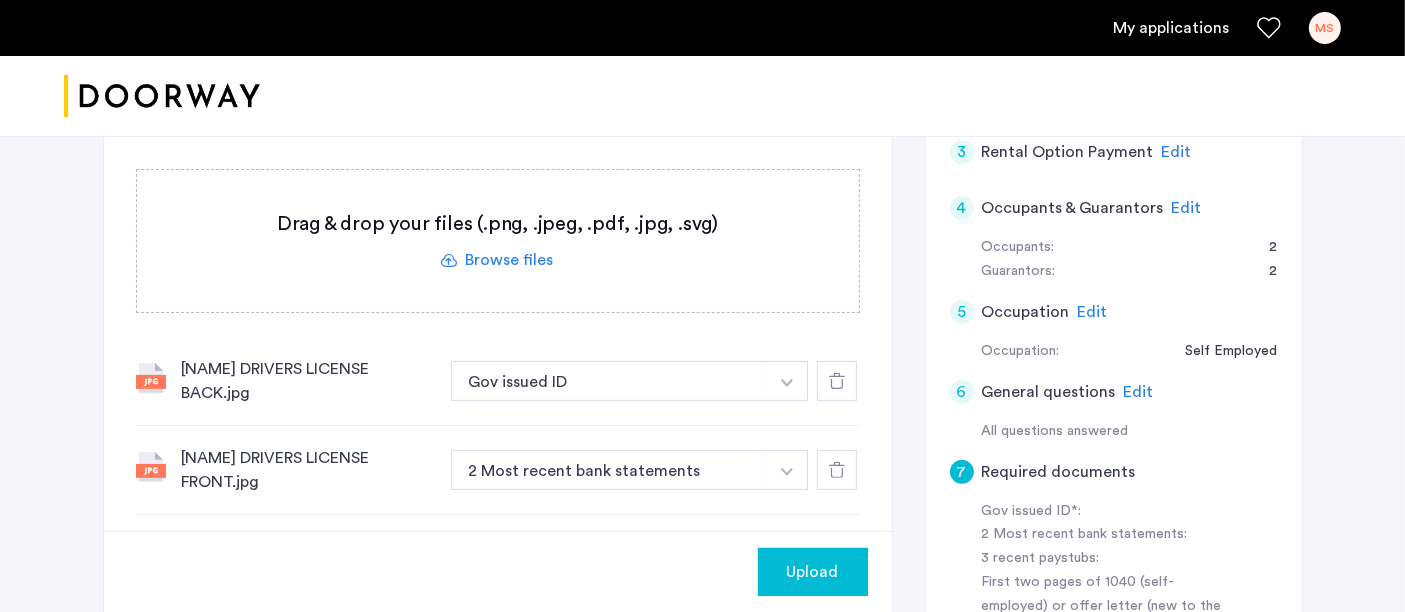 scroll, scrollTop: 555, scrollLeft: 0, axis: vertical 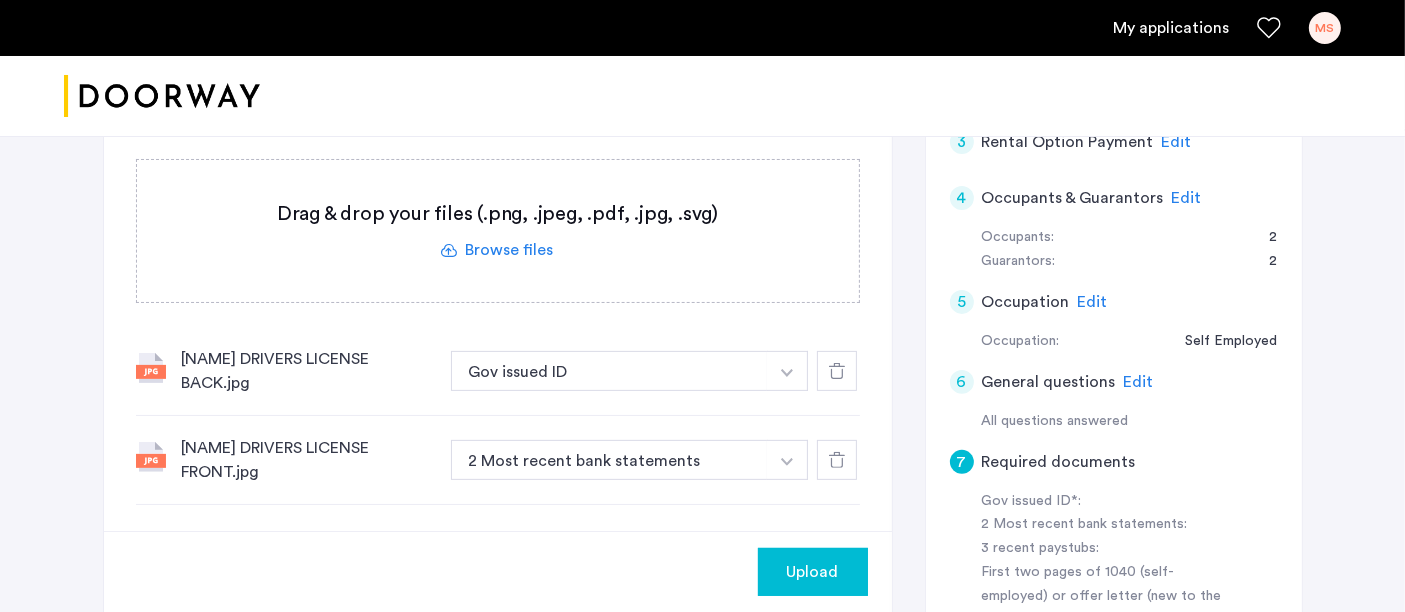 click on "Upload" 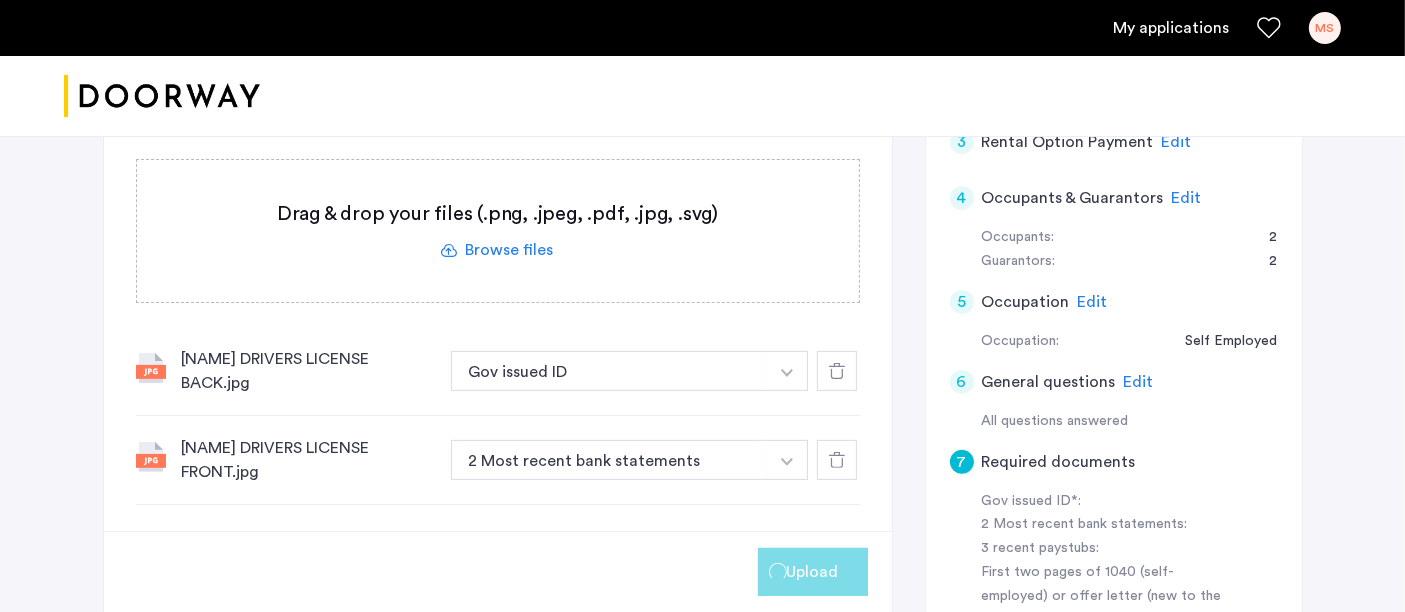 click at bounding box center [787, 373] 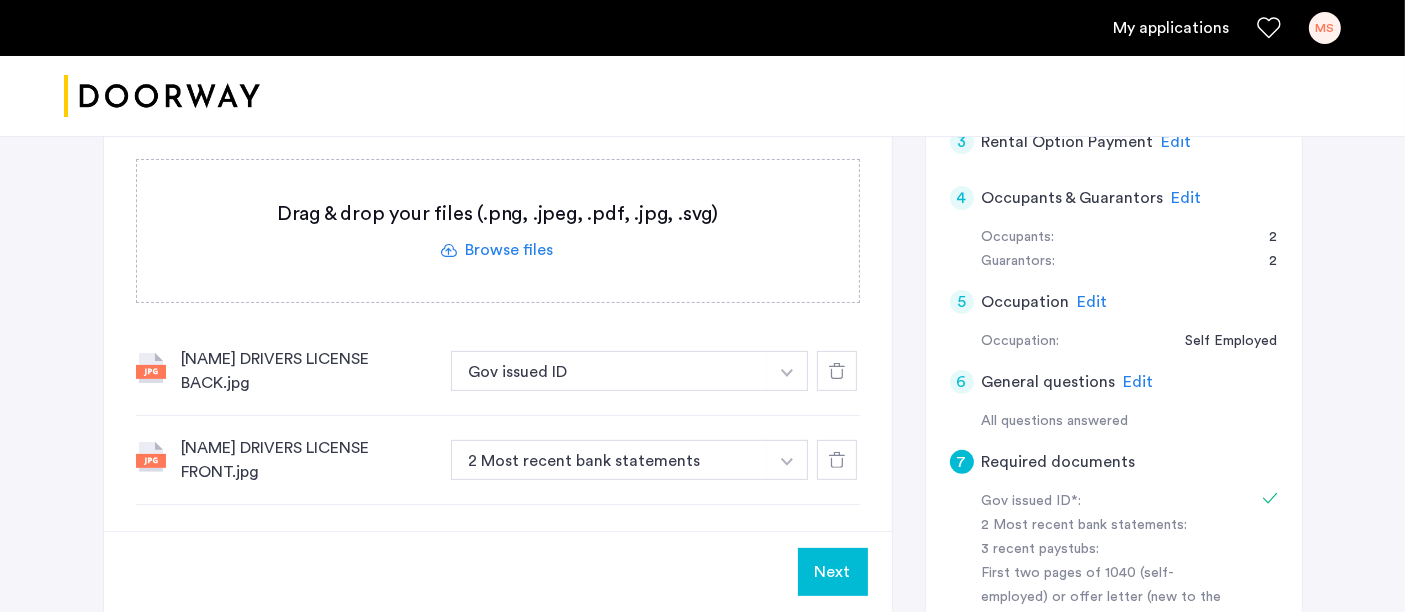 click at bounding box center [787, 373] 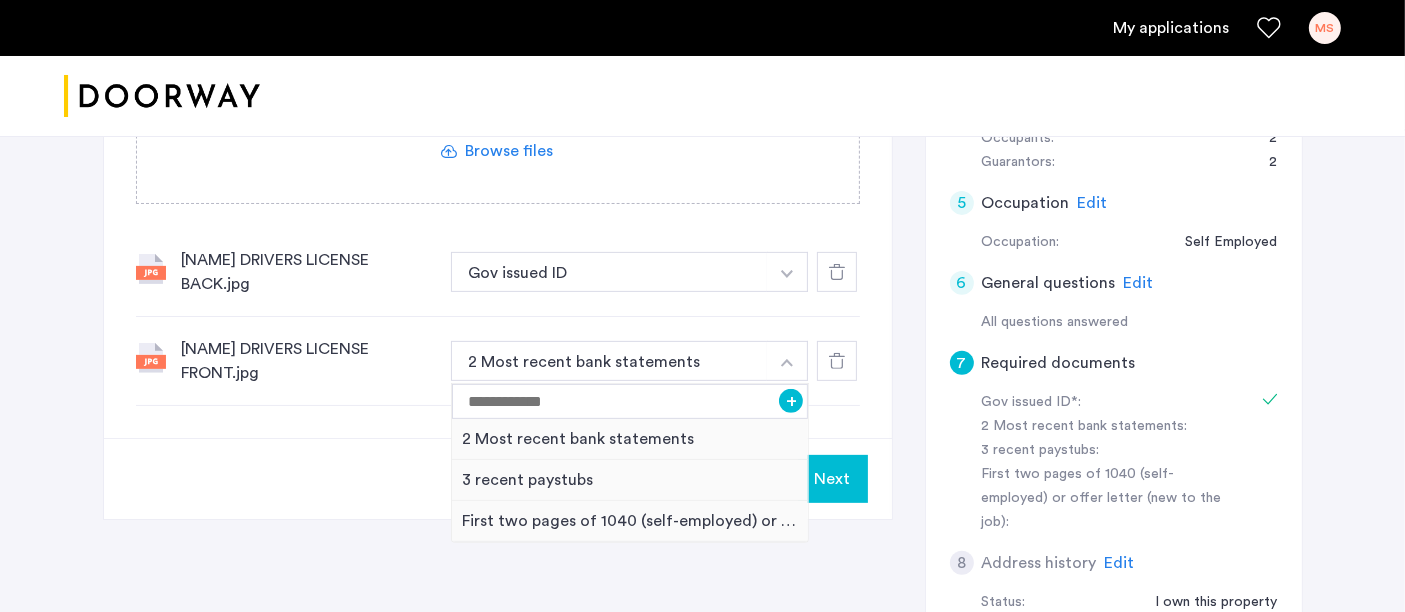 scroll, scrollTop: 777, scrollLeft: 0, axis: vertical 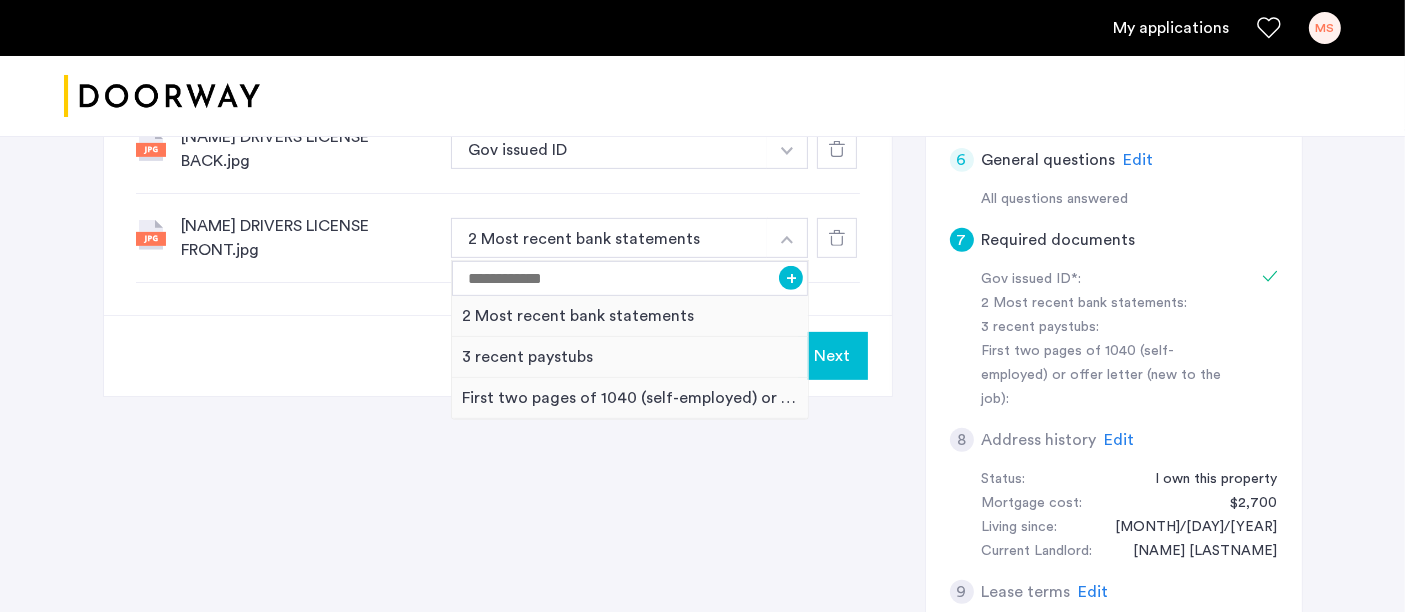 click on "Next" 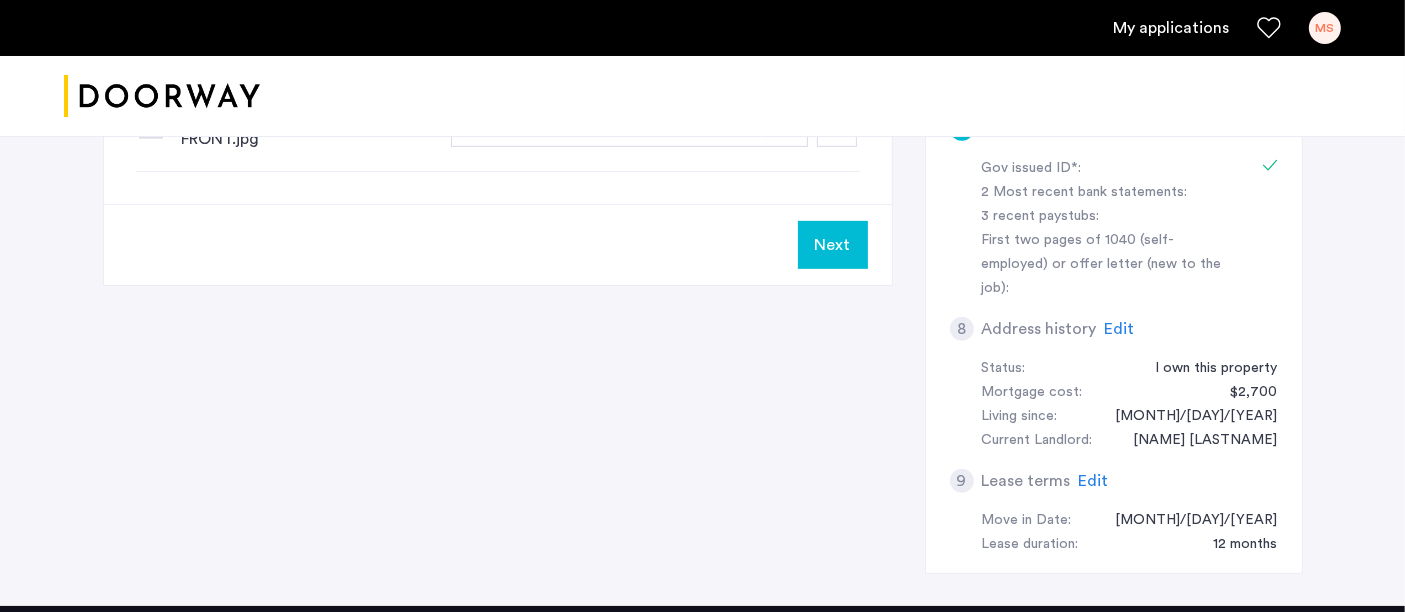 scroll, scrollTop: 888, scrollLeft: 0, axis: vertical 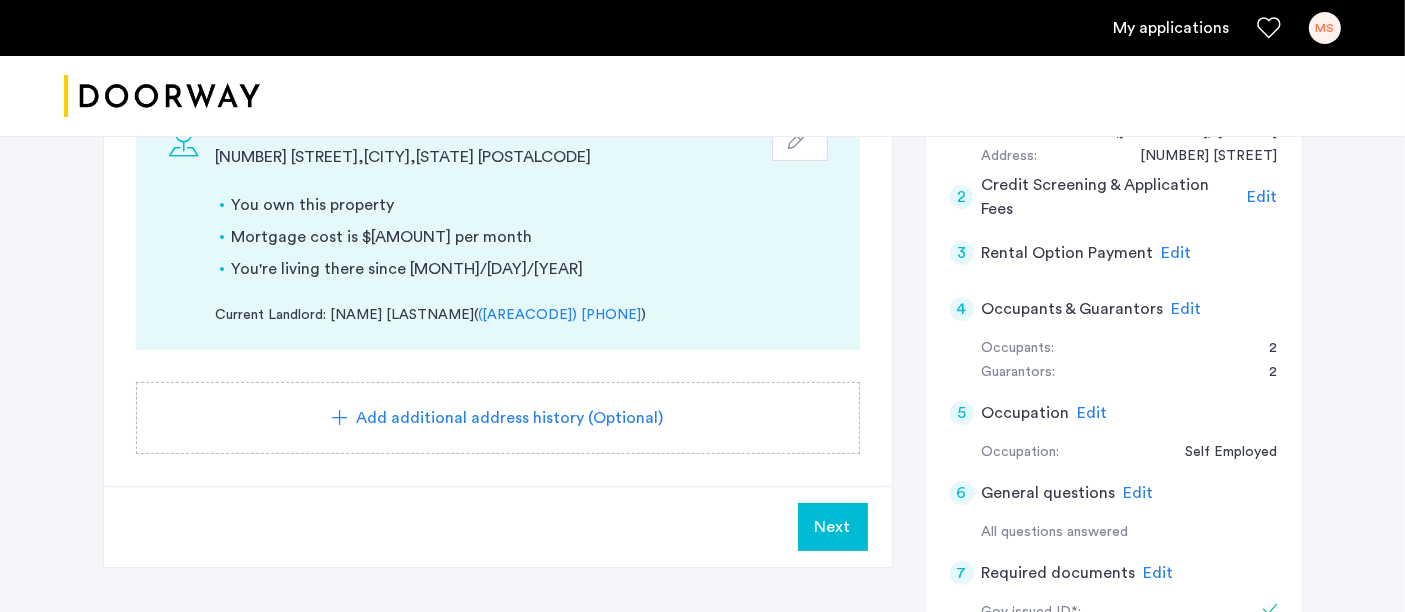 click on "Next" 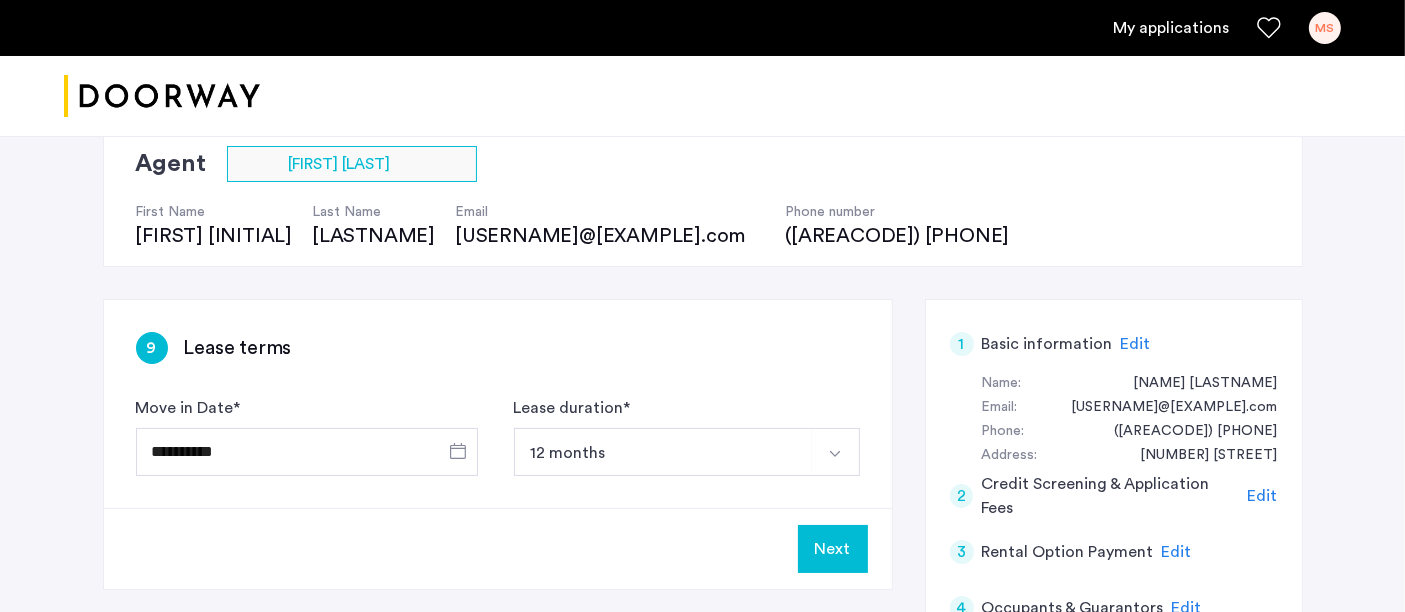 scroll, scrollTop: 111, scrollLeft: 0, axis: vertical 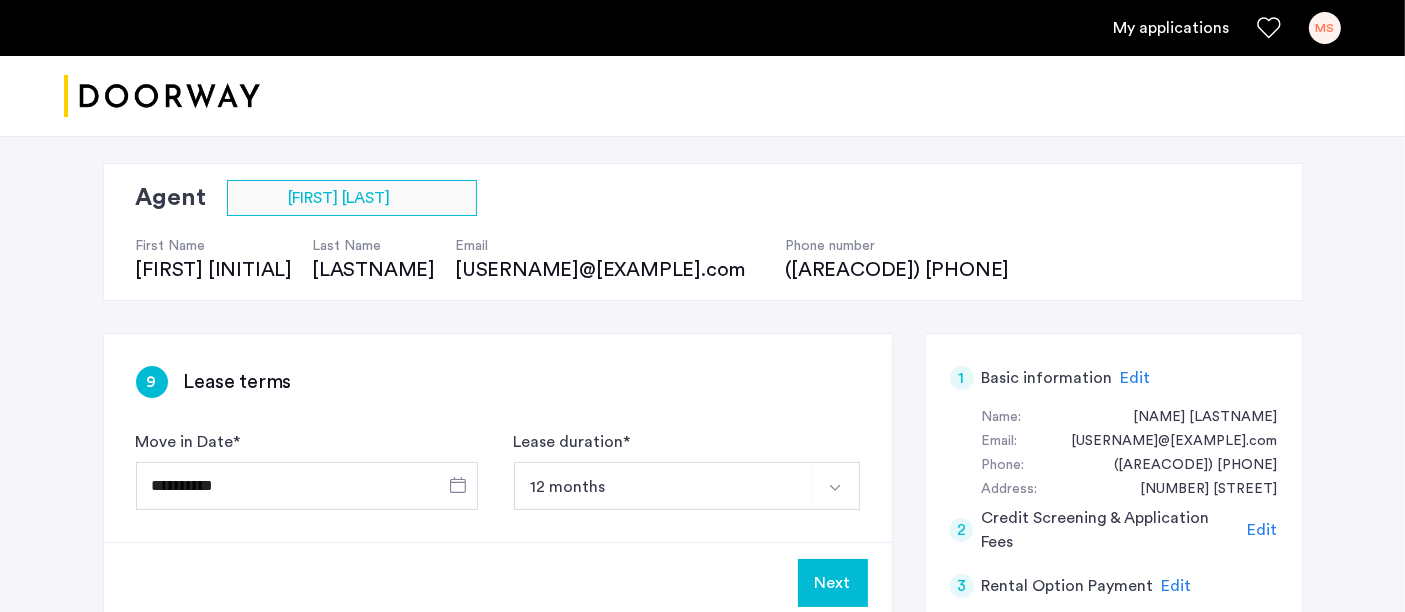 click on "Next" 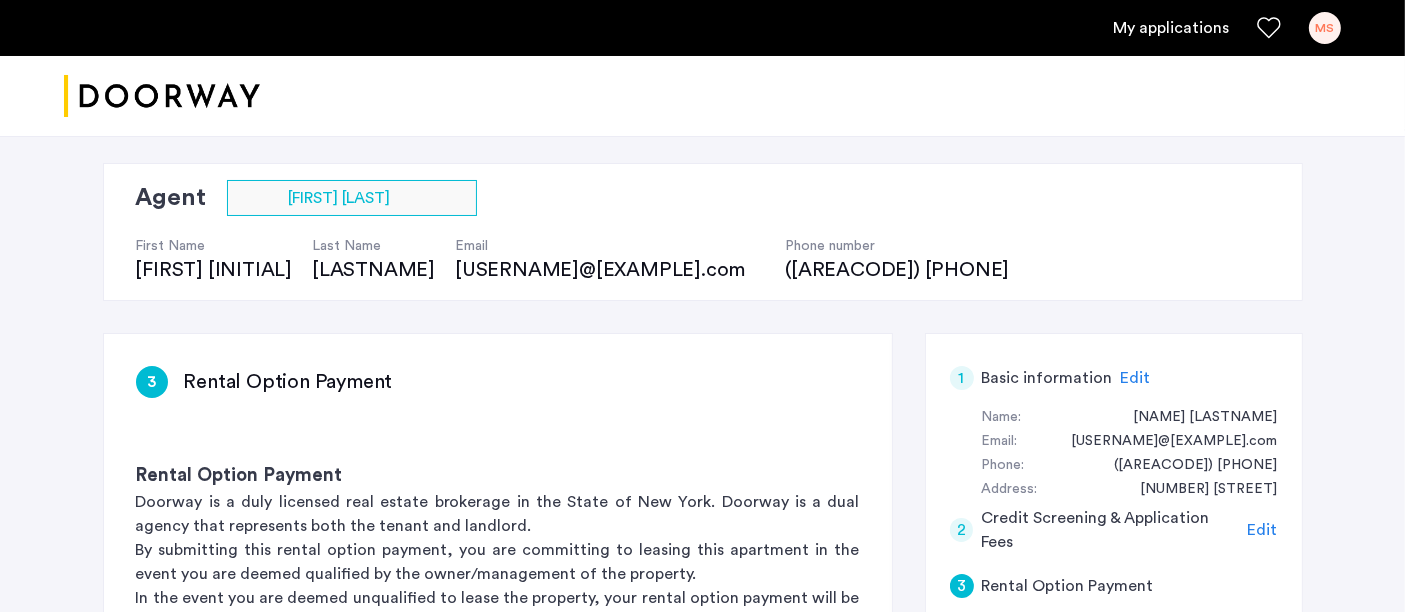 scroll, scrollTop: 0, scrollLeft: 0, axis: both 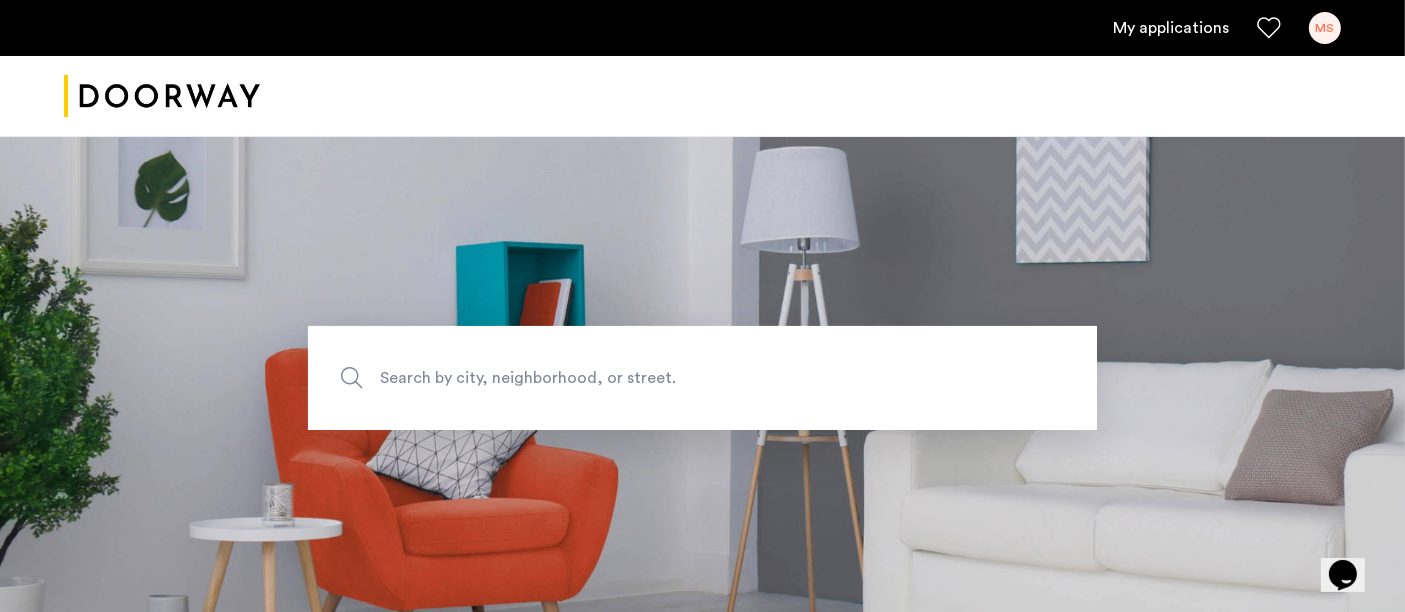 click on "My applications" at bounding box center (1171, 28) 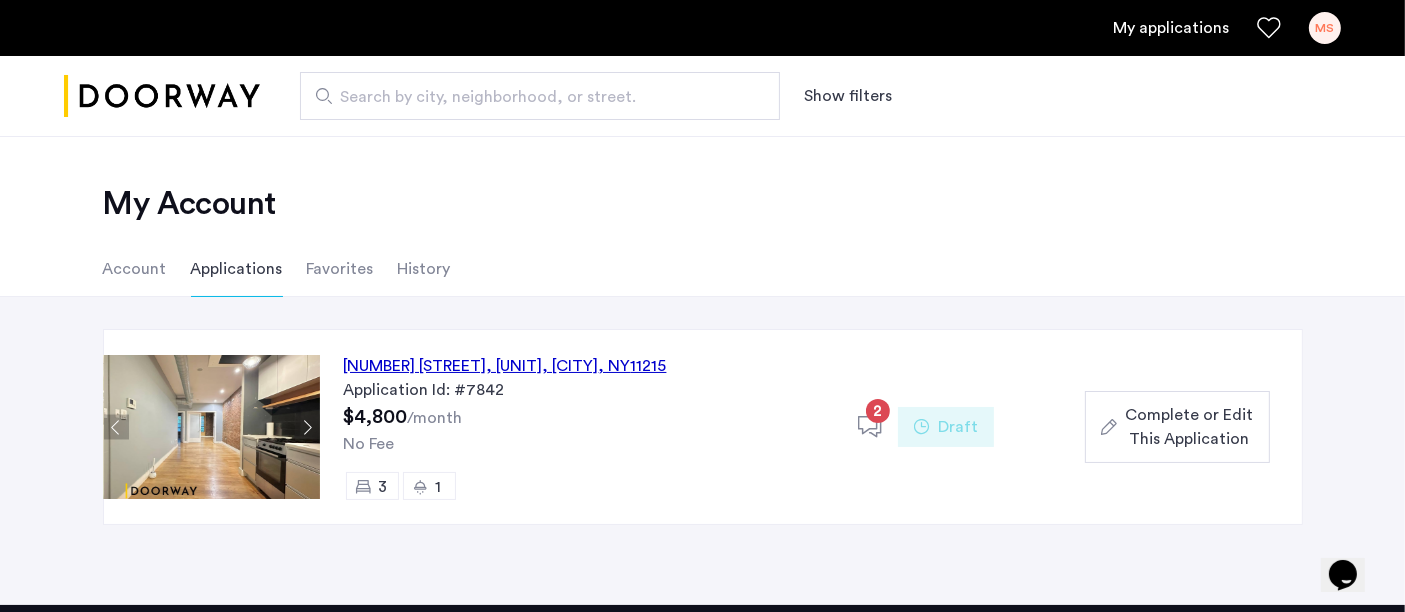 click 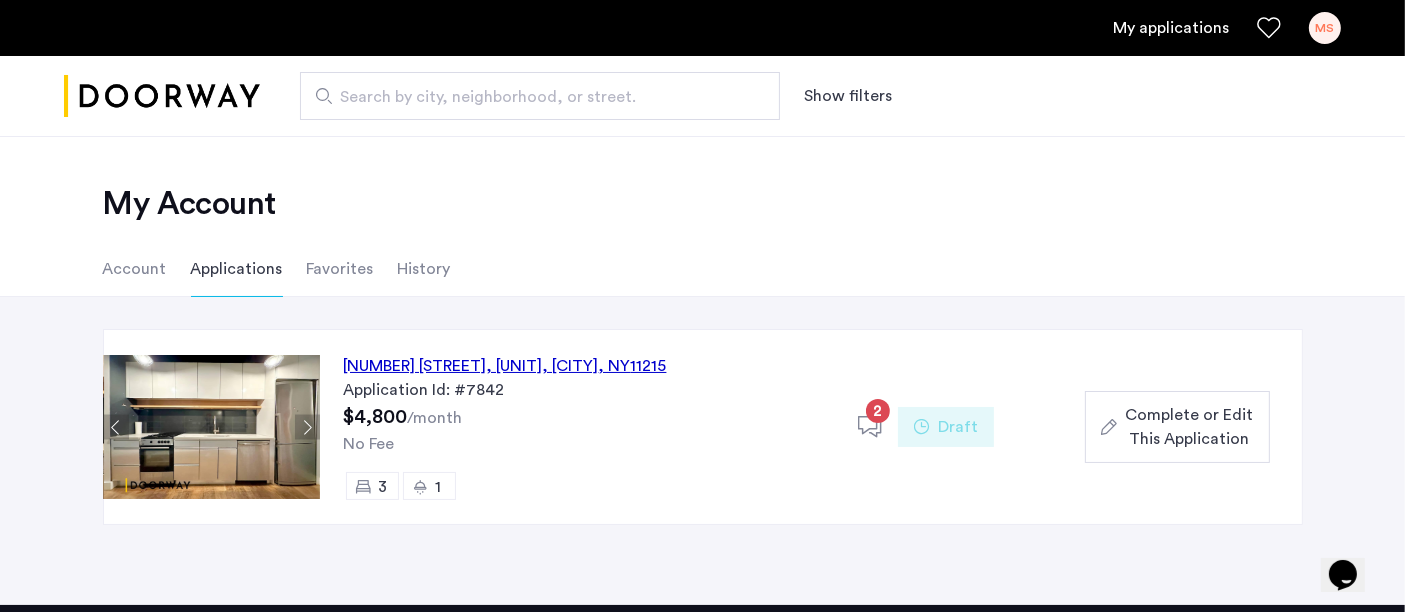 click 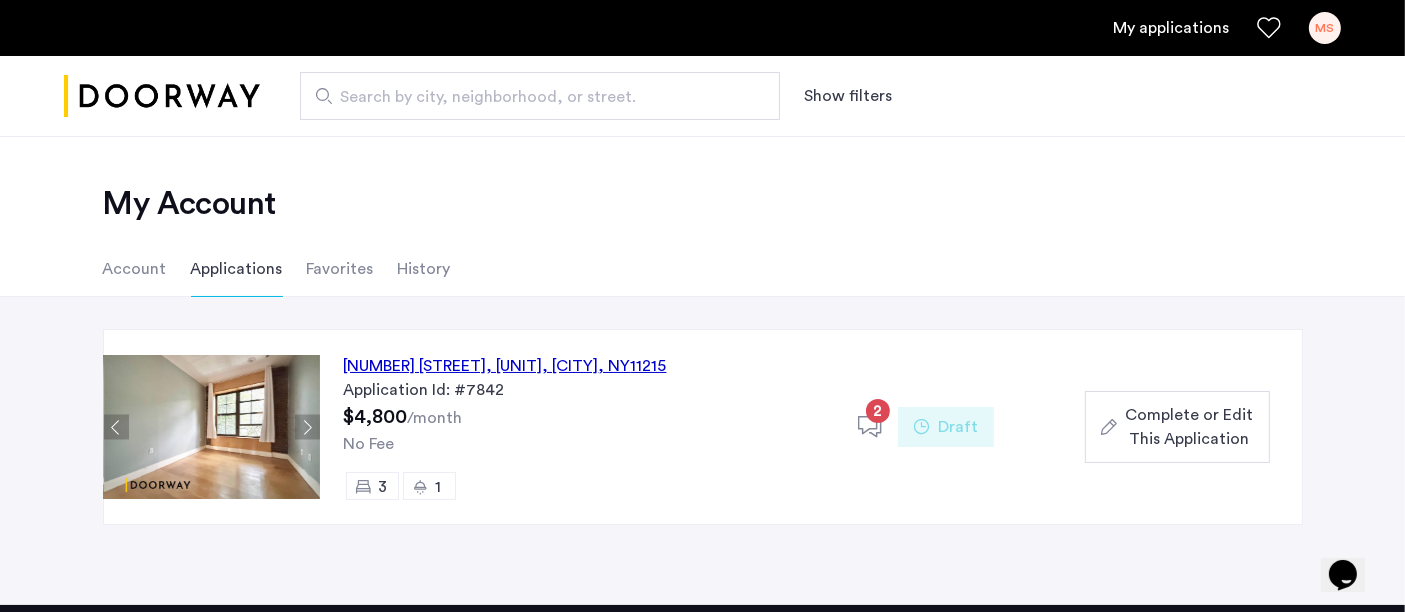 click 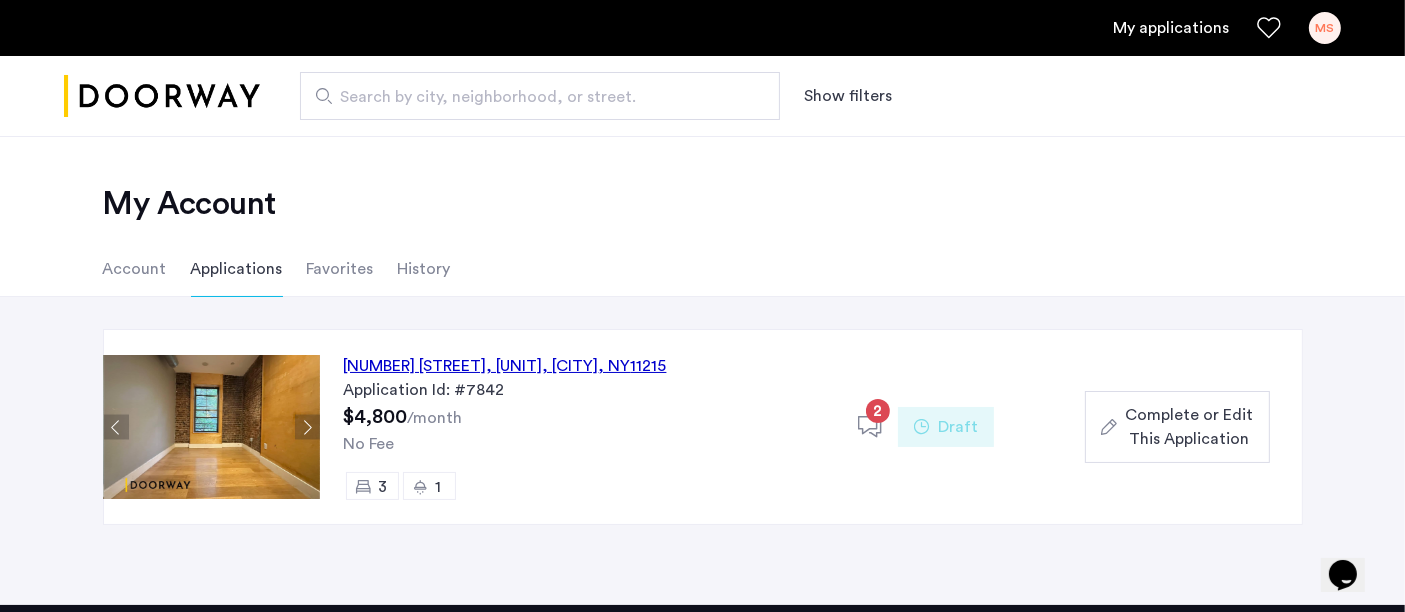 click 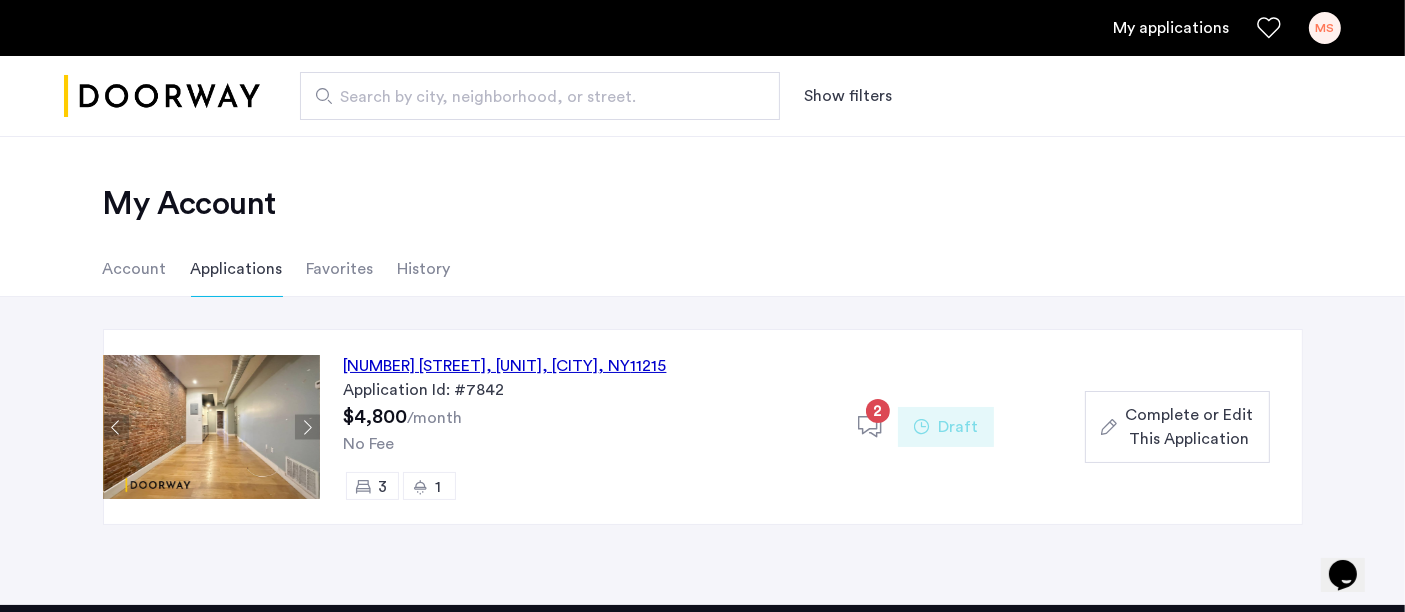 click 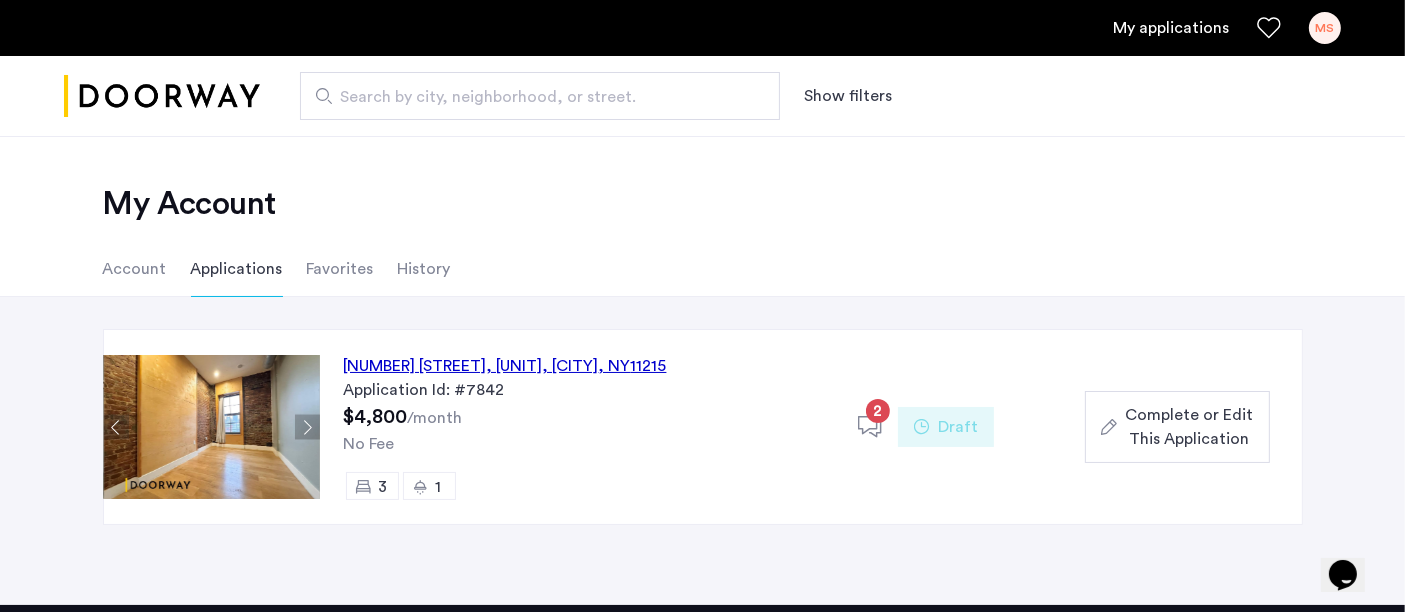 click 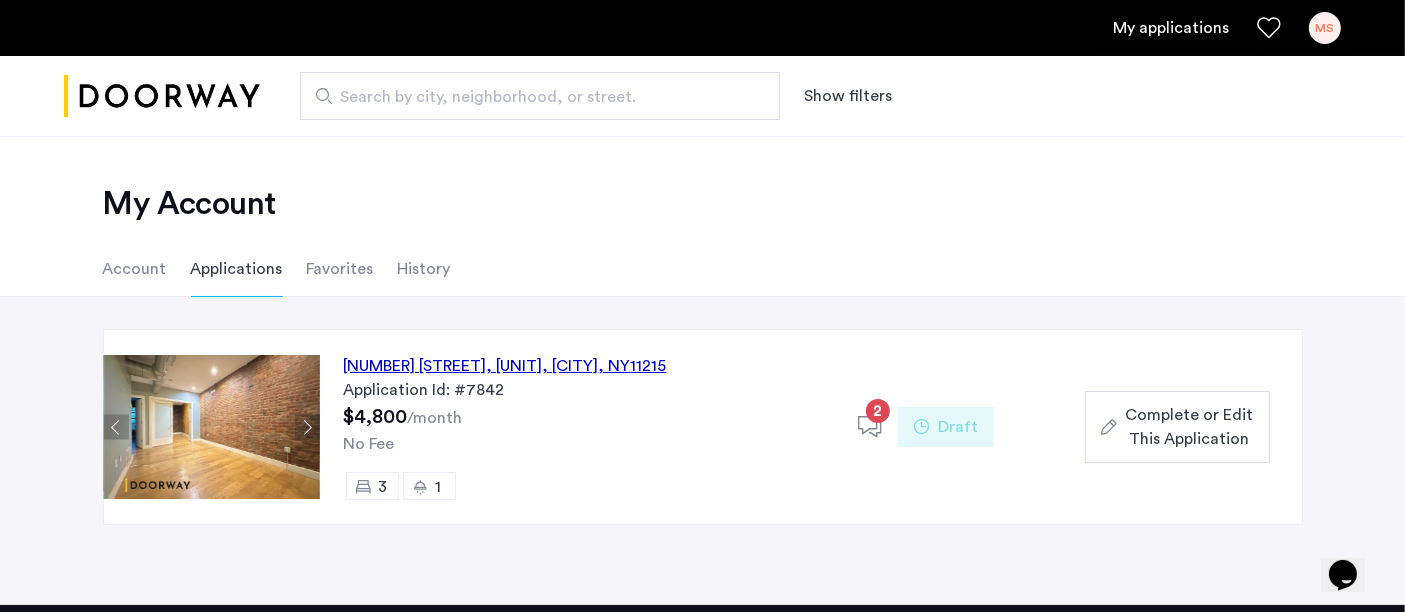 click 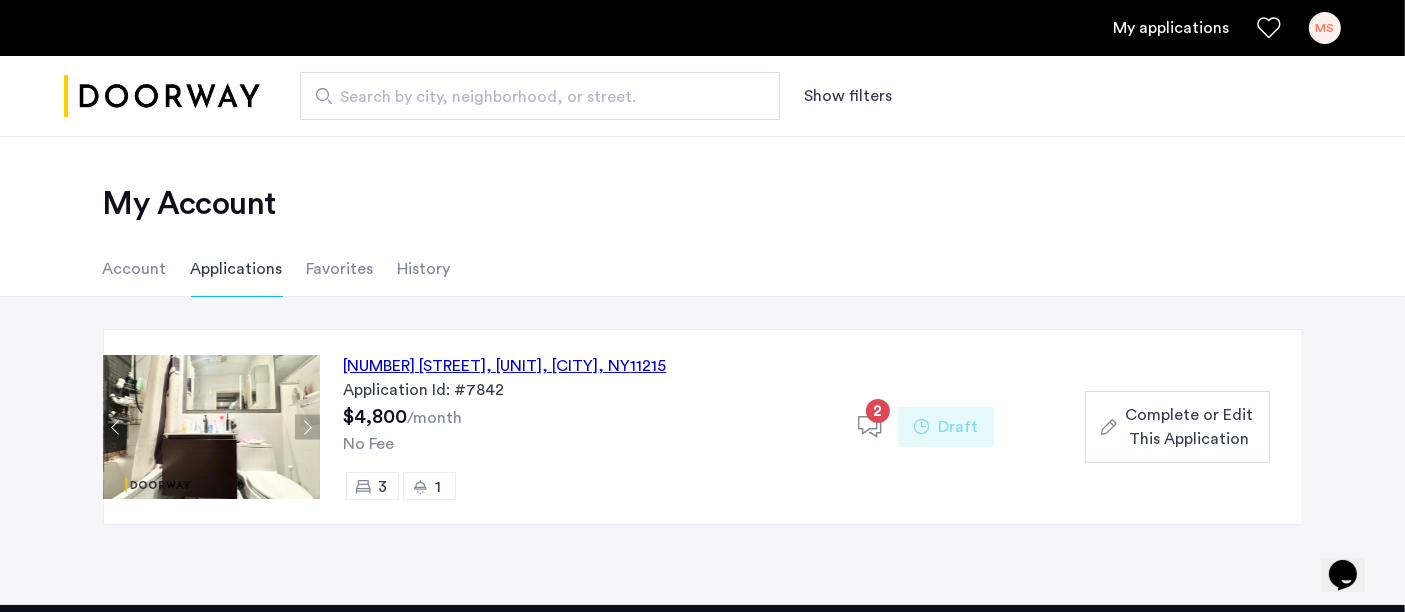 click 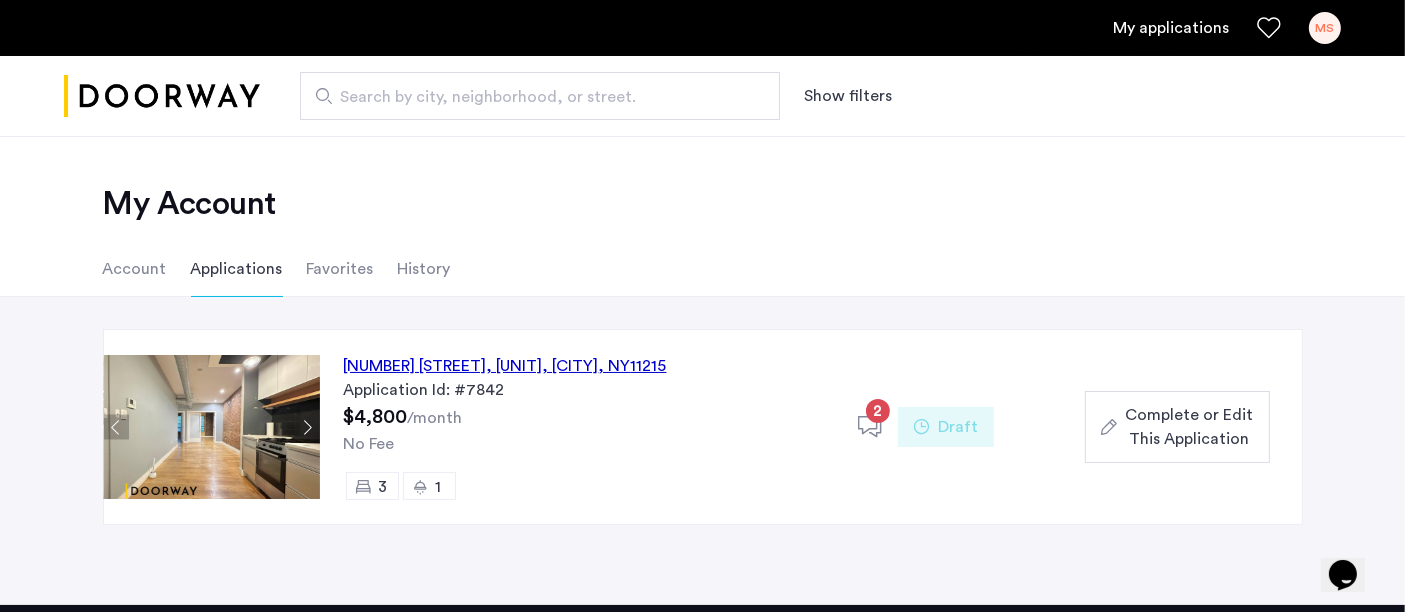 click on "578 Union Street, Unit 4B, Brooklyn , NY  11215" 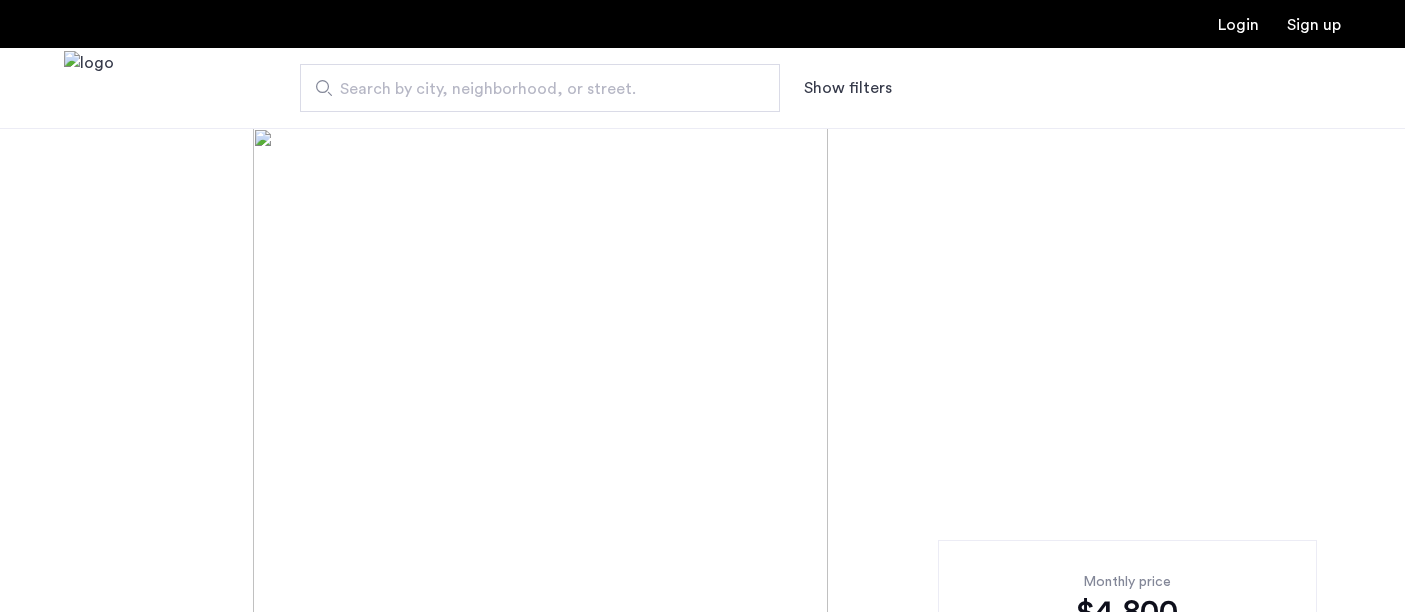 scroll, scrollTop: 0, scrollLeft: 0, axis: both 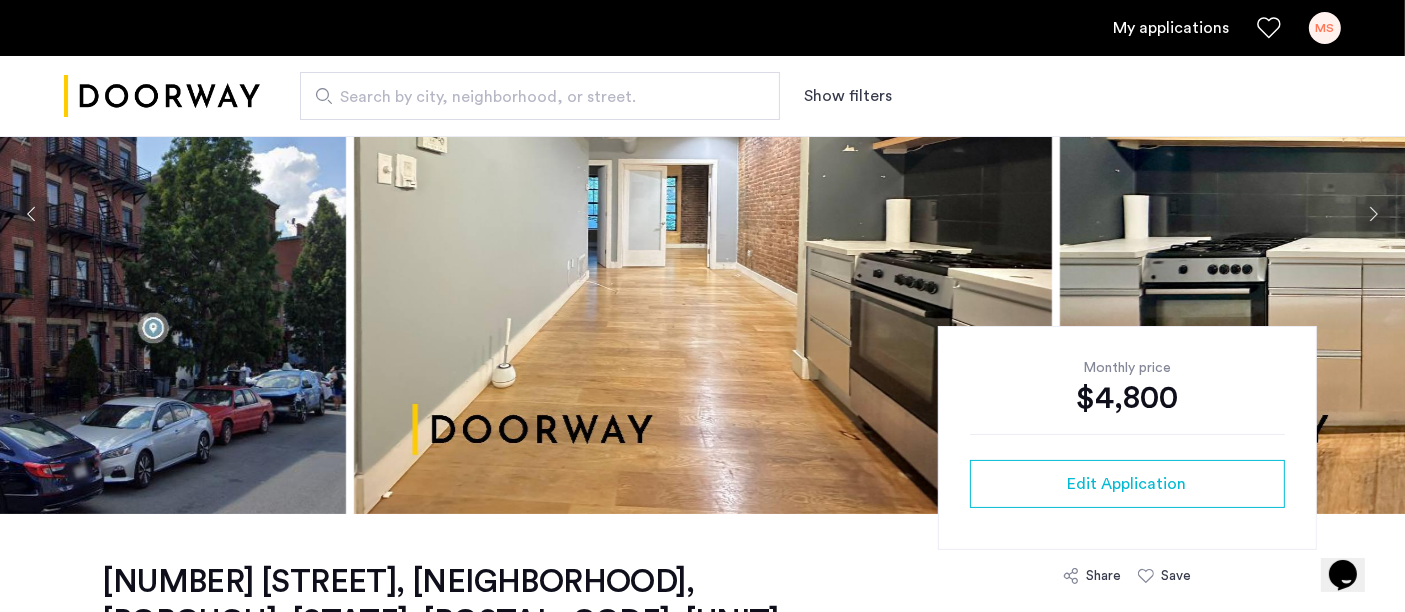 click 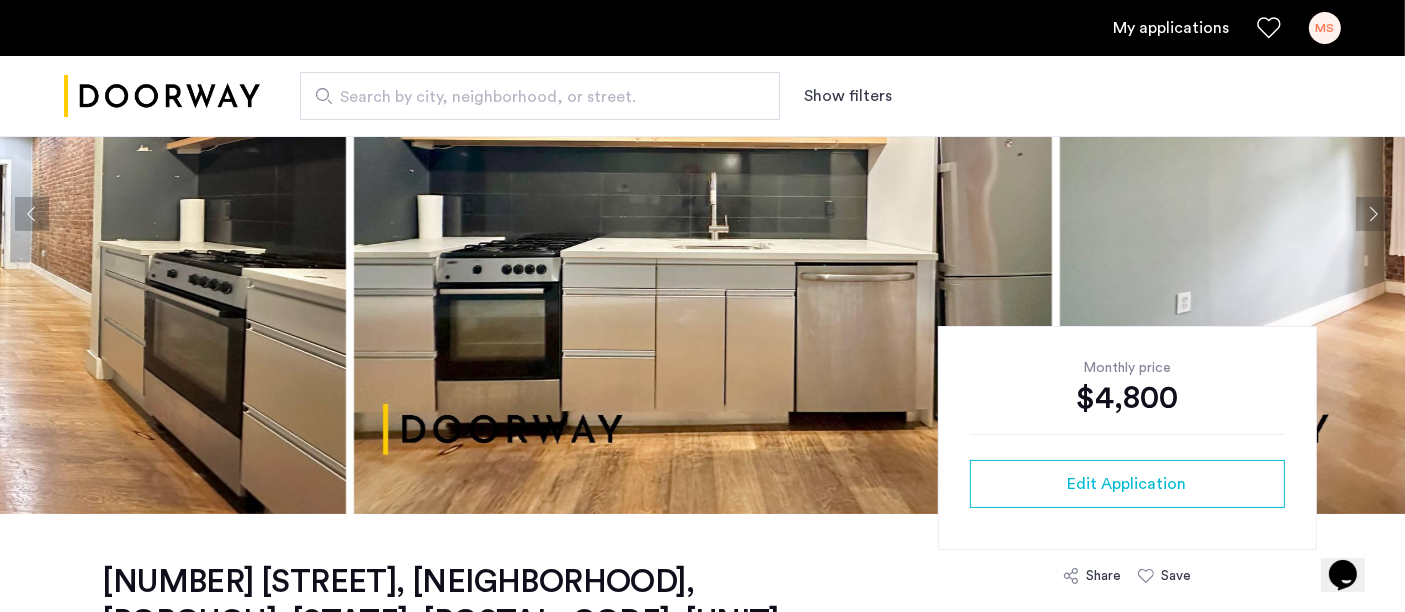 click 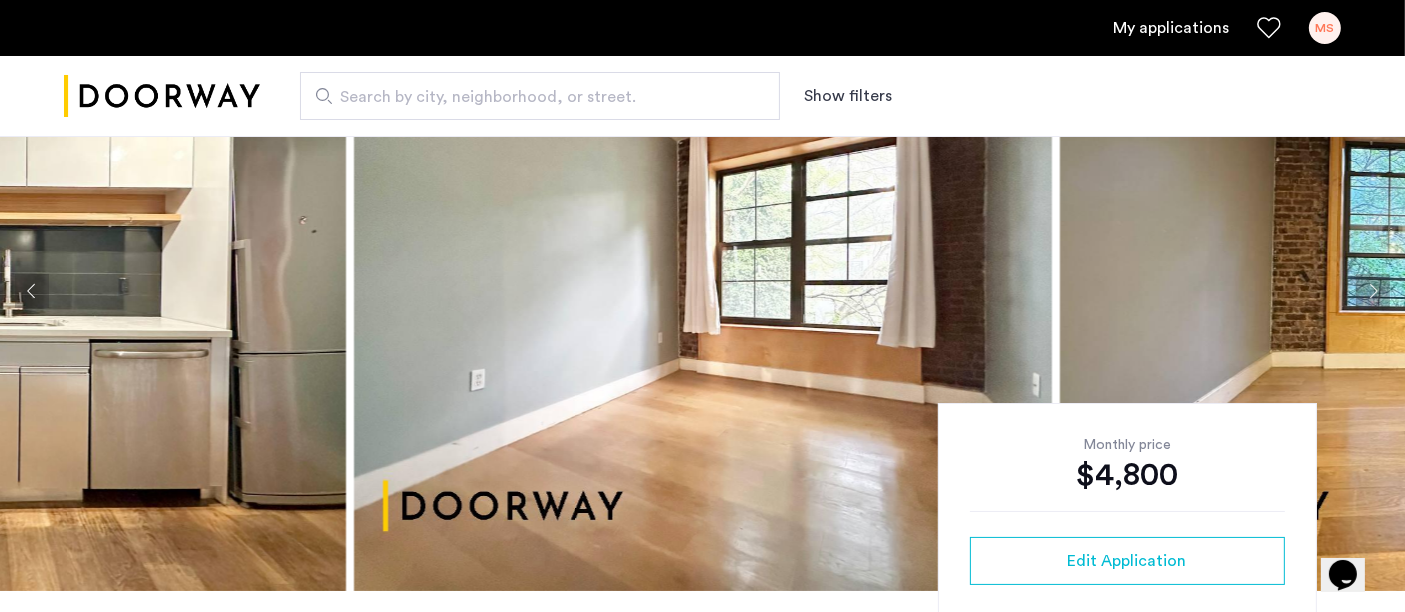 scroll, scrollTop: 111, scrollLeft: 0, axis: vertical 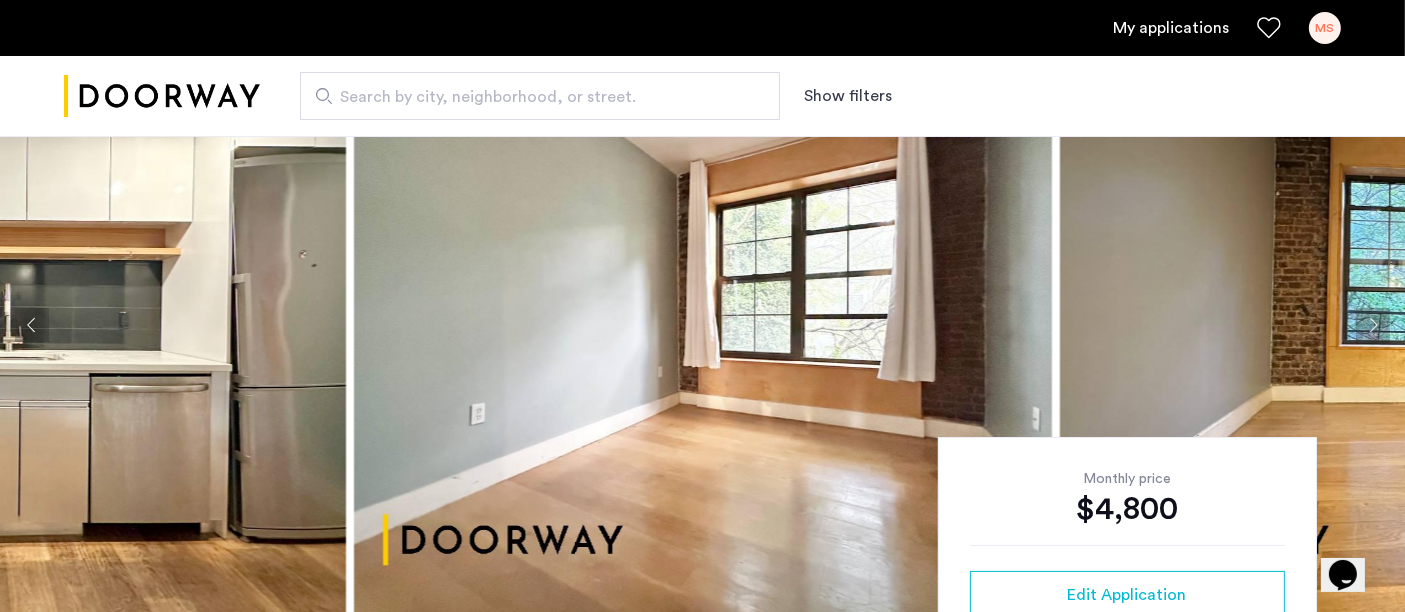 click 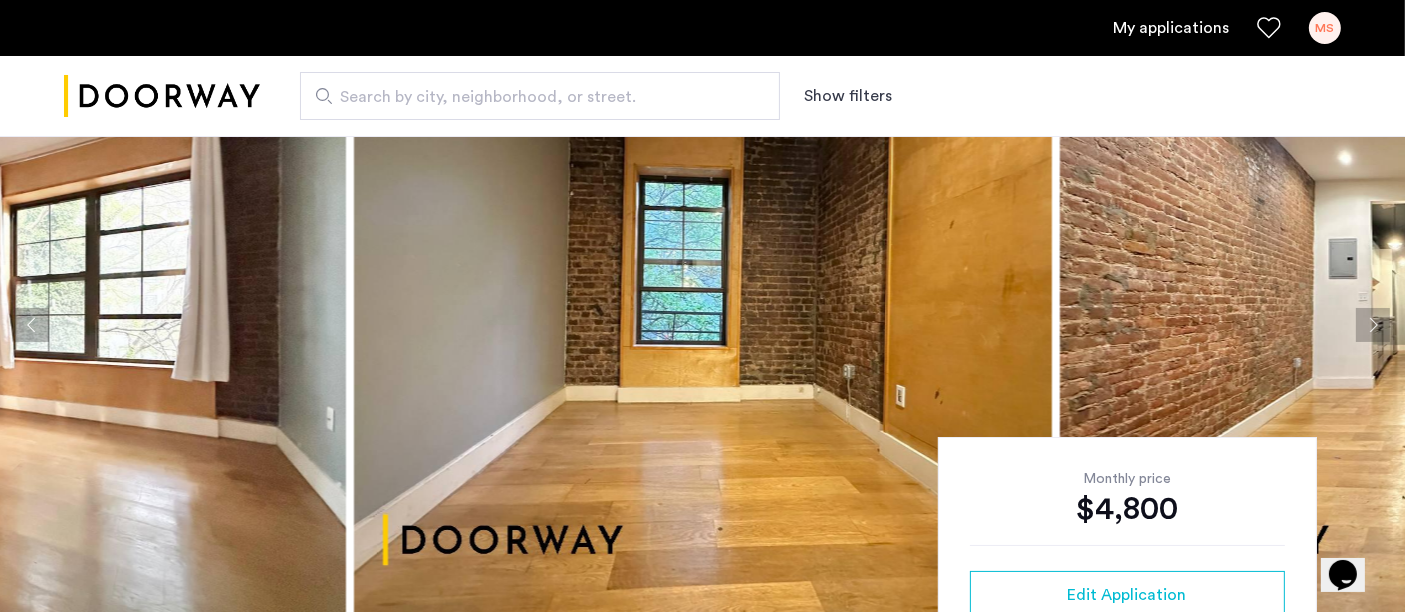 click 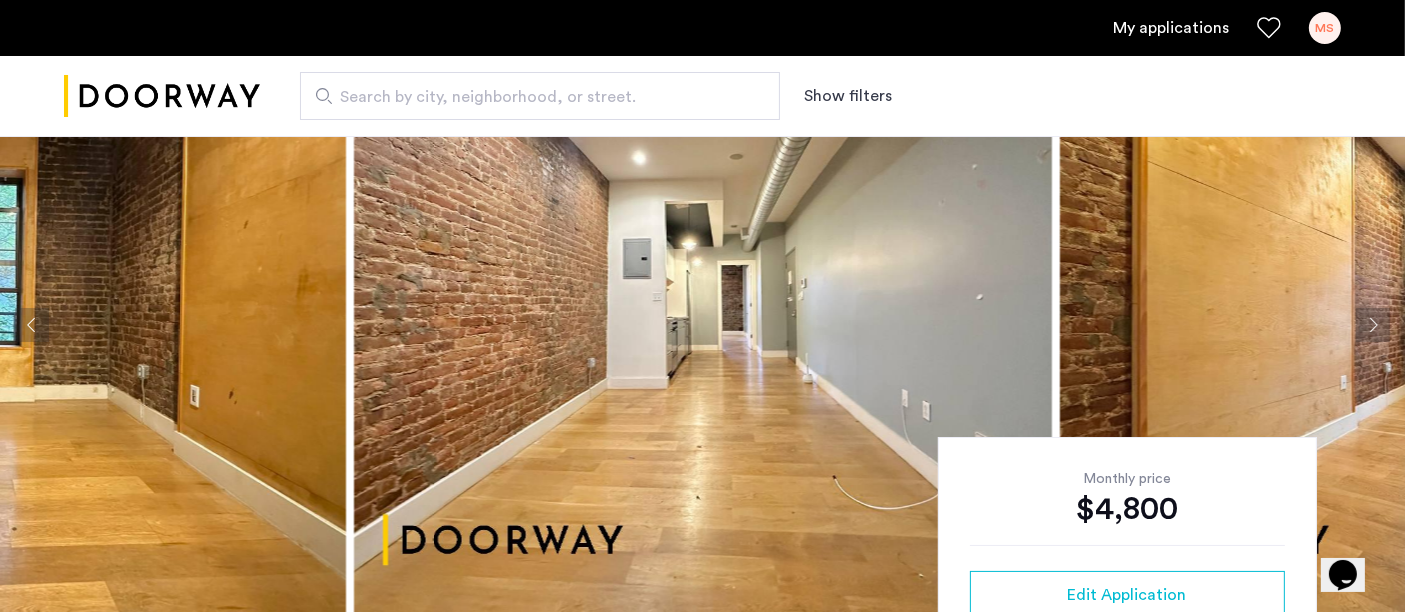 click 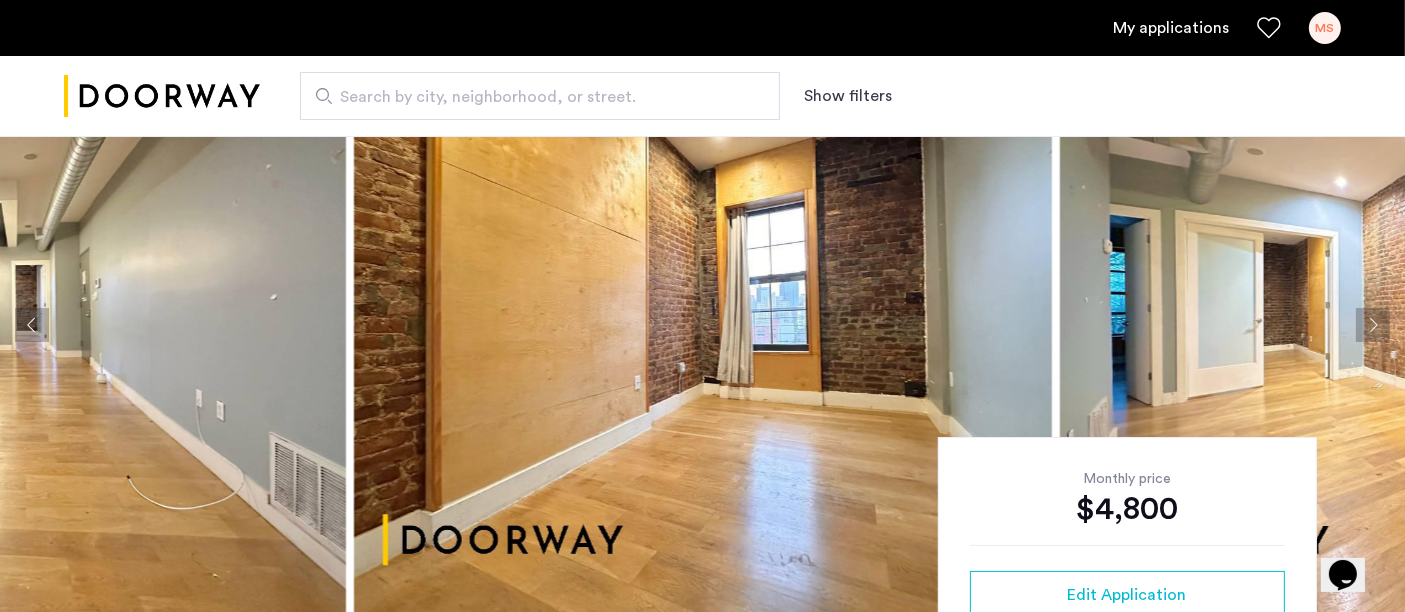 click 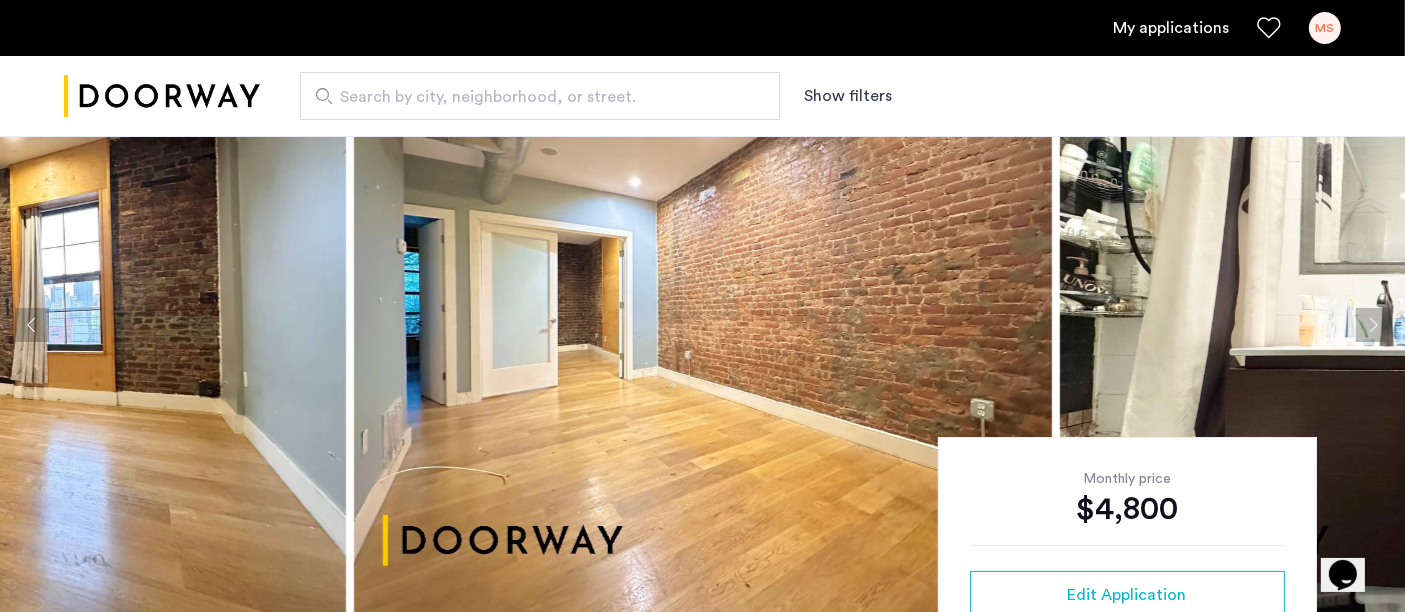 click 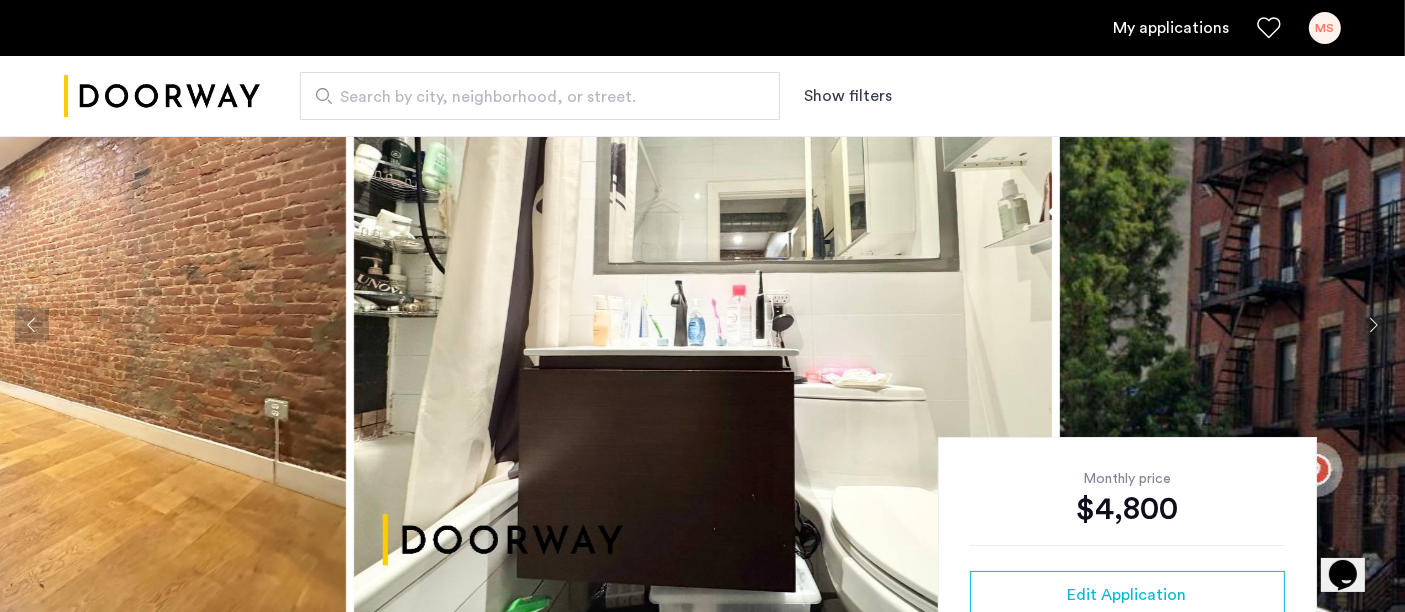 click 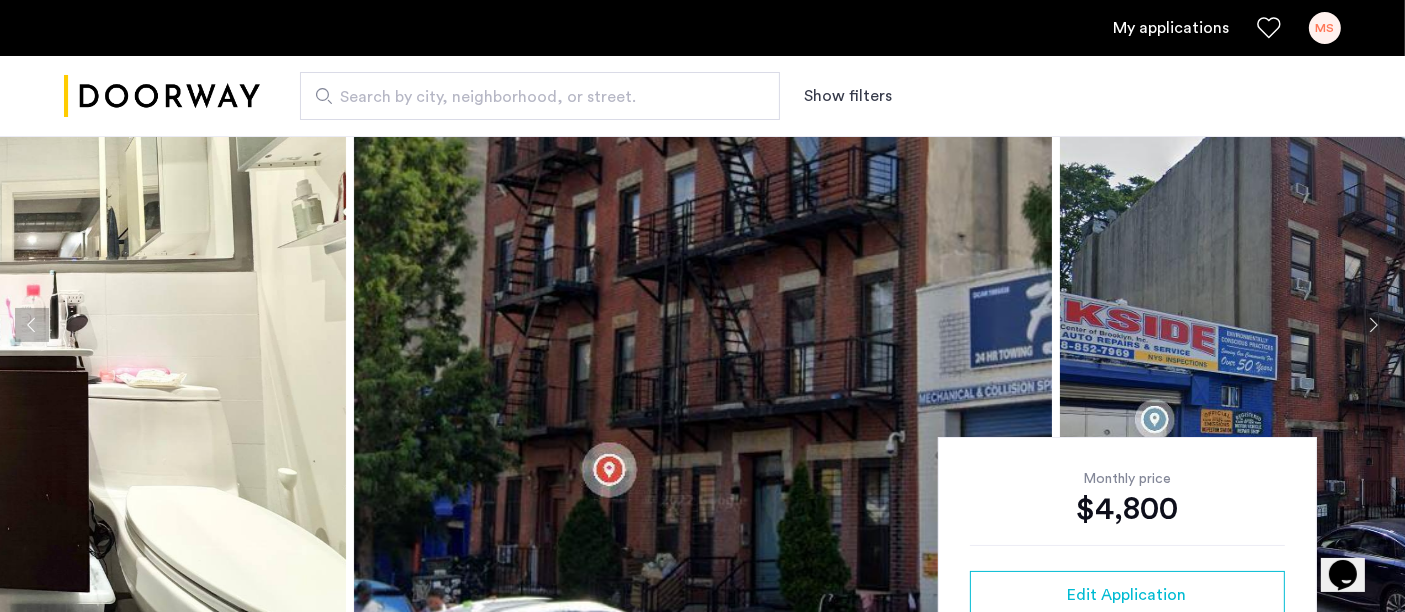 scroll, scrollTop: 222, scrollLeft: 0, axis: vertical 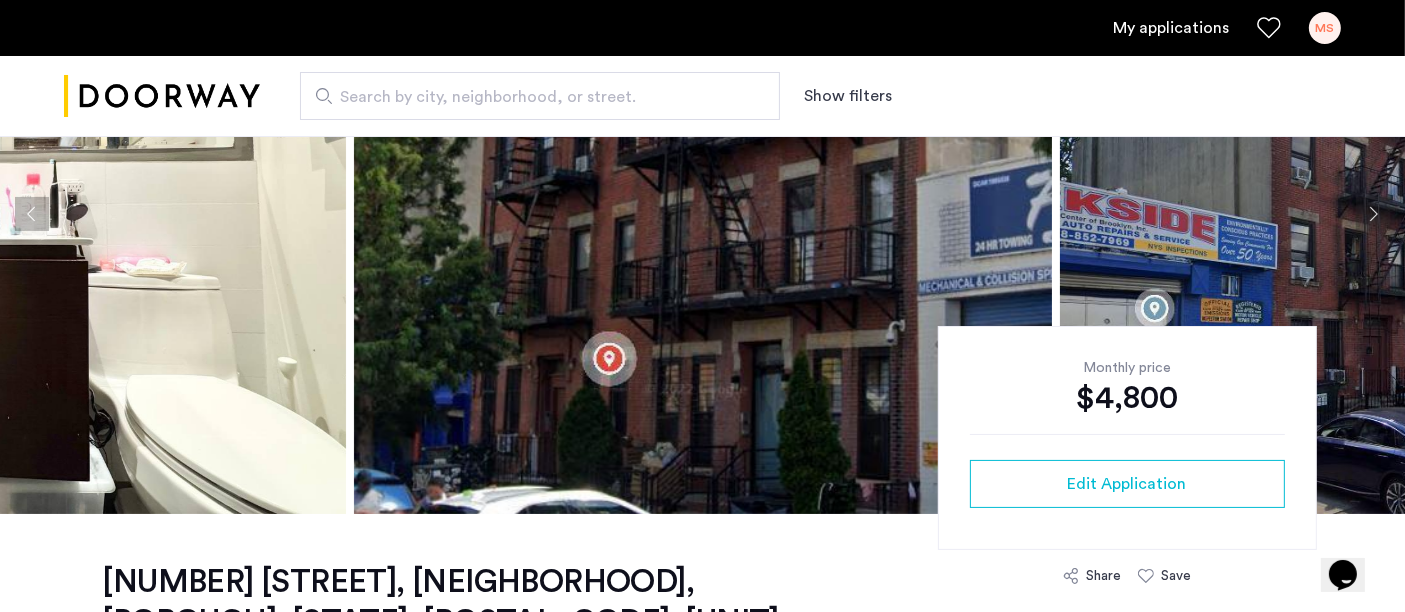 click 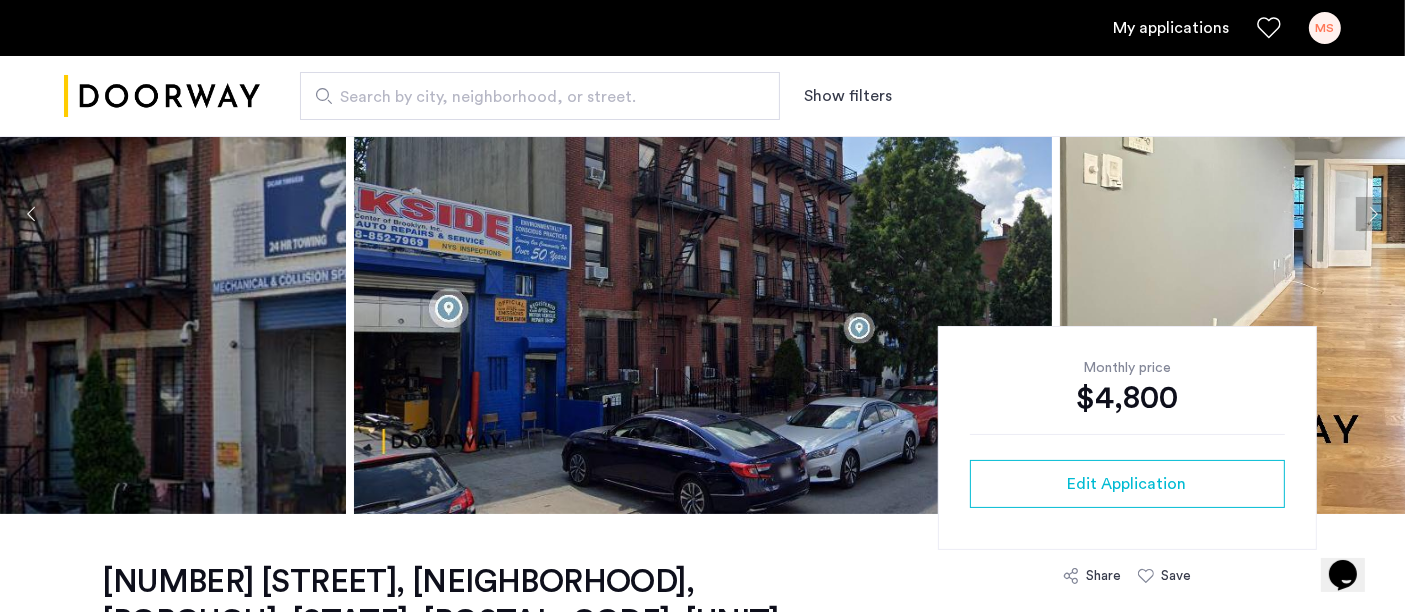 click 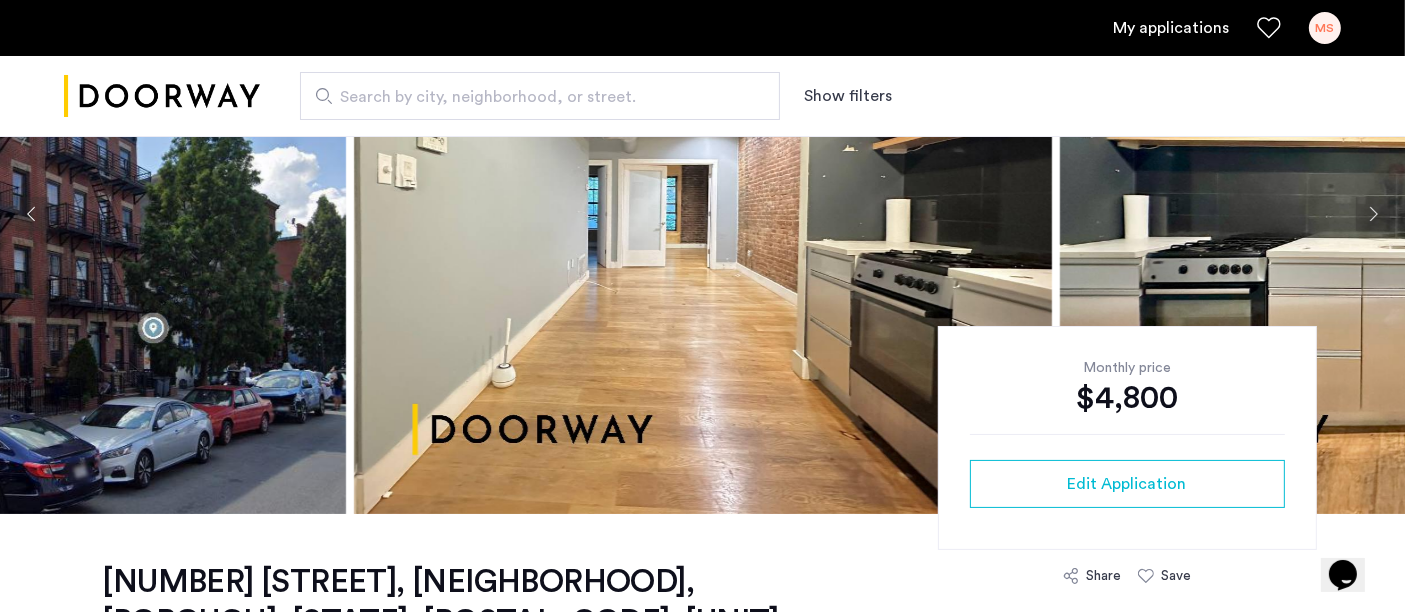 click 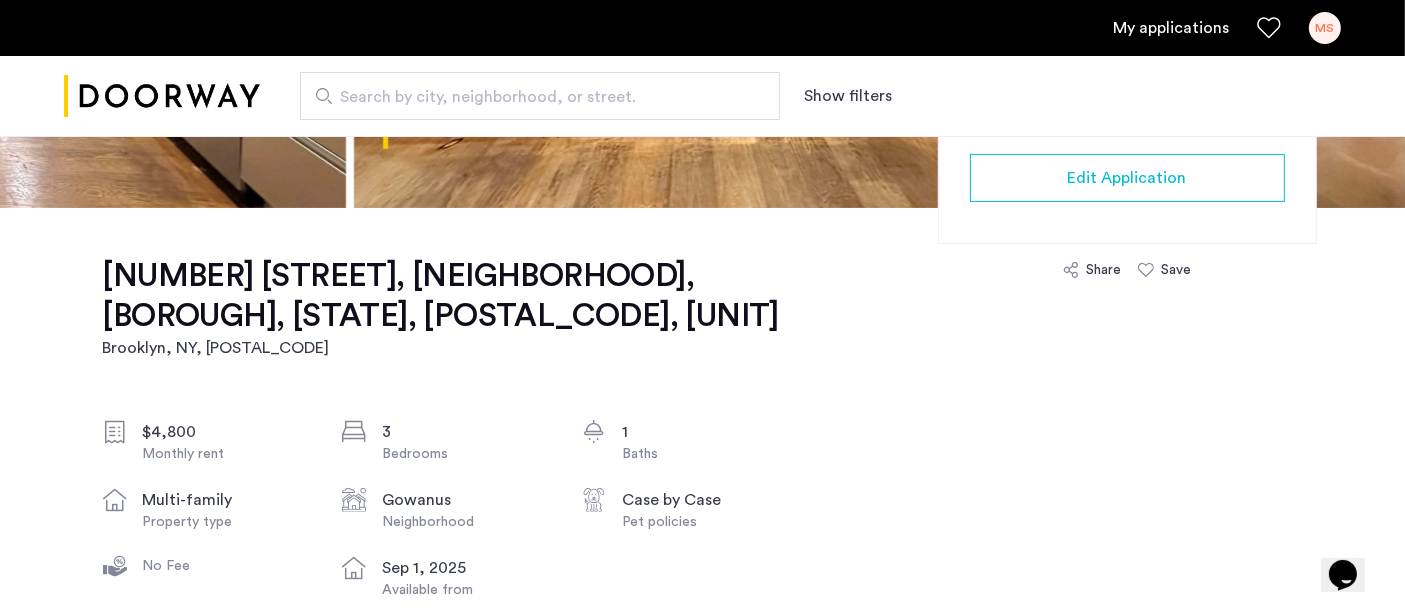 scroll, scrollTop: 444, scrollLeft: 0, axis: vertical 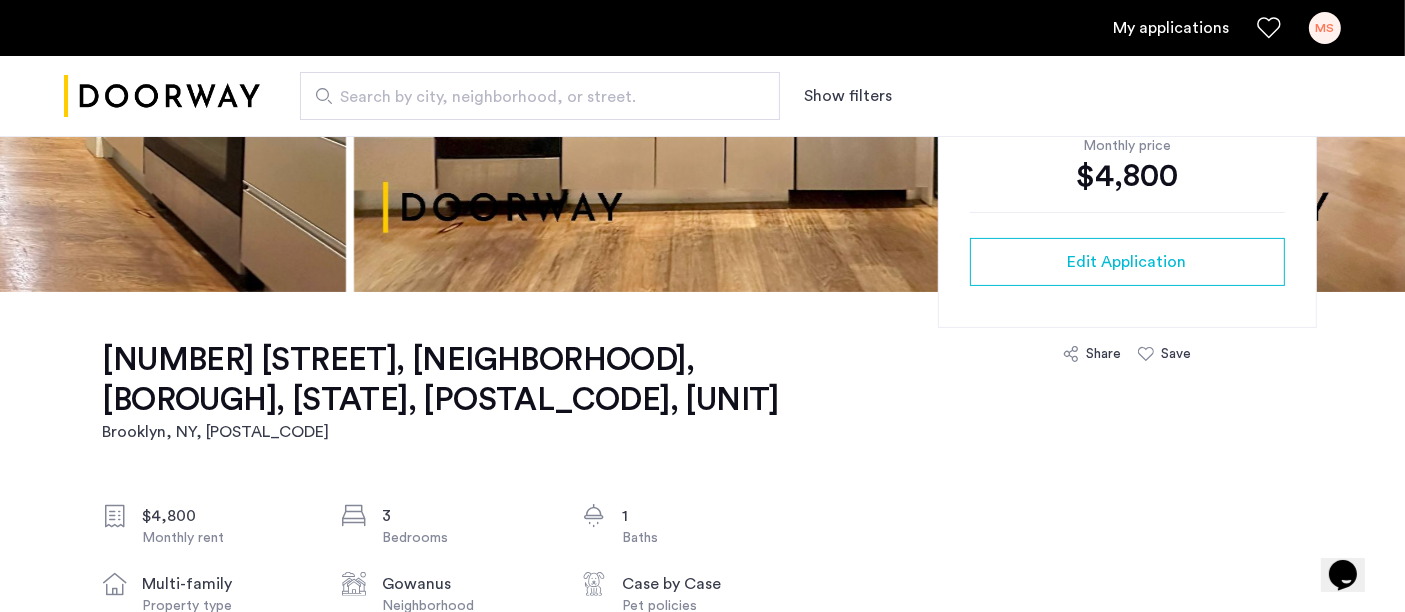 click on "578 Union Street, Gowanus, Brooklyn, NY, 11215, Unit 4B" 